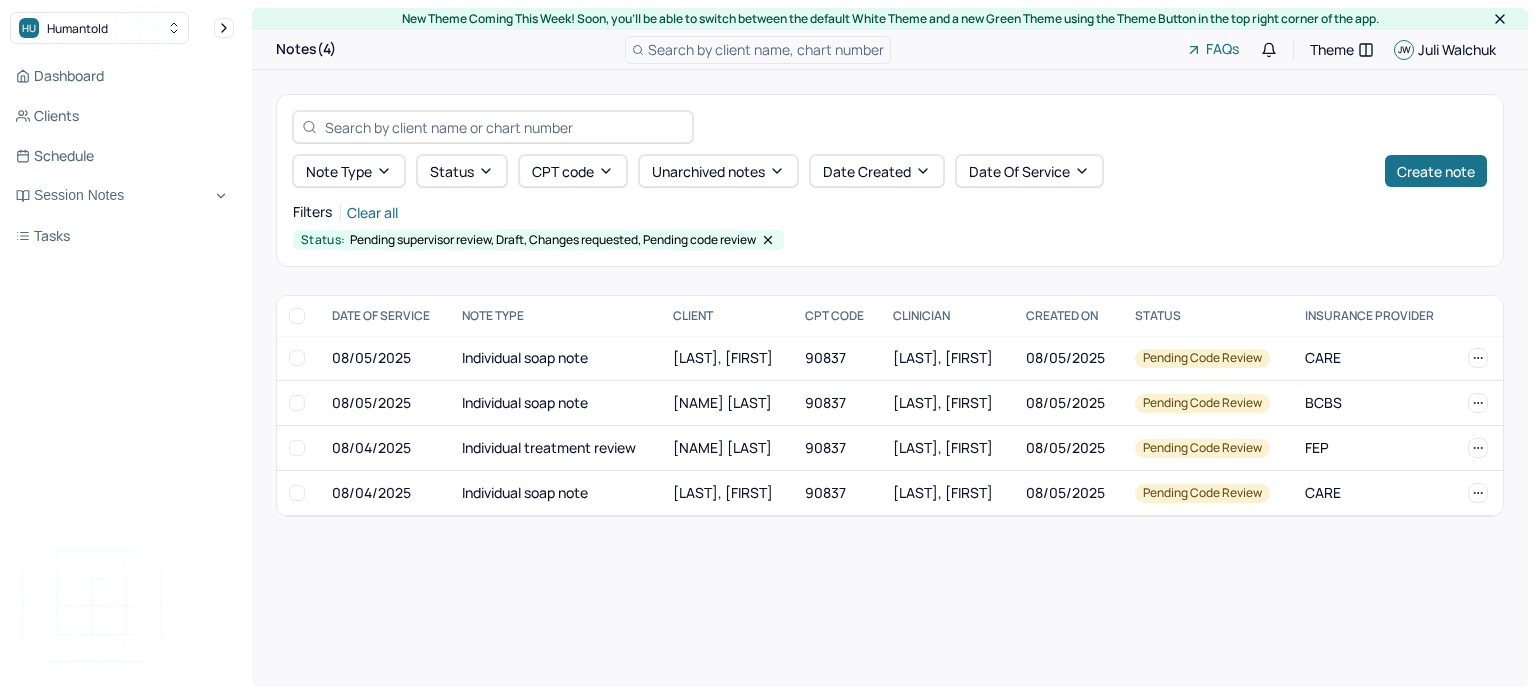 scroll, scrollTop: 0, scrollLeft: 0, axis: both 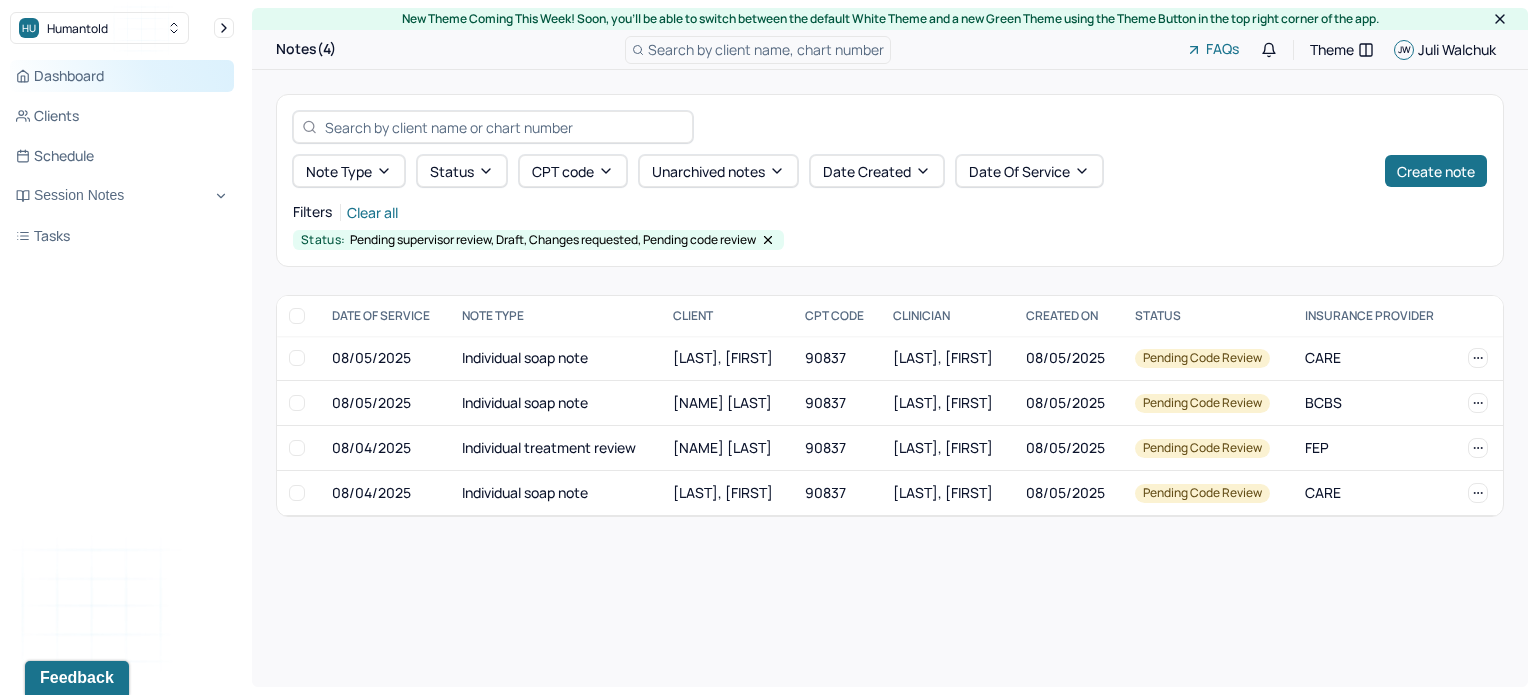 click on "Dashboard" at bounding box center [122, 76] 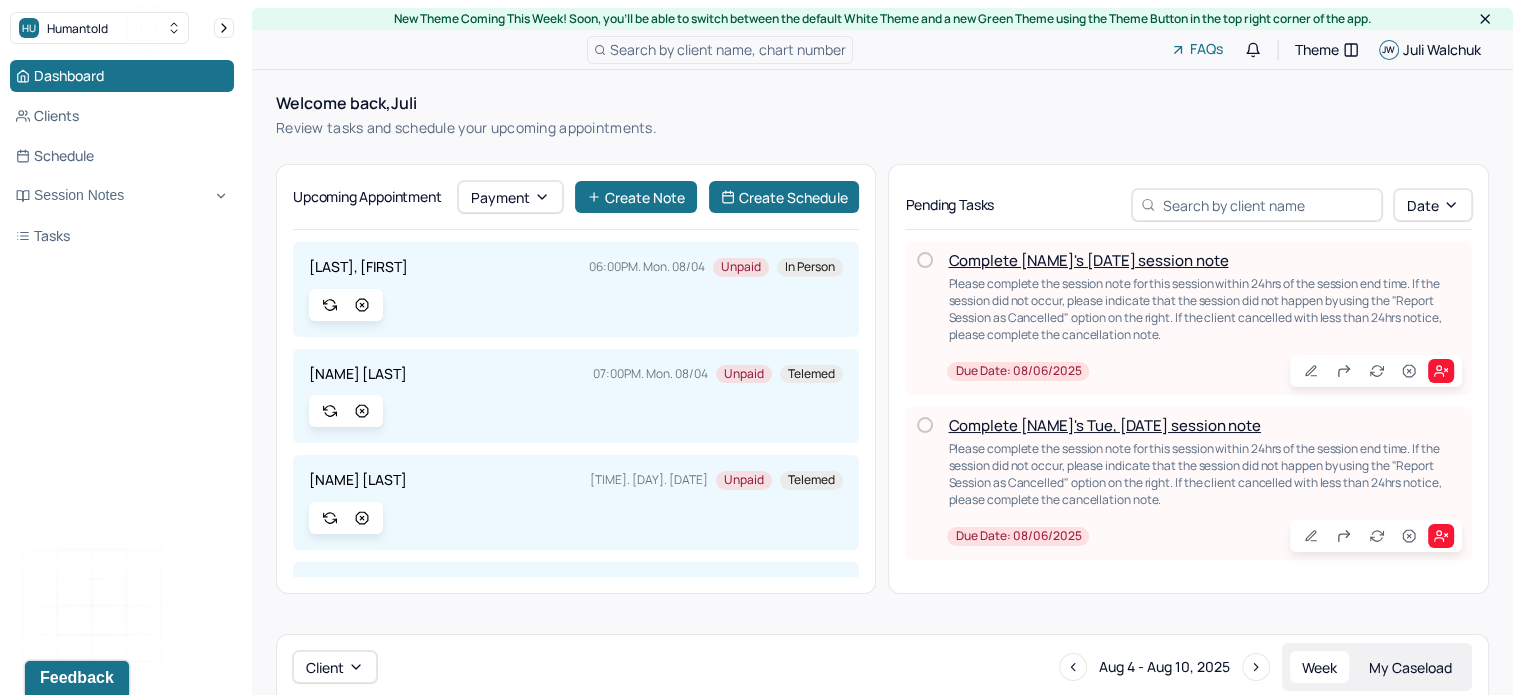 scroll, scrollTop: 0, scrollLeft: 0, axis: both 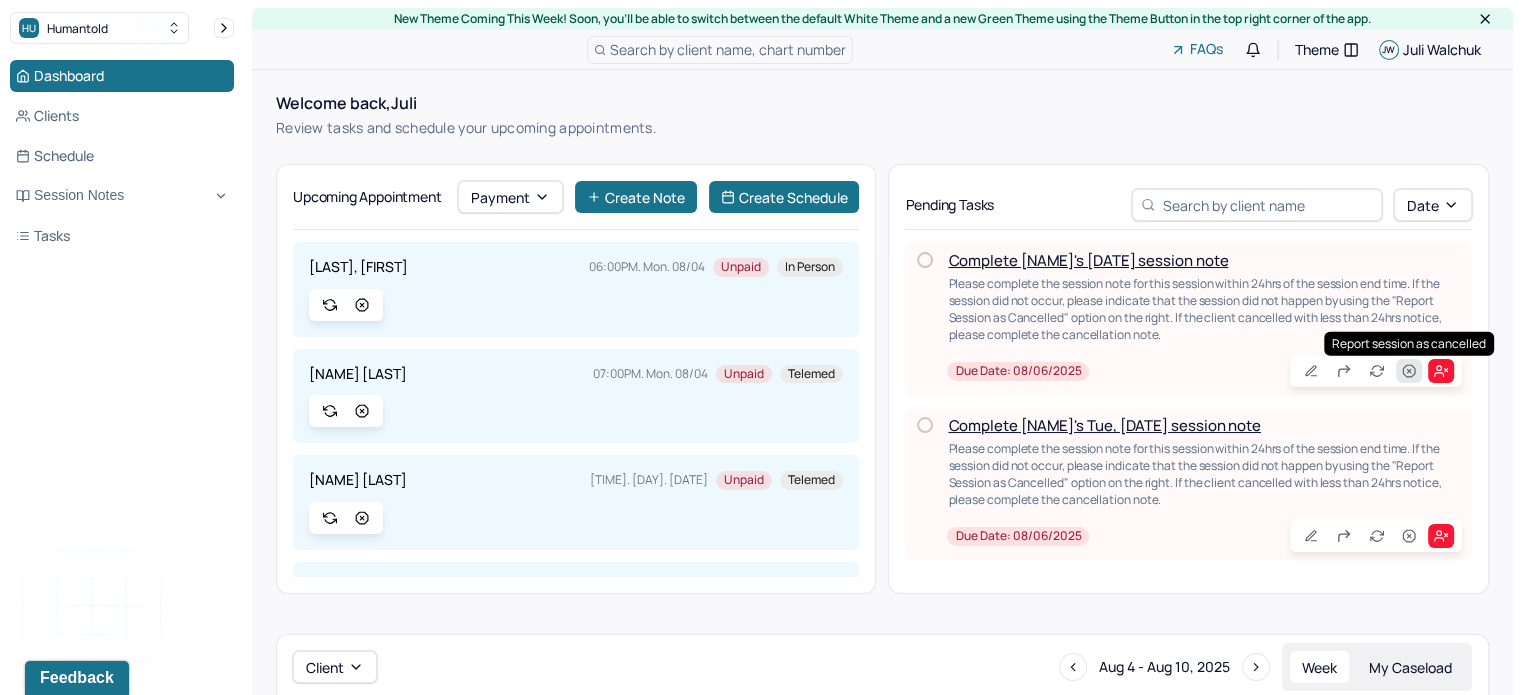 click 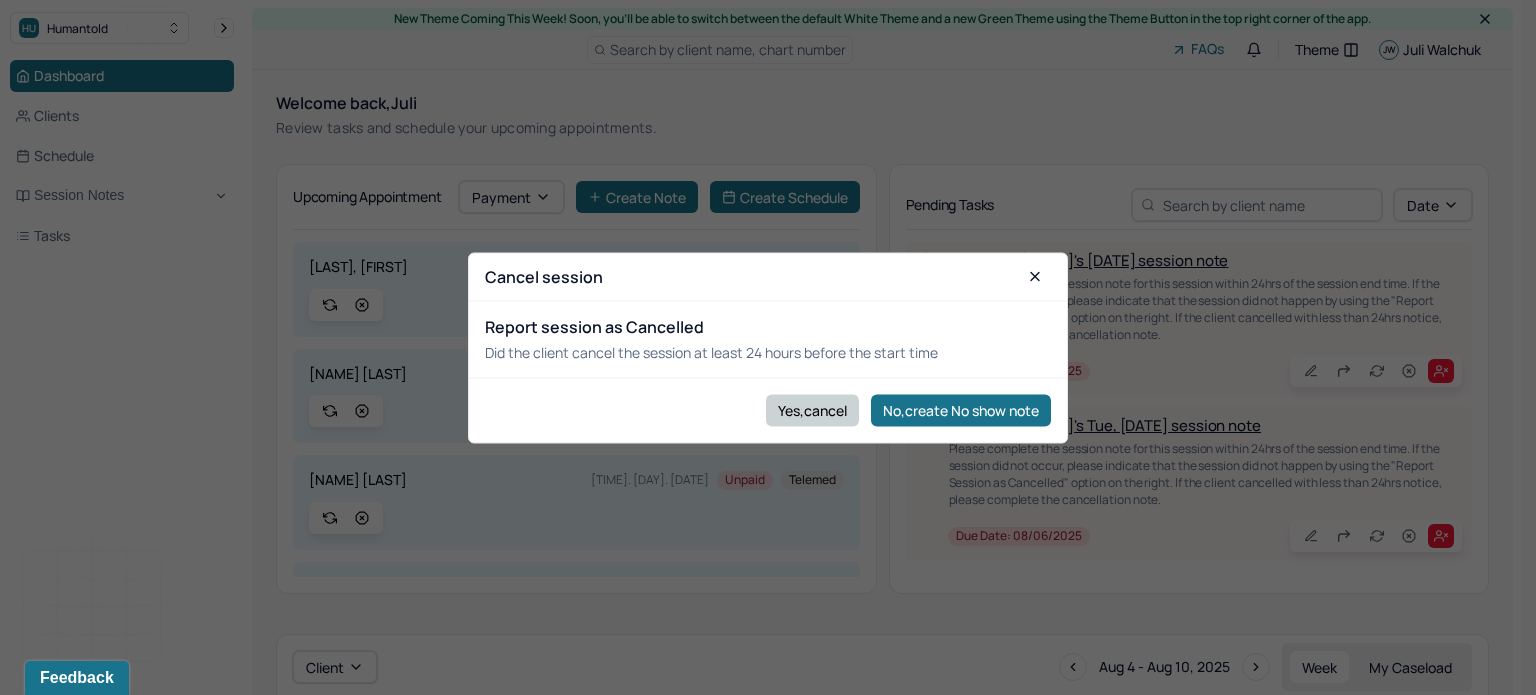 click on "Yes,cancel" at bounding box center (812, 410) 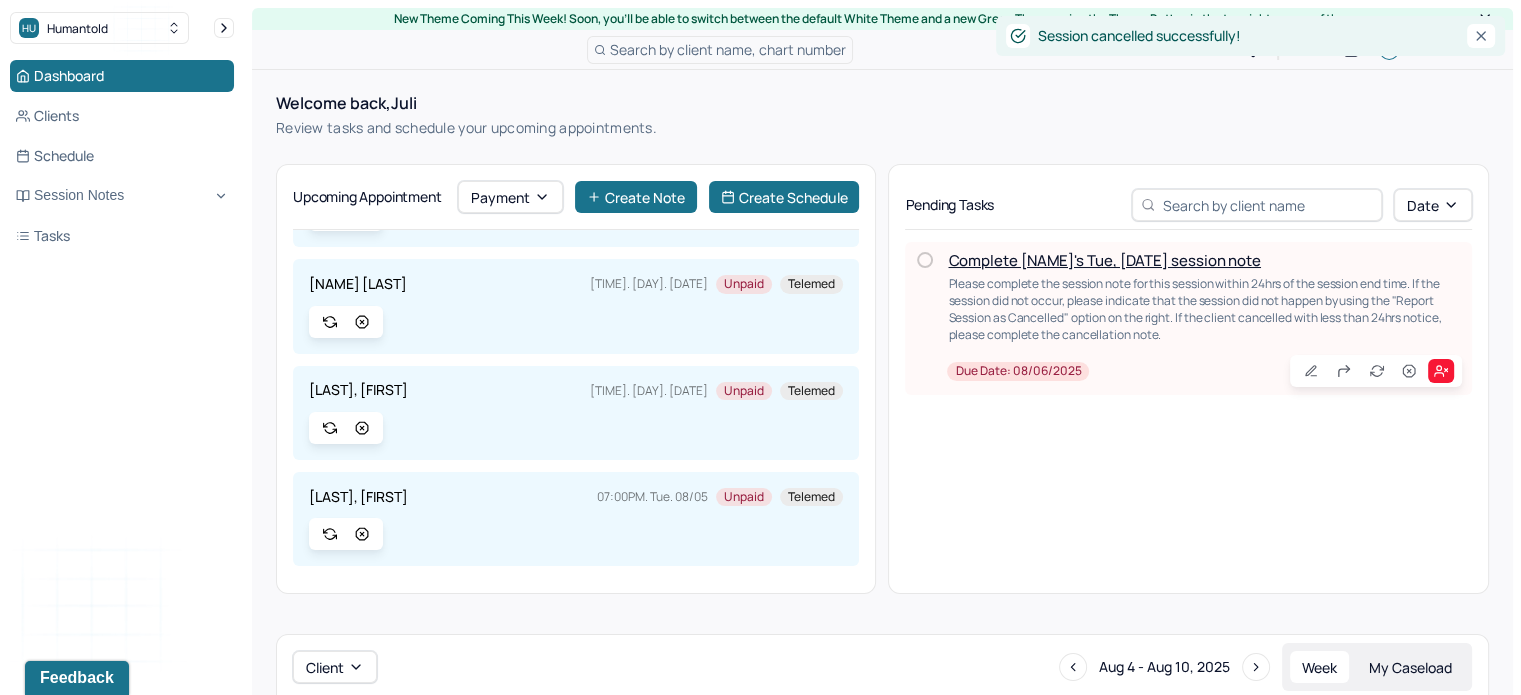 scroll, scrollTop: 0, scrollLeft: 0, axis: both 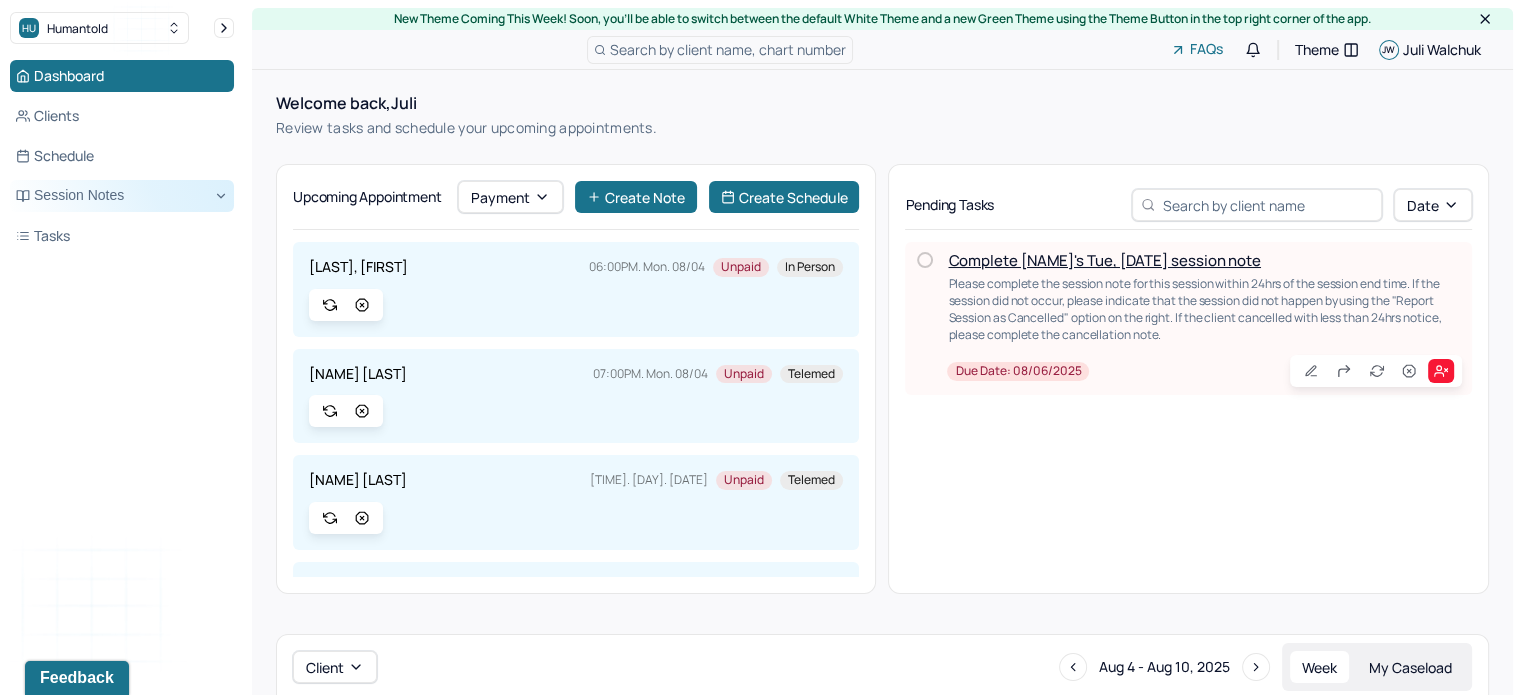 click on "Session Notes" at bounding box center [122, 196] 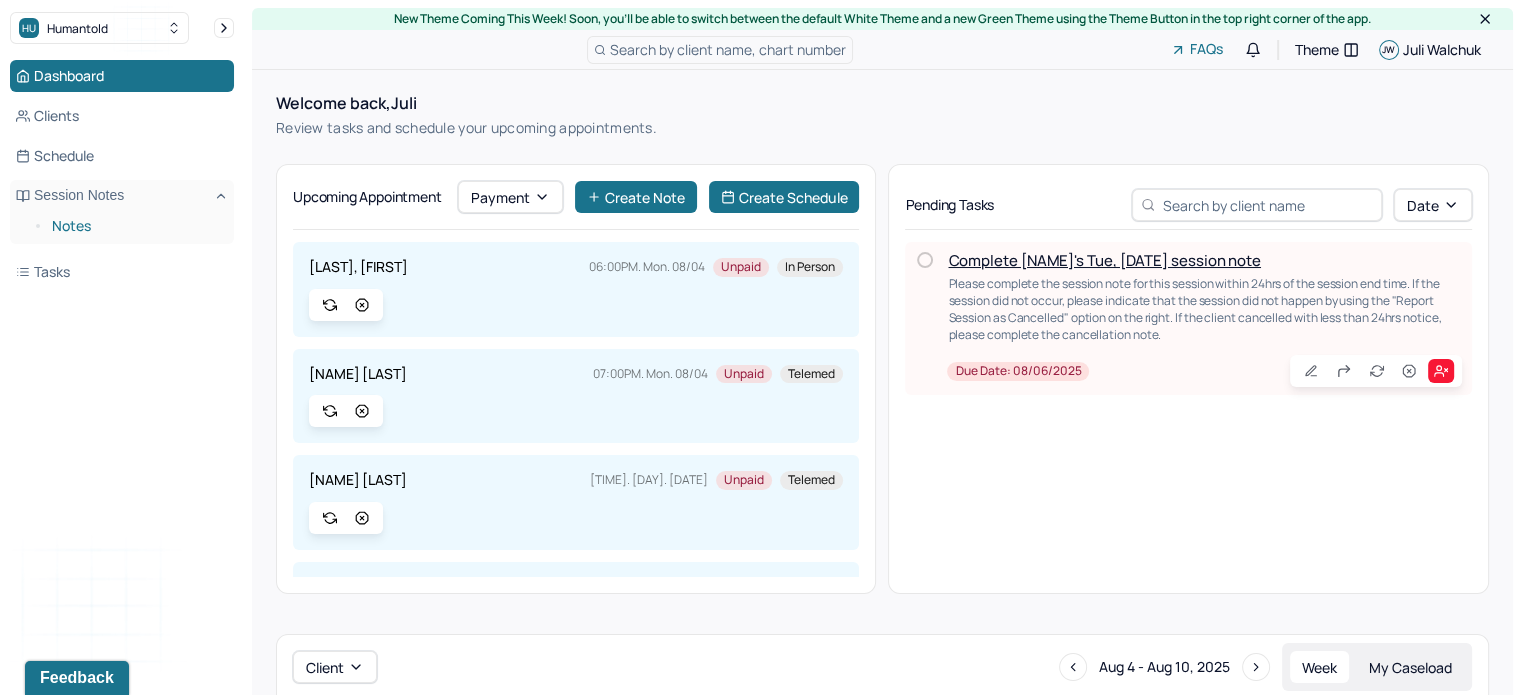 click on "Notes" at bounding box center (135, 226) 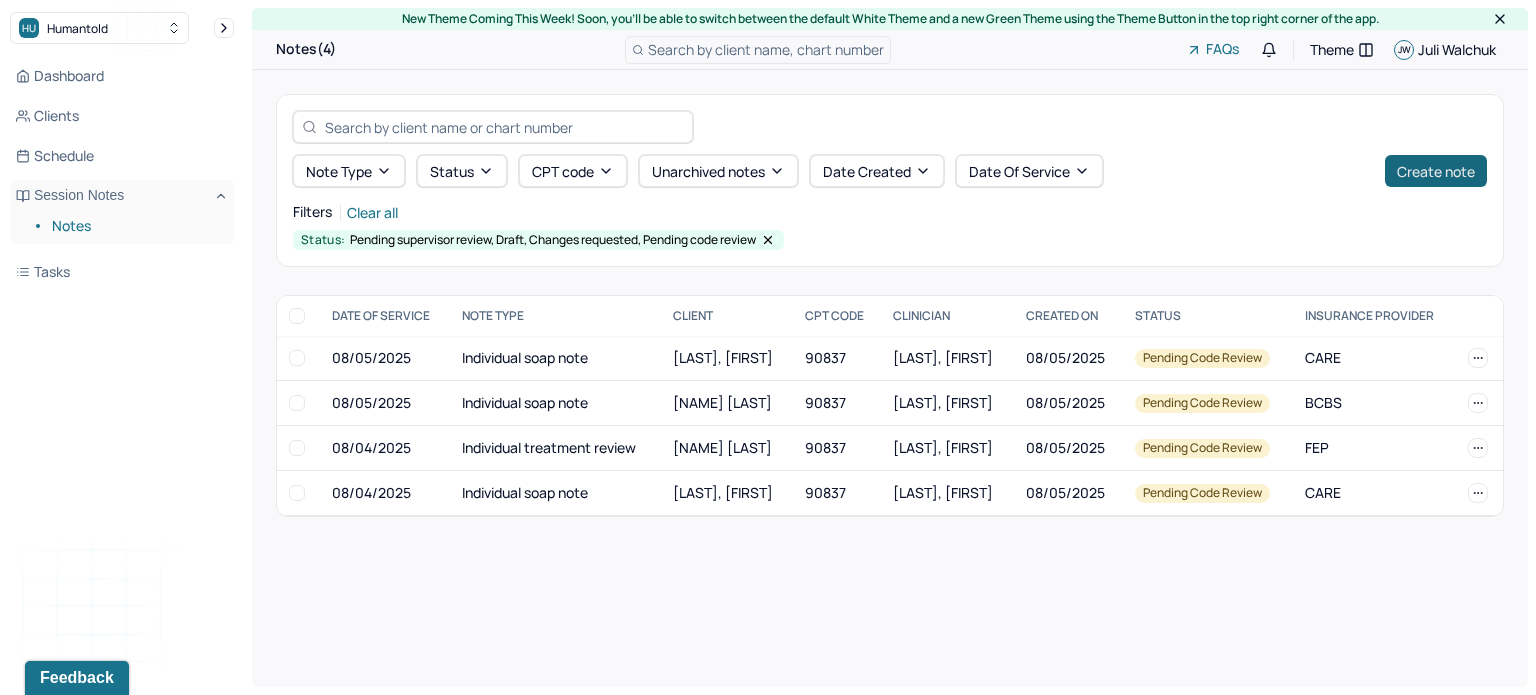 click on "Create note" at bounding box center [1436, 171] 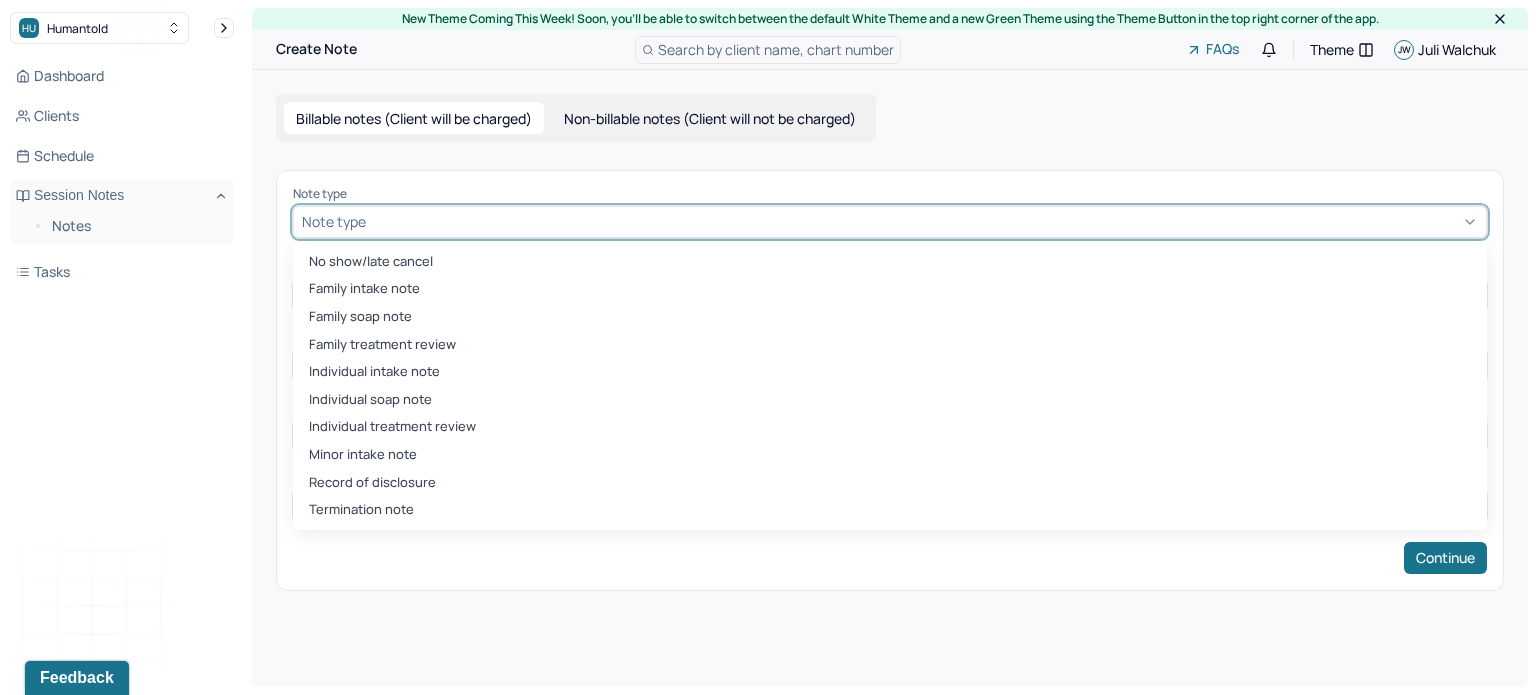 click at bounding box center [924, 221] 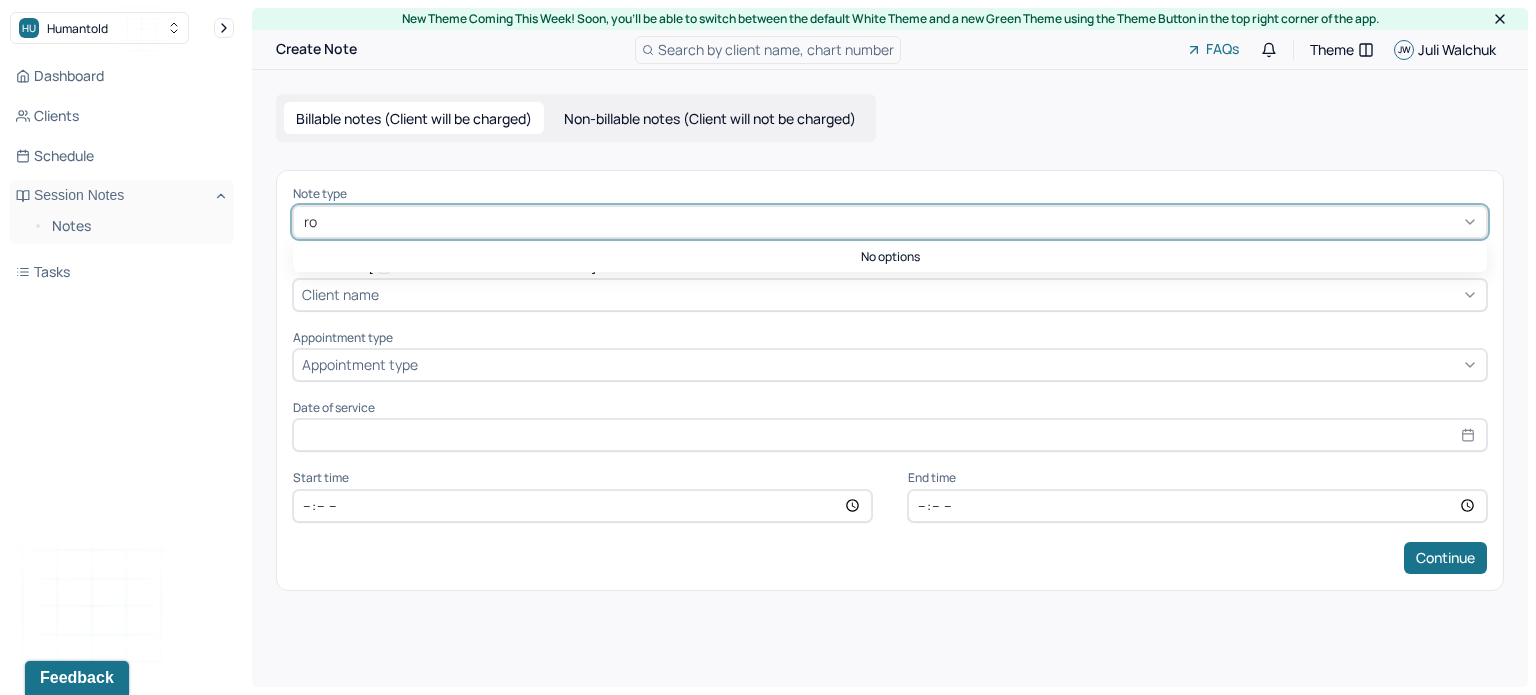 type on "r" 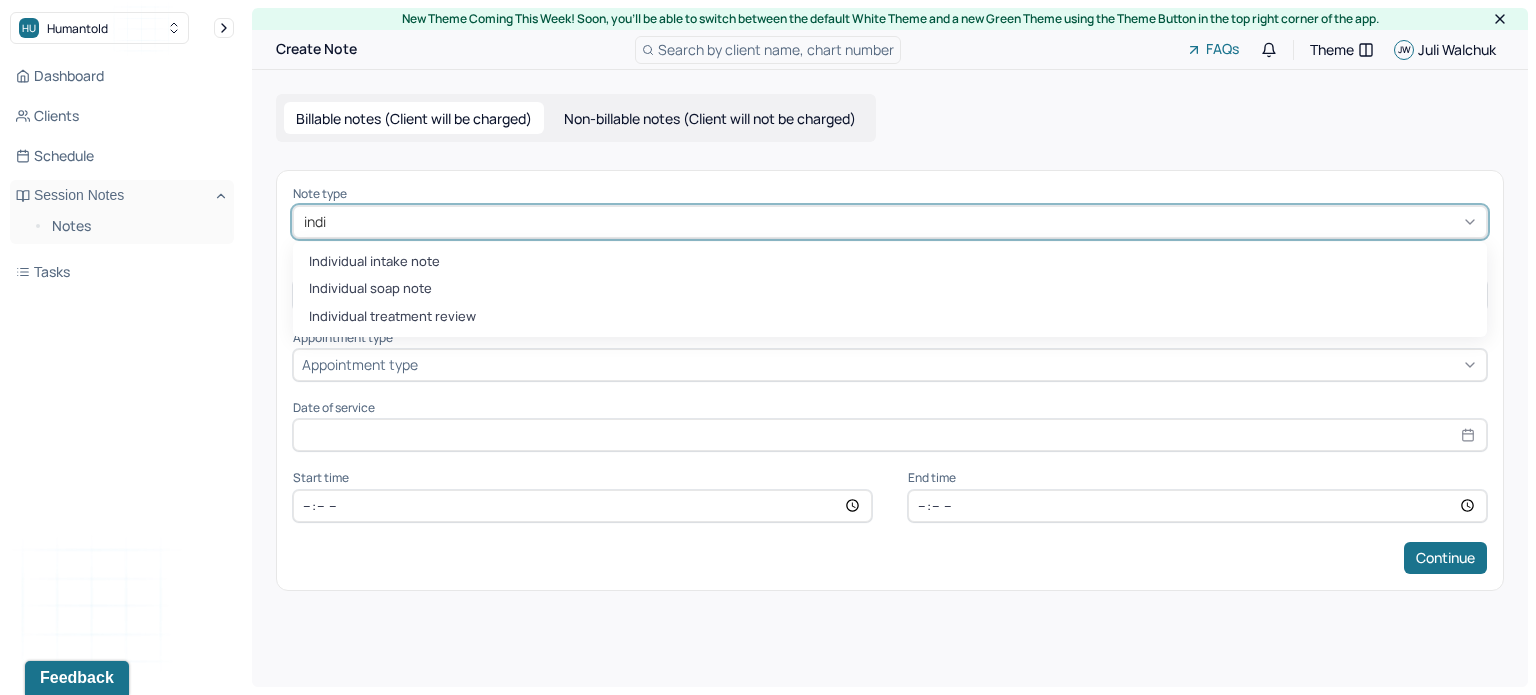type on "indiv" 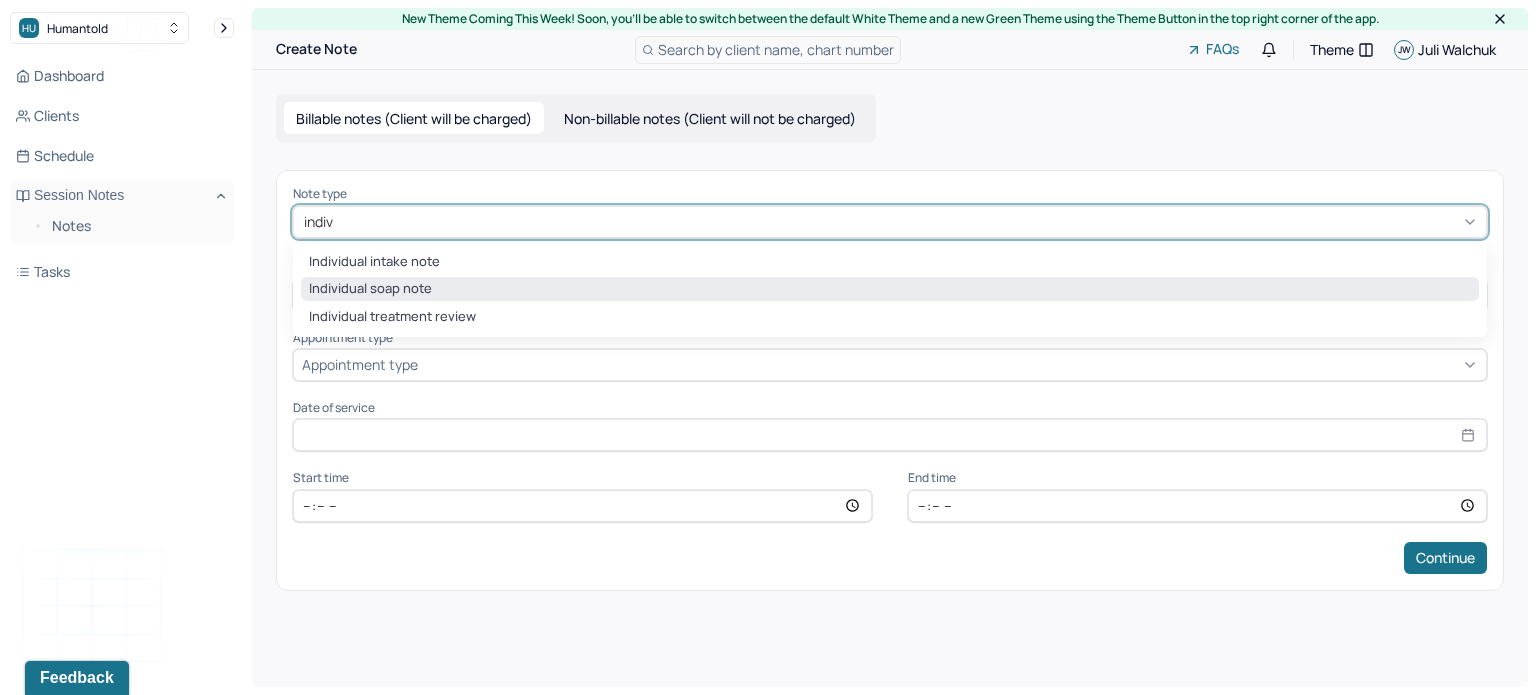 click on "Individual soap note" at bounding box center [890, 289] 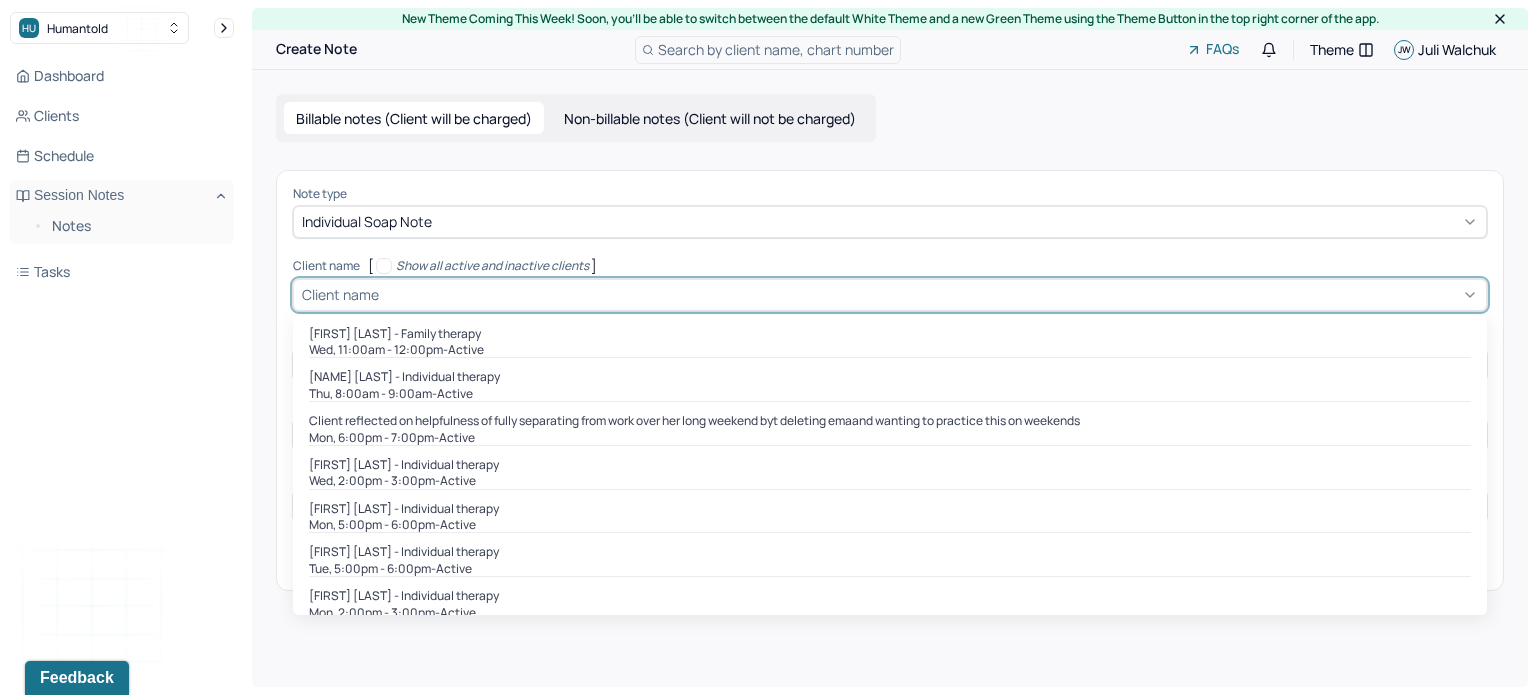 click on "Client name" at bounding box center (340, 294) 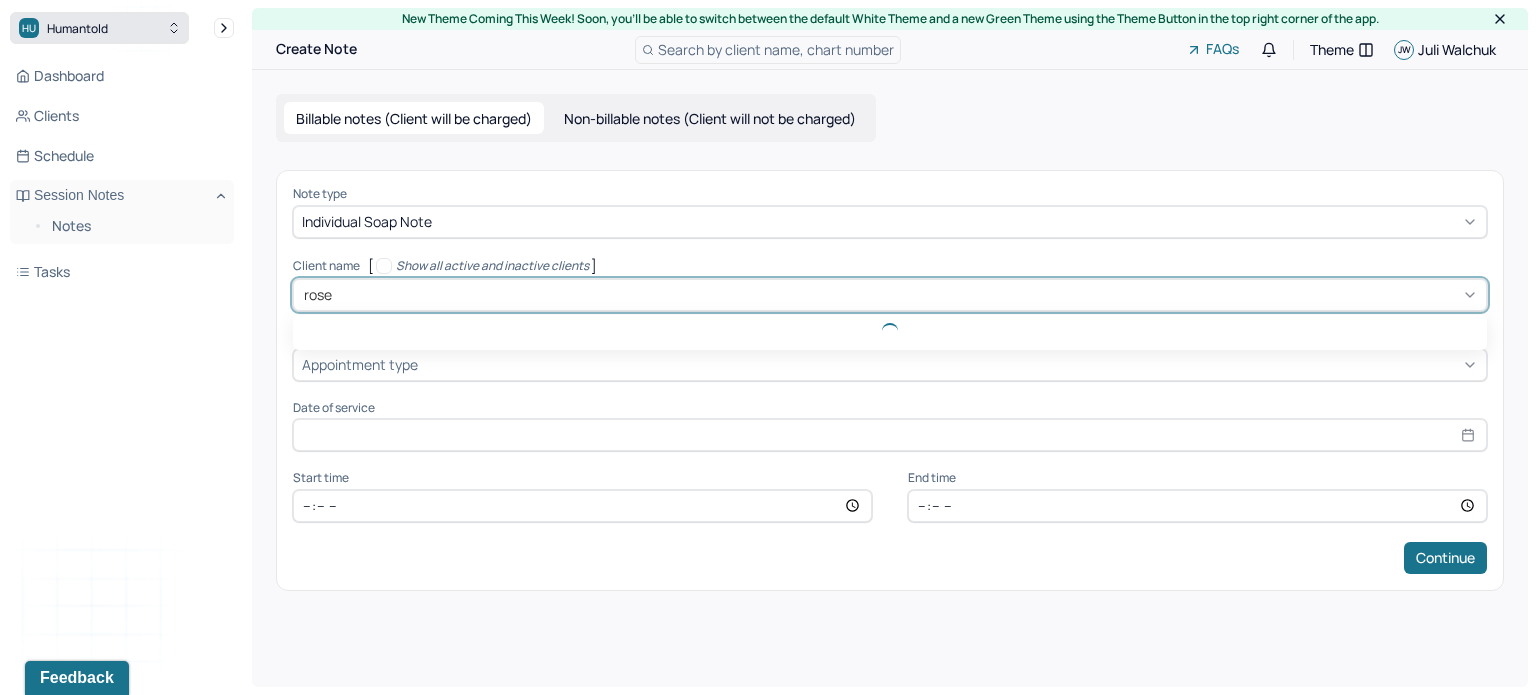 type on "rose" 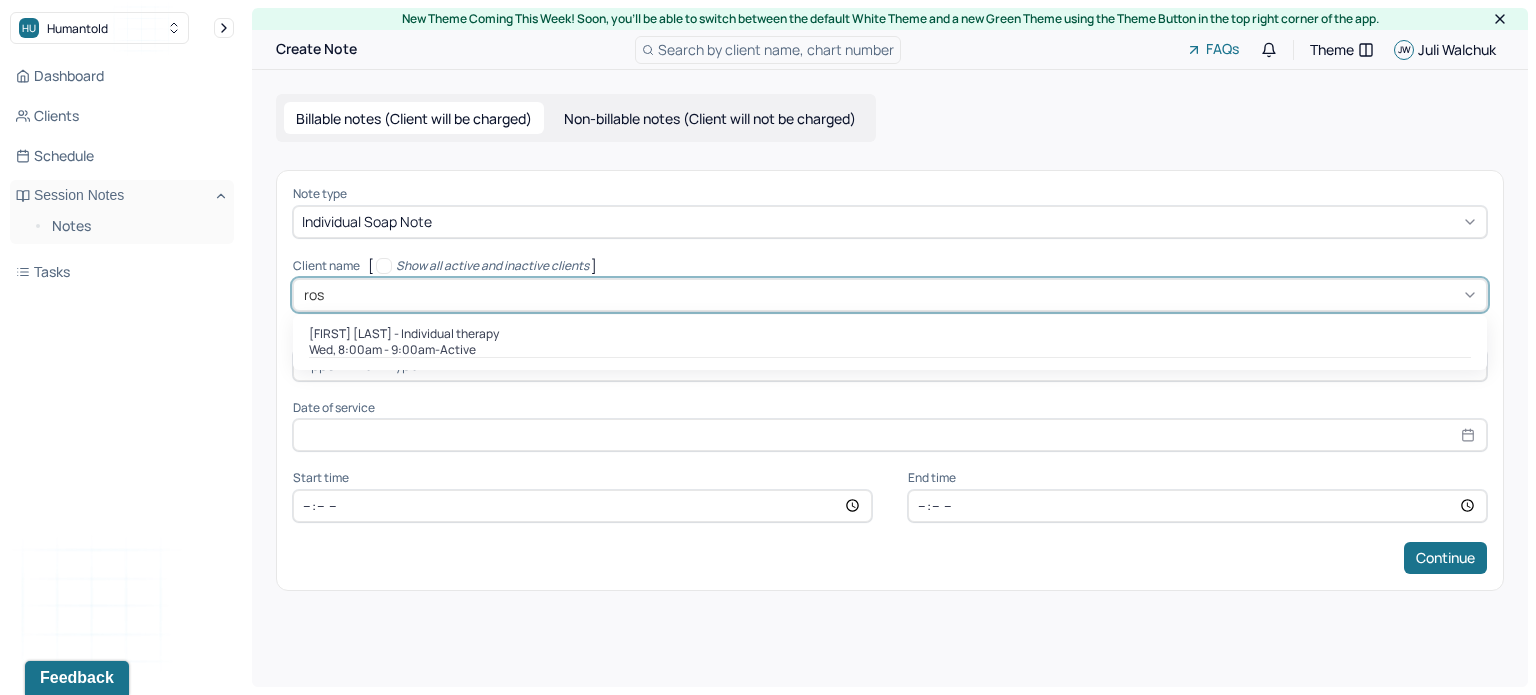 type on "rose" 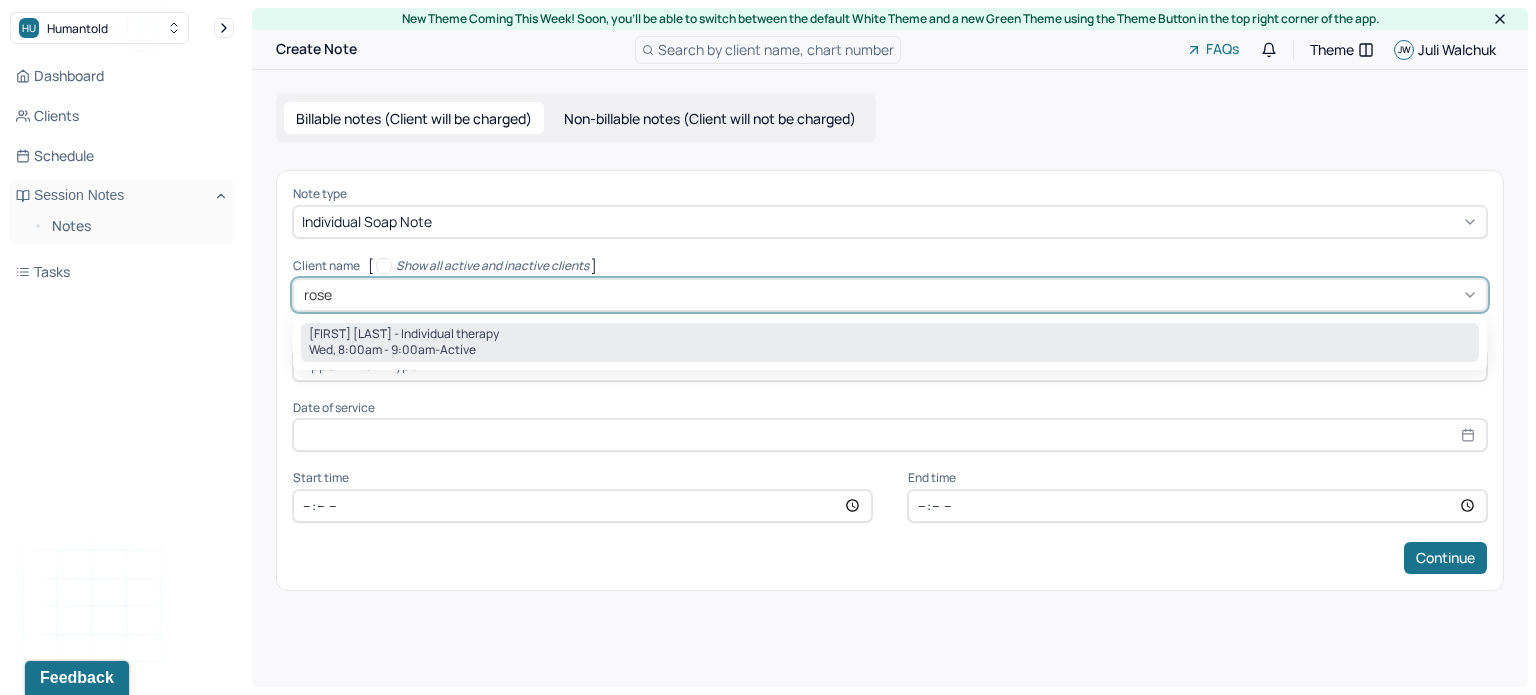 click on "[FIRST] [LAST] - Individual therapy" at bounding box center [404, 334] 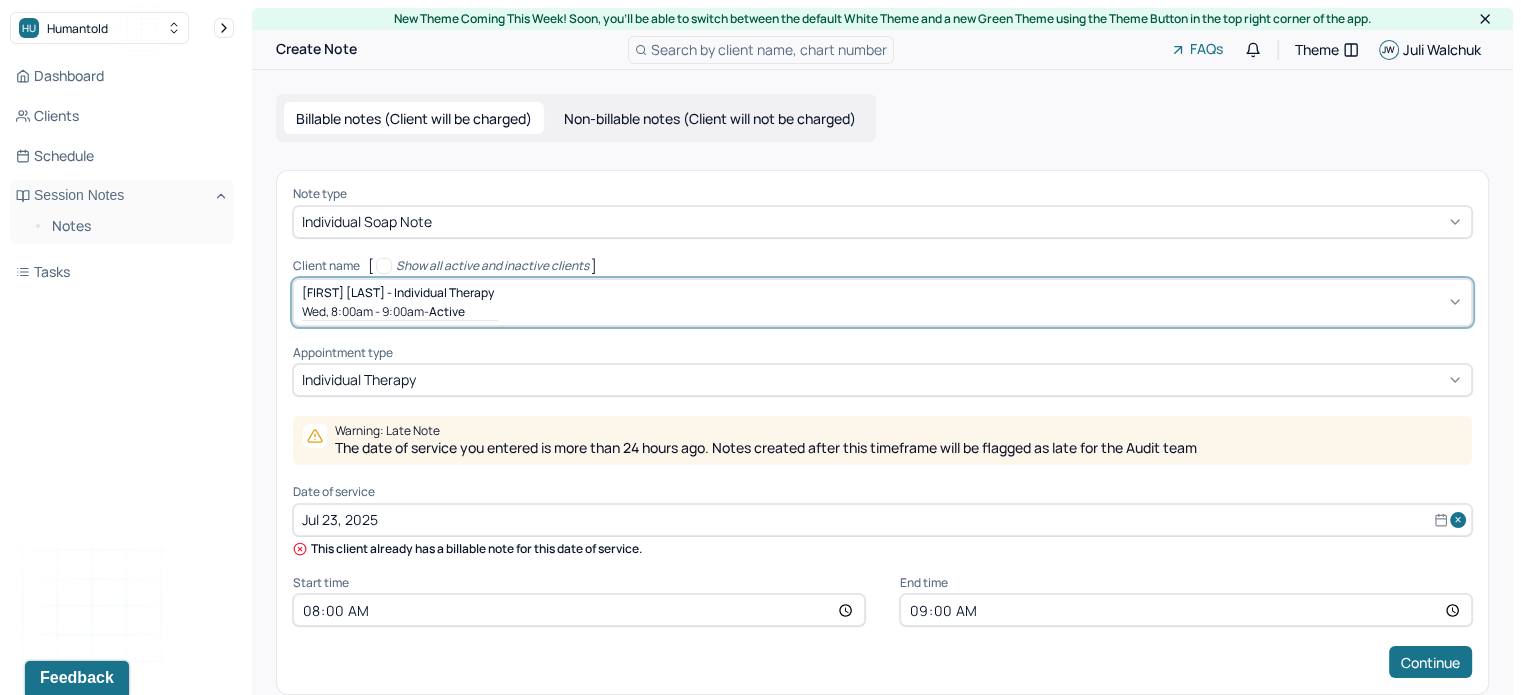 scroll, scrollTop: 31, scrollLeft: 0, axis: vertical 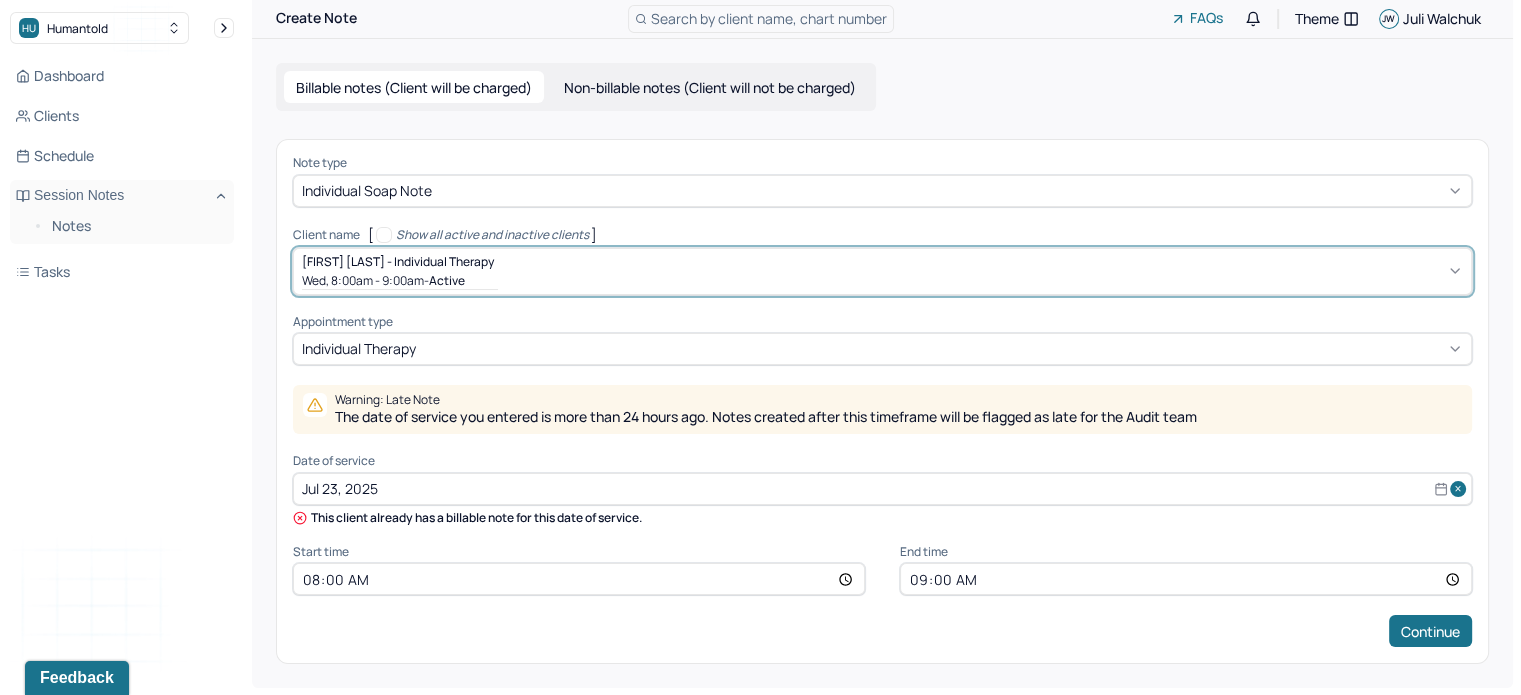 click on "Jul 23, 2025" at bounding box center [882, 489] 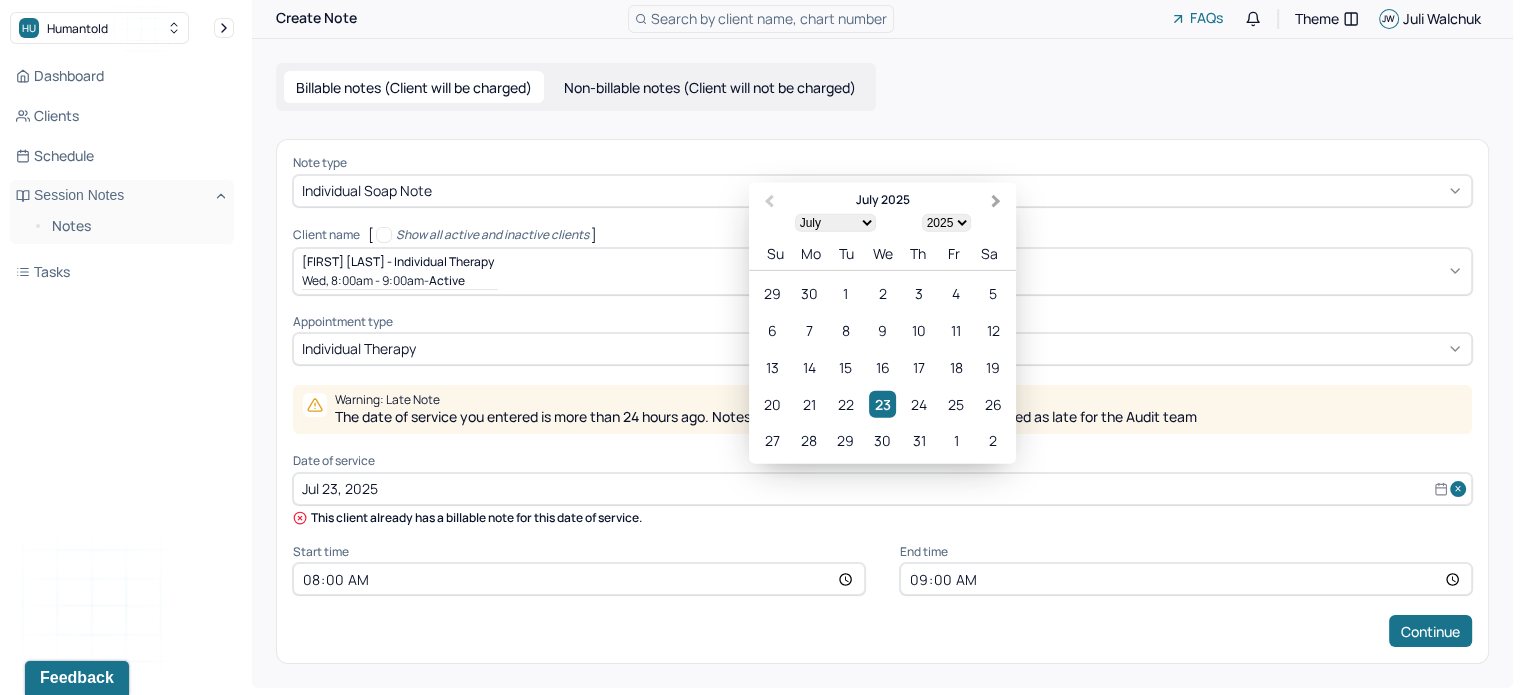 click on "Next Month" at bounding box center [998, 203] 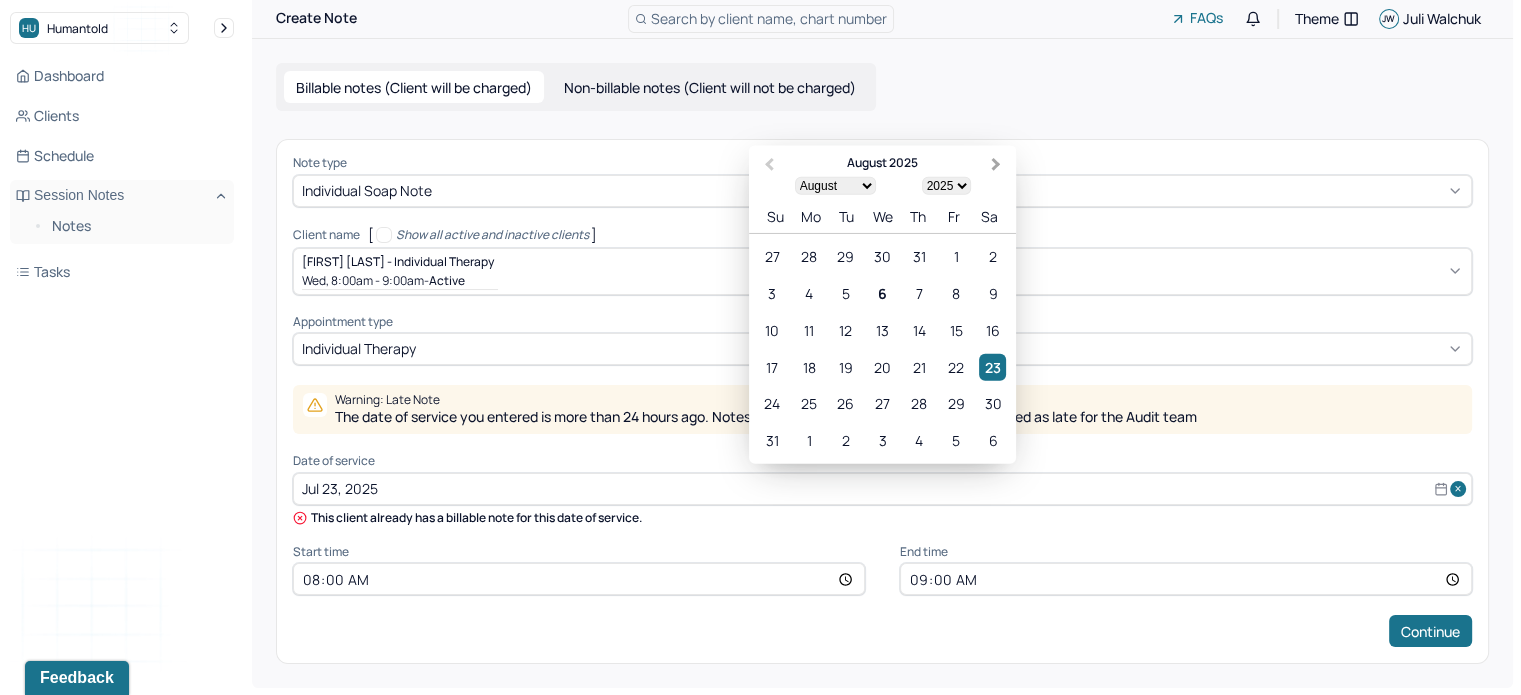 click on "[MONTH] [YEAR] Previous Month Next Month [MONTH] [YEAR] January February March April May June July August September October November December 1900 1901 1902 1903 1904 1905 1906 1907 1908 1909 1910 1911 1912 1913 1914 1915 1916 1917 1918 1919 1920 1921 1922 1923 1924 1925 1926 1927 1928 1929 1930 1931 1932 1933 1934 1935 1936 1937 1938 1939 1940 1941 1942 1943 1944 1945 1946 1947 1948 1949 1950 1951 1952 1953 1954 1955 1956 1957 1958 1959 1960 1961 1962 1963 1964 1965 1966 1967 1968 1969 1970 1971 1972 1973 1974 1975 1976 1977 1978 1979 1980 1981 1982 1983 1984 1985 1986 1987 1988 1989 1990 1991 1992 1993 1994 1995 1996 1997 1998 1999 2000 2001 2002 2003 2004 2005 2006 2007 2008 2009 2010 2011 2012 2013 2014 2015 2016 2017 2018 2019 2020 2021 2022 2023 2024 2025 2026 2027 2028 2029 2030 2031 2032 2033 2034 2035 2036 2037 2038 2039 2040 2041 2042 2043 2044 2045 2046 2047 2048 2049 2050 2051 2052 2053 2054 2055 2056 2057 2058 2059 2060 2061 2062 2063 2064 2065 2066 2067 2068 2069 2070 2071 2072 2073 2074 2075 2076 Su" at bounding box center (882, 304) 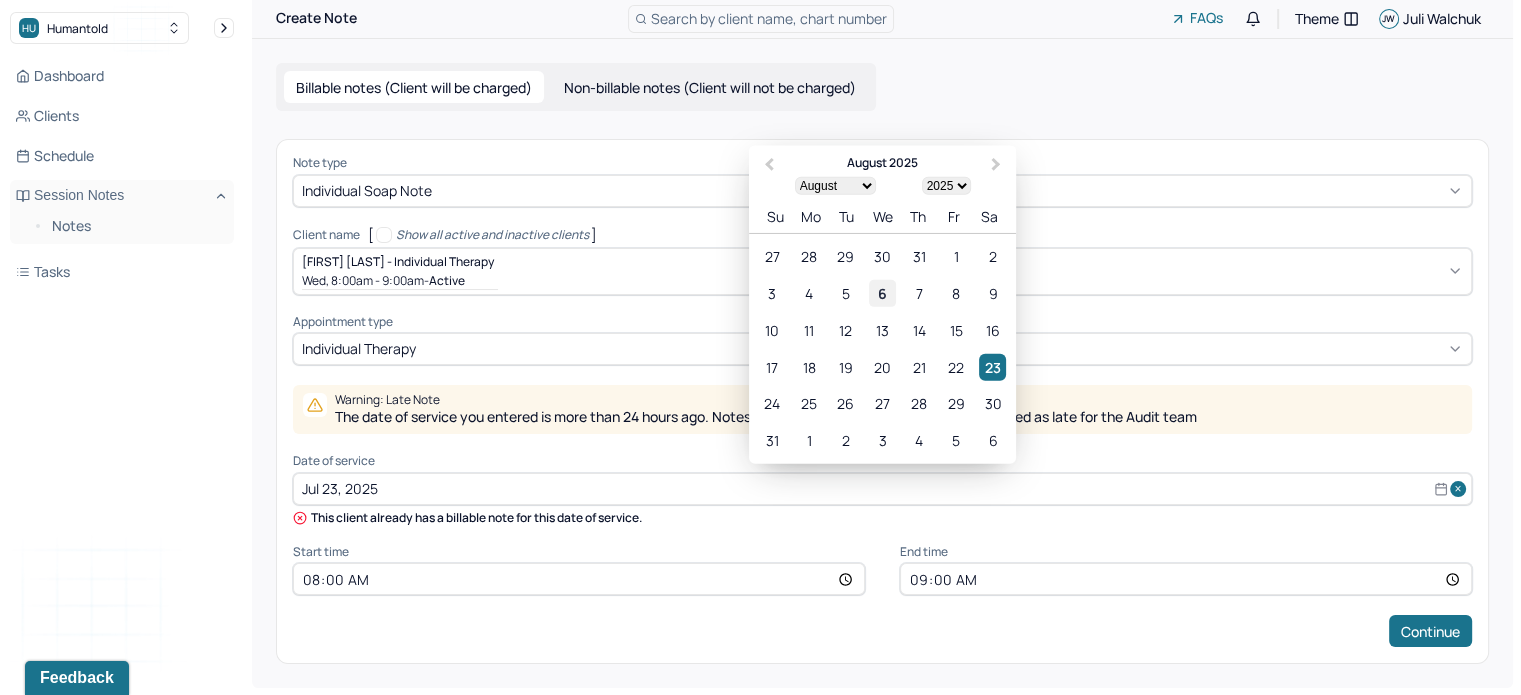 click on "6" at bounding box center [882, 293] 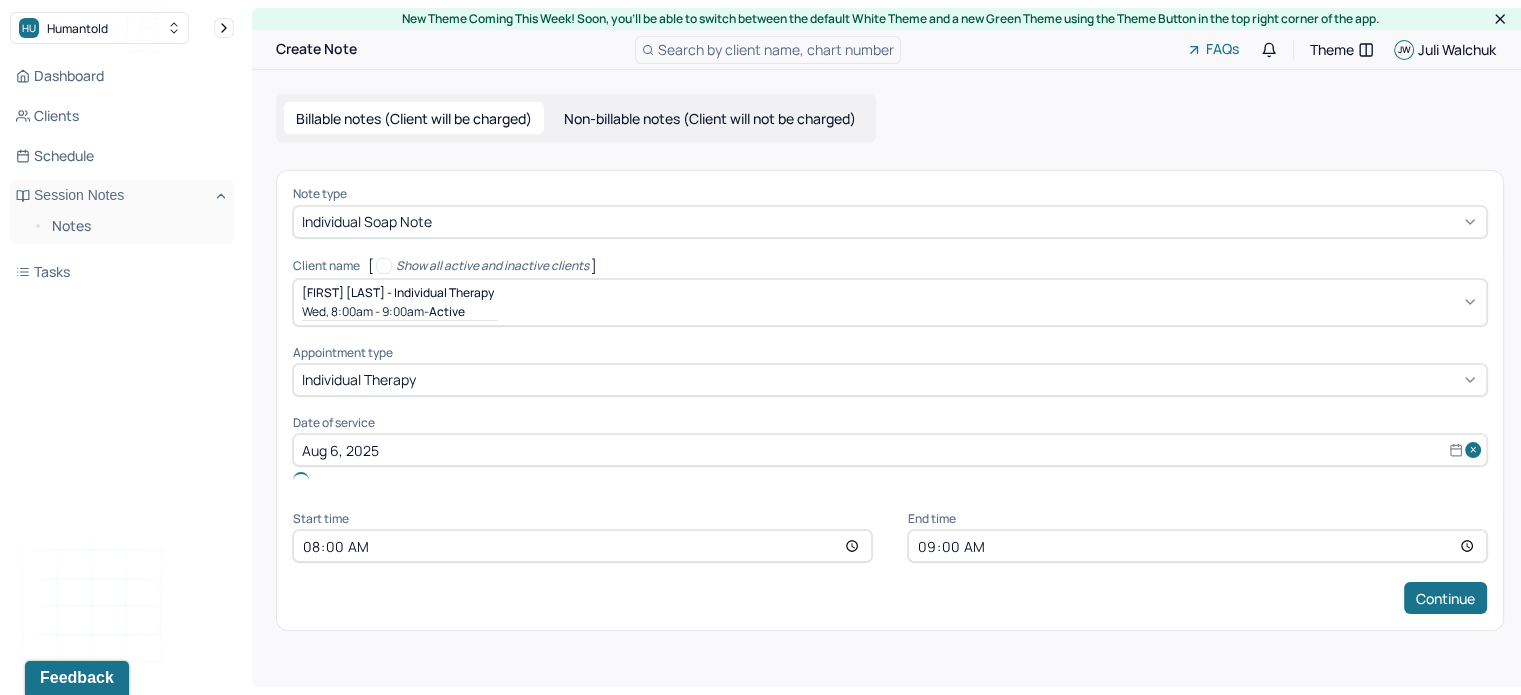 scroll, scrollTop: 0, scrollLeft: 0, axis: both 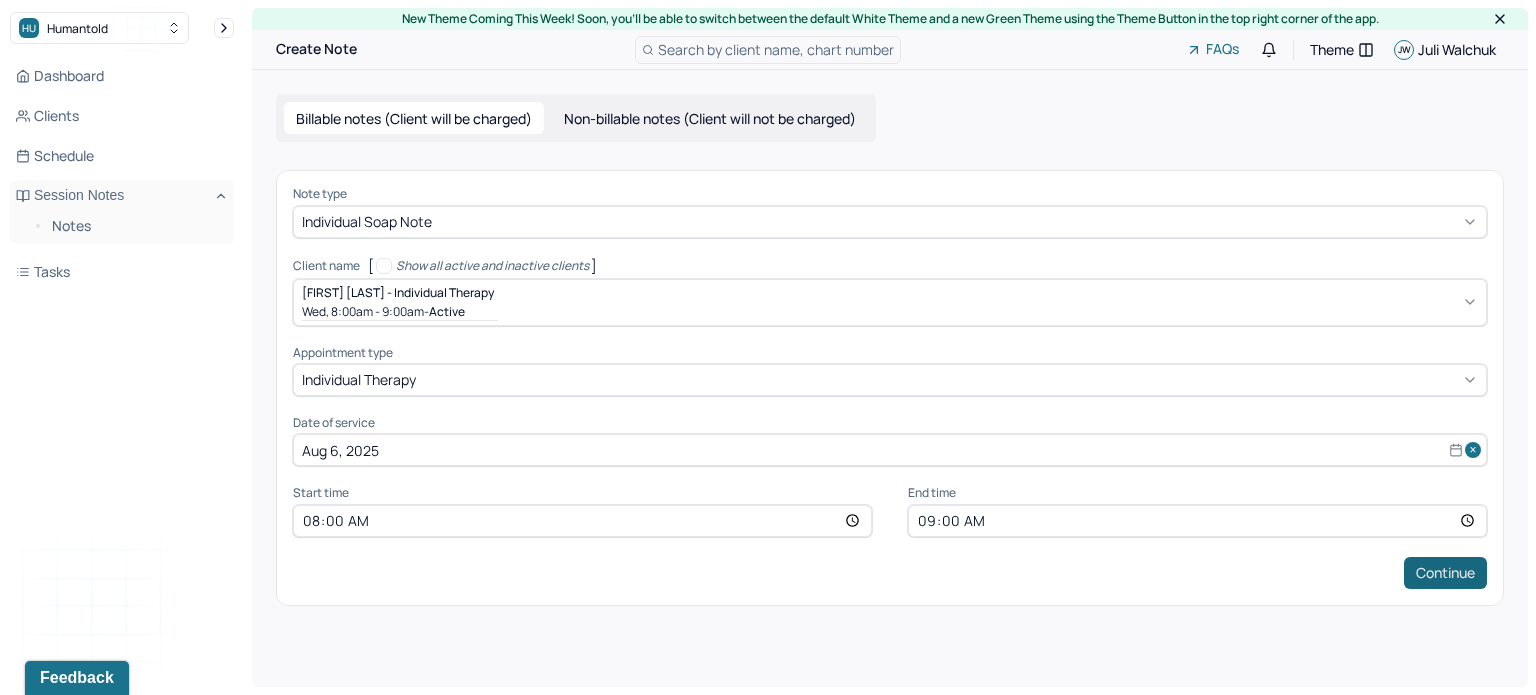 click on "Continue" at bounding box center [1445, 573] 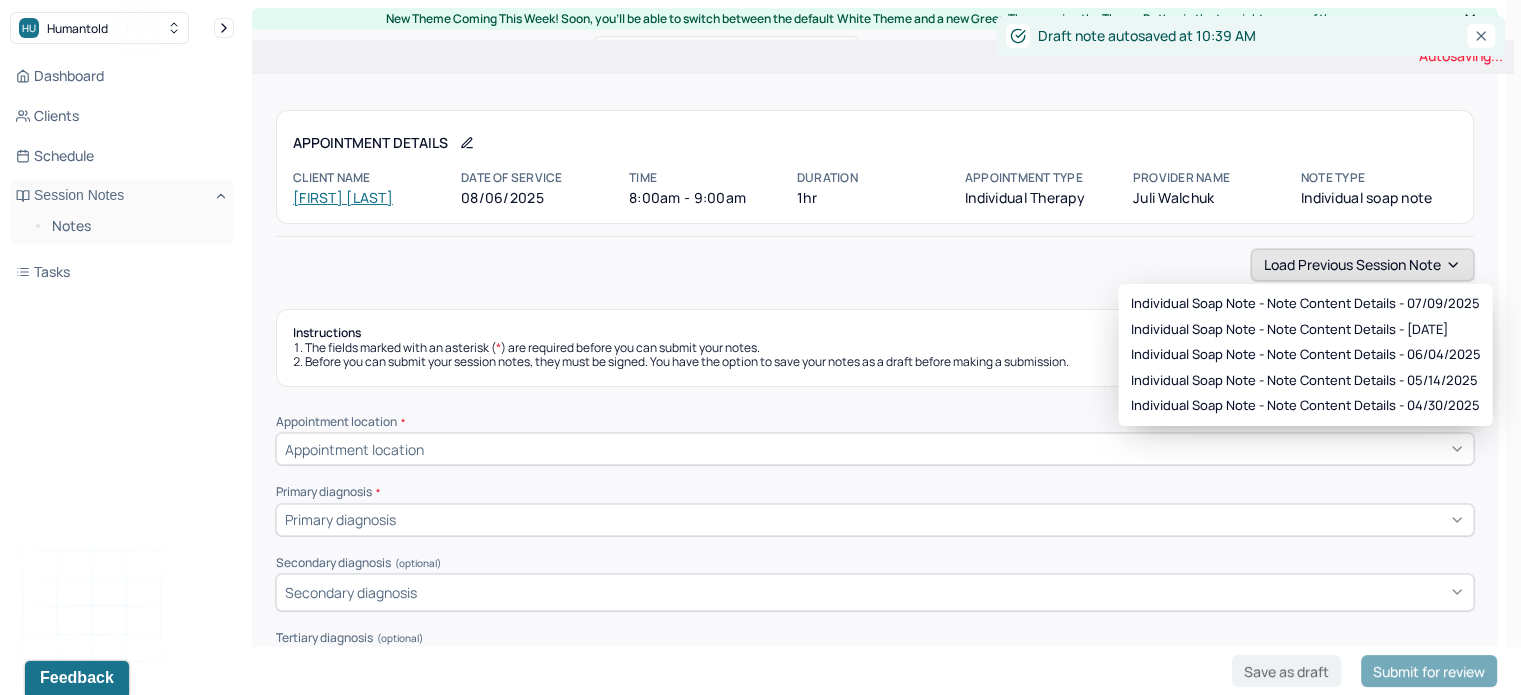 click on "Load previous session note" at bounding box center (1362, 265) 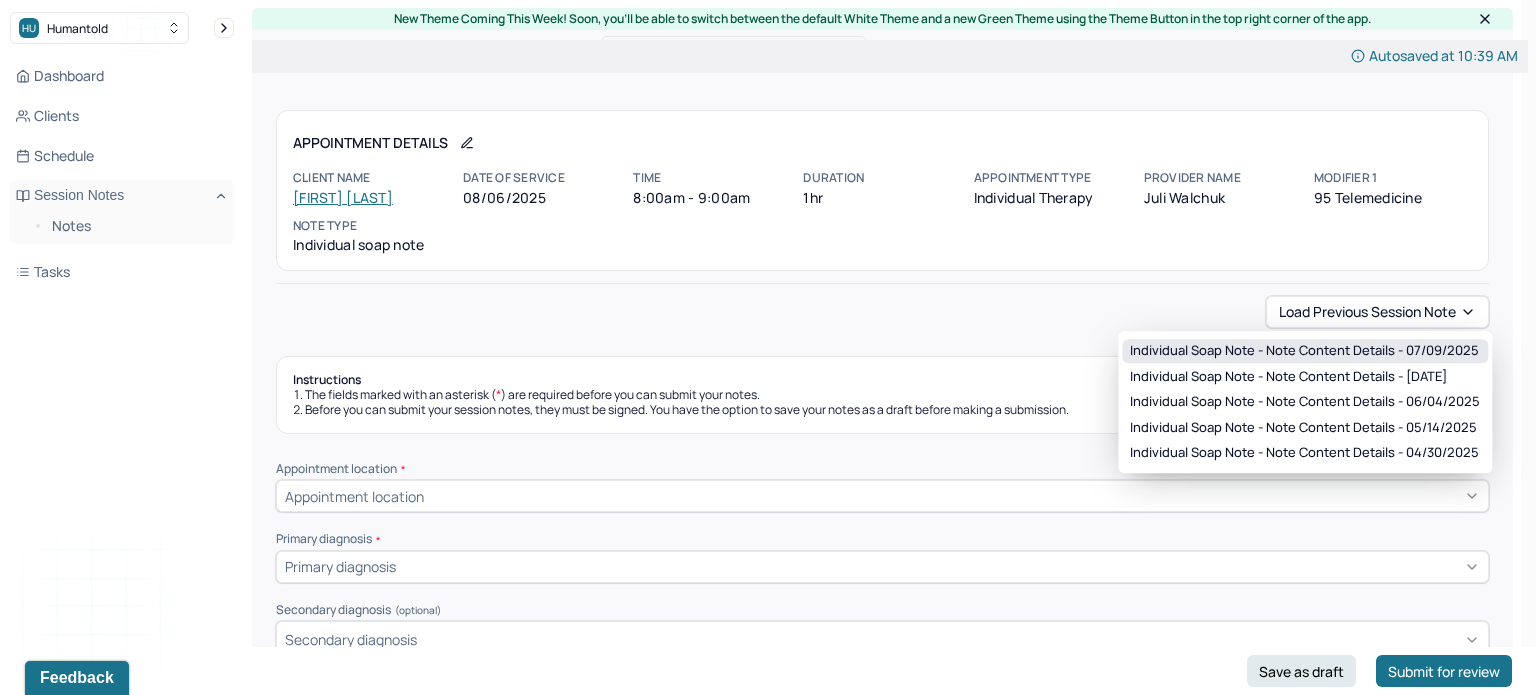 click on "Individual soap note   - Note content Details -   [DATE]" at bounding box center [1304, 351] 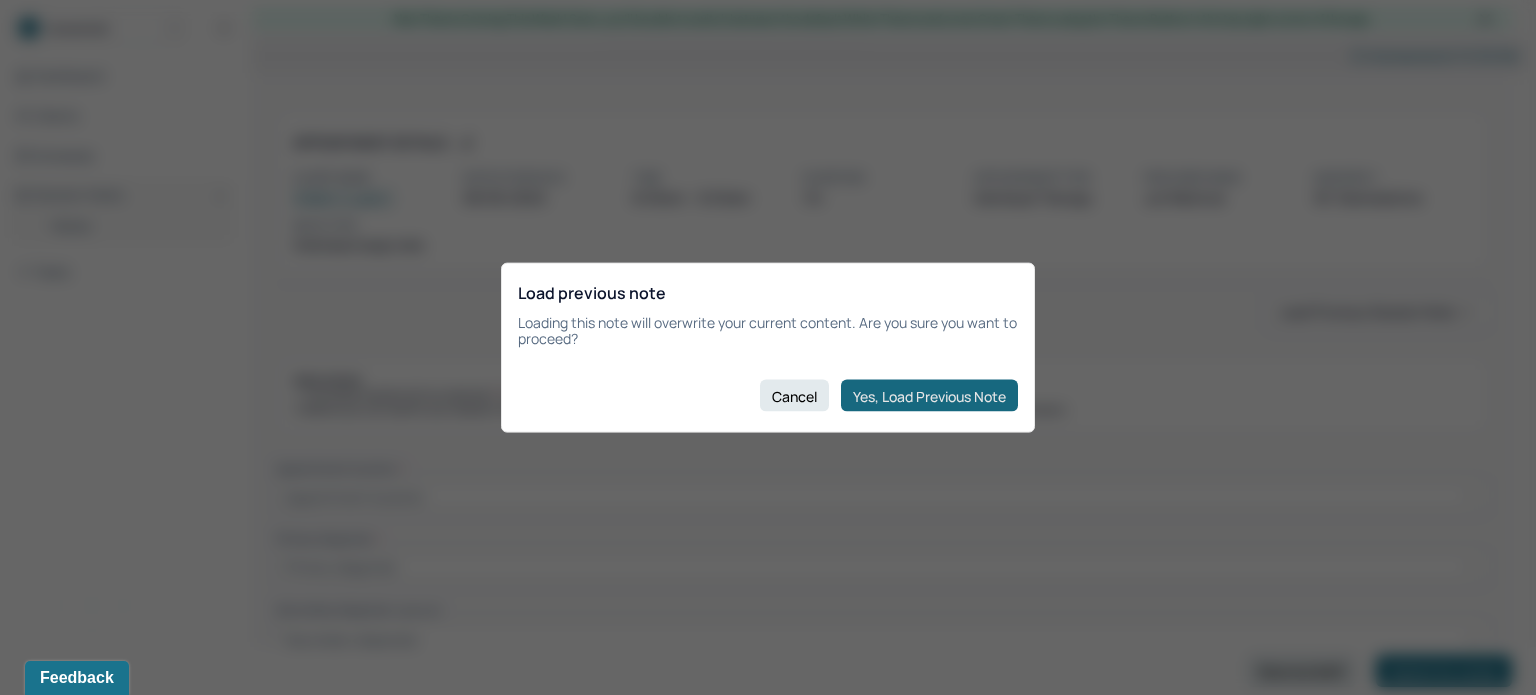 click on "Yes, Load Previous Note" at bounding box center (929, 396) 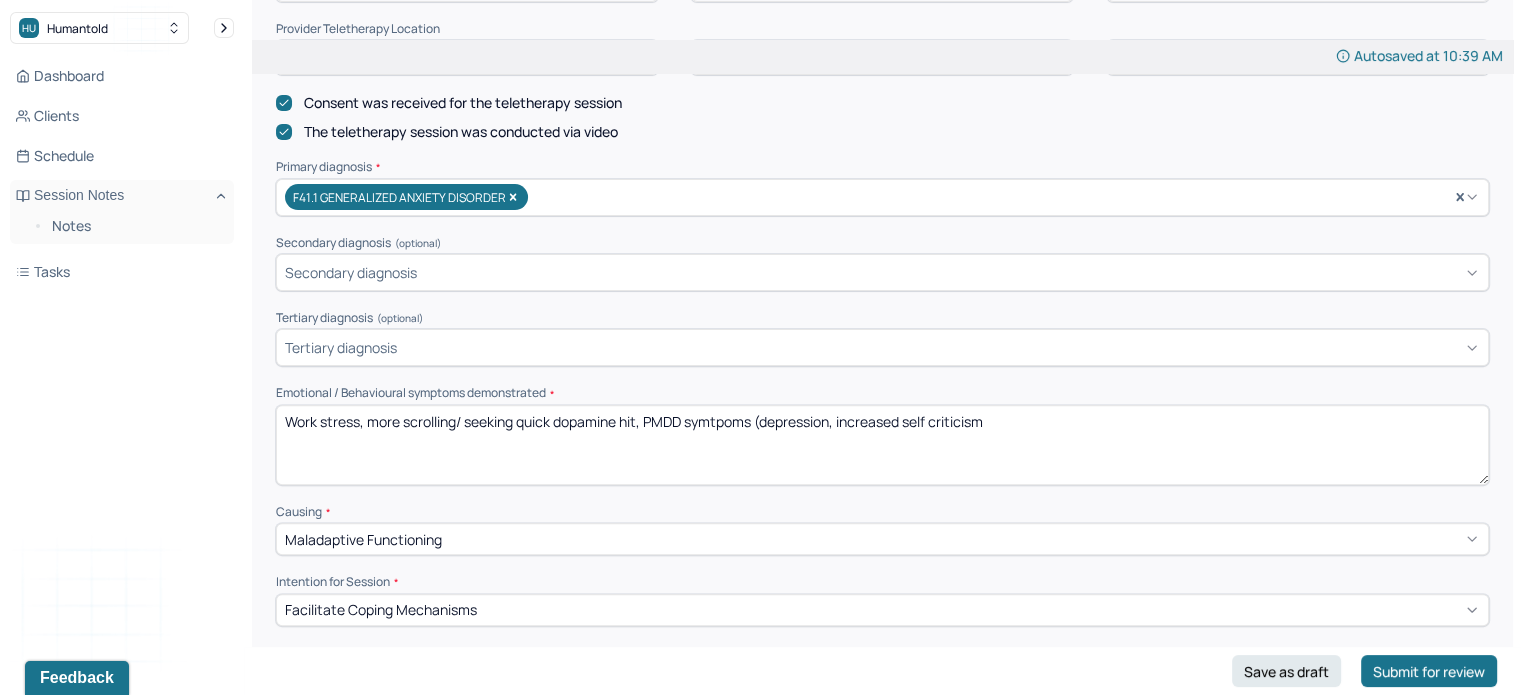 scroll, scrollTop: 530, scrollLeft: 0, axis: vertical 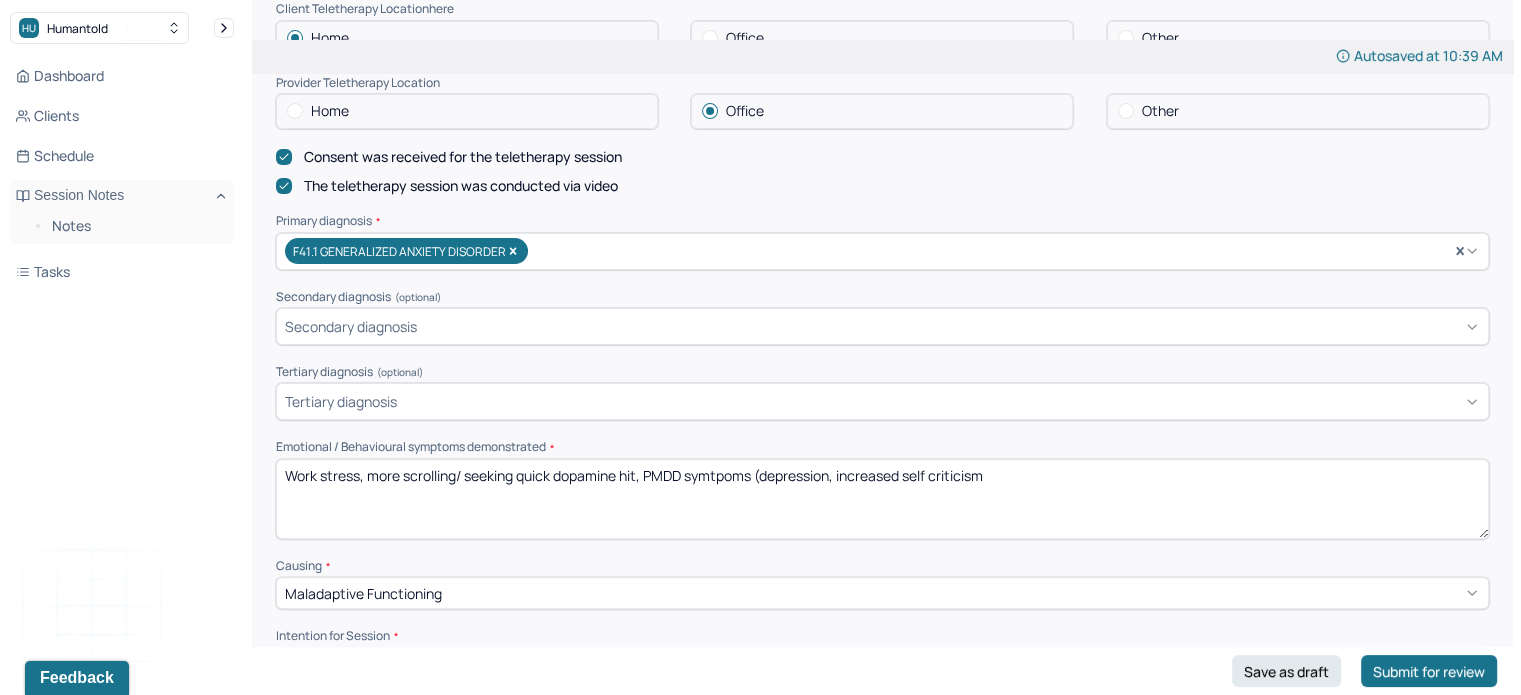 drag, startPoint x: 1022, startPoint y: 464, endPoint x: 372, endPoint y: 467, distance: 650.0069 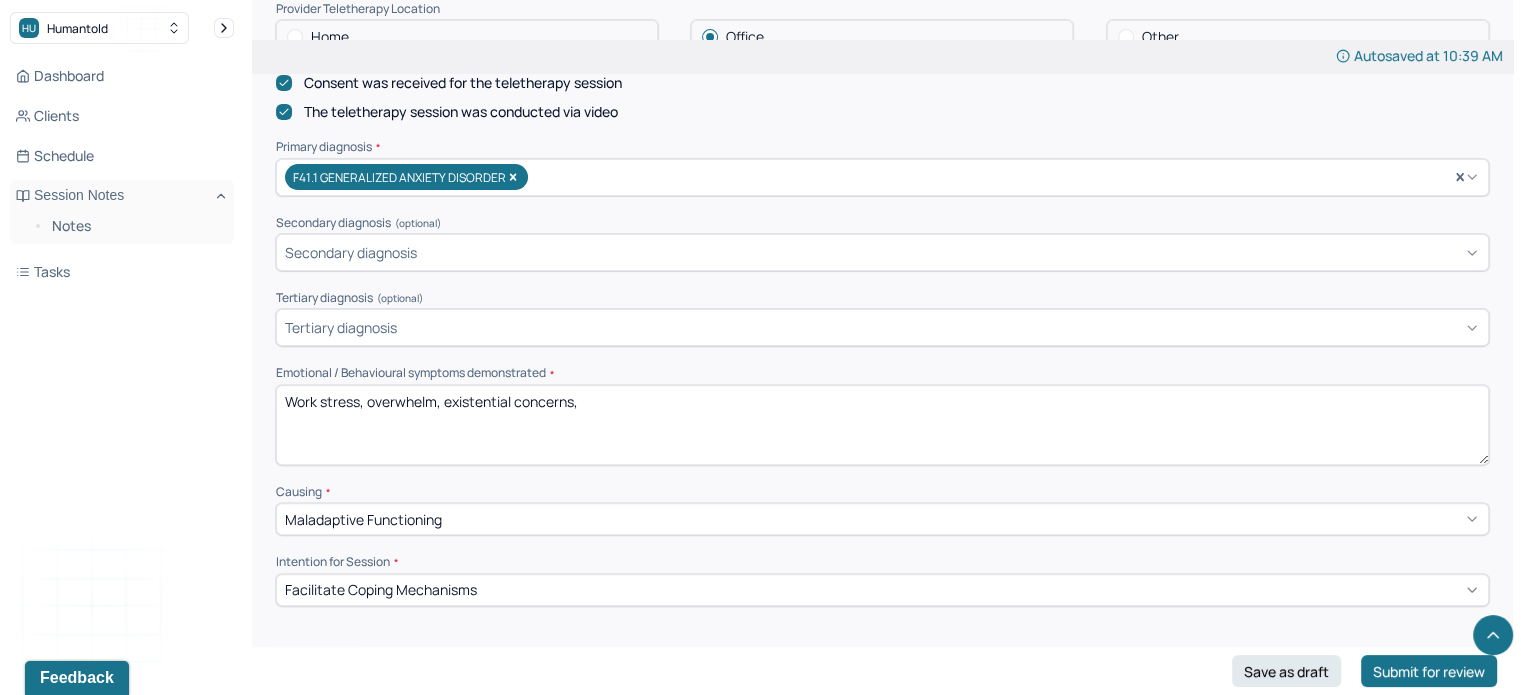 scroll, scrollTop: 606, scrollLeft: 0, axis: vertical 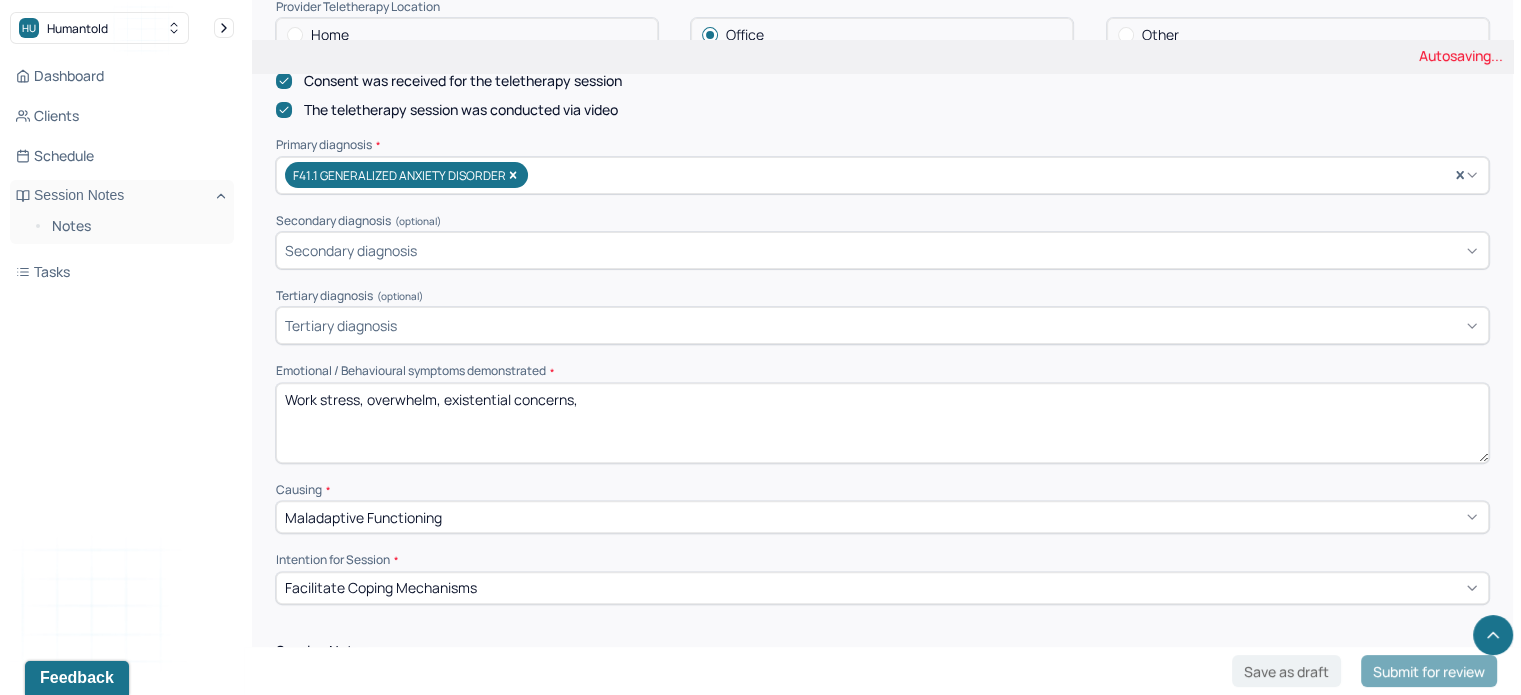 click on "Work stress, overhwlem, existential concerns," at bounding box center [882, 423] 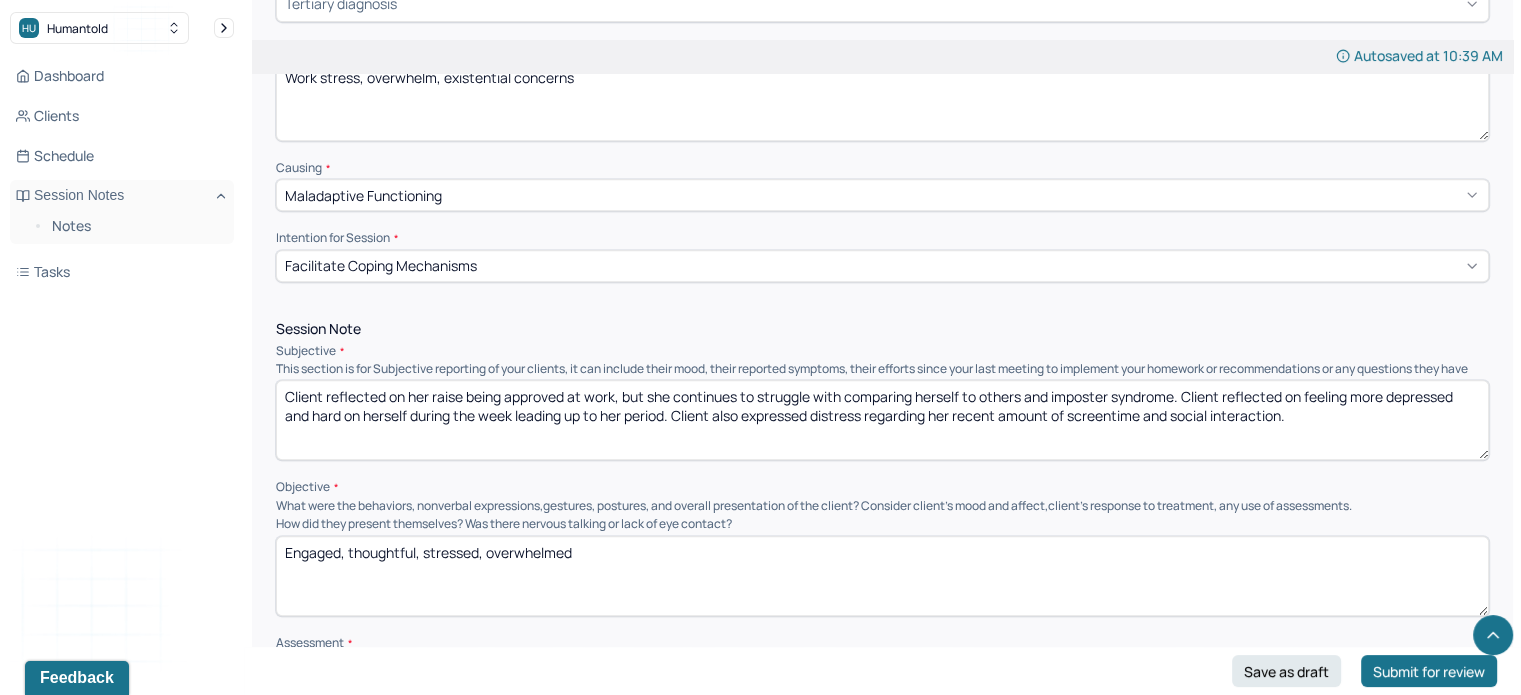 scroll, scrollTop: 930, scrollLeft: 0, axis: vertical 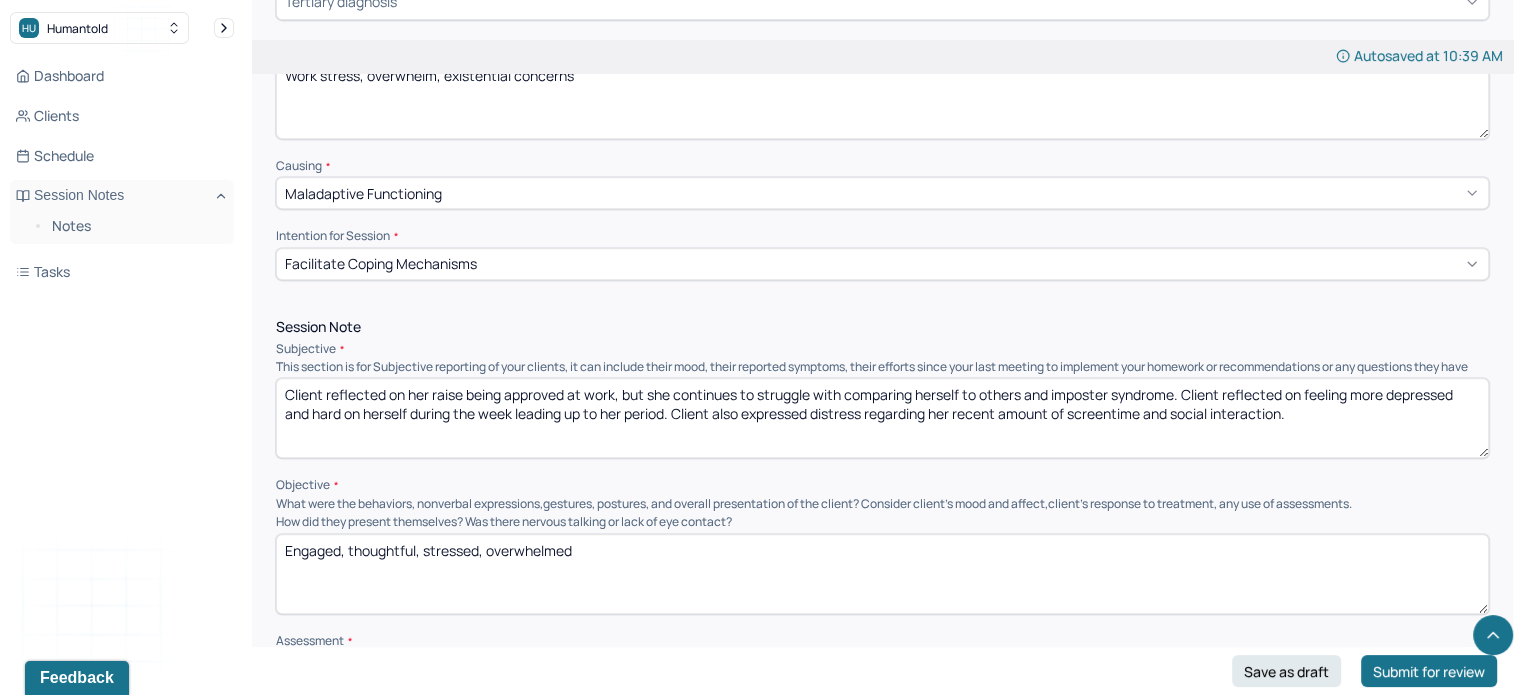 type on "Work stress, overwhelm, existential concerns" 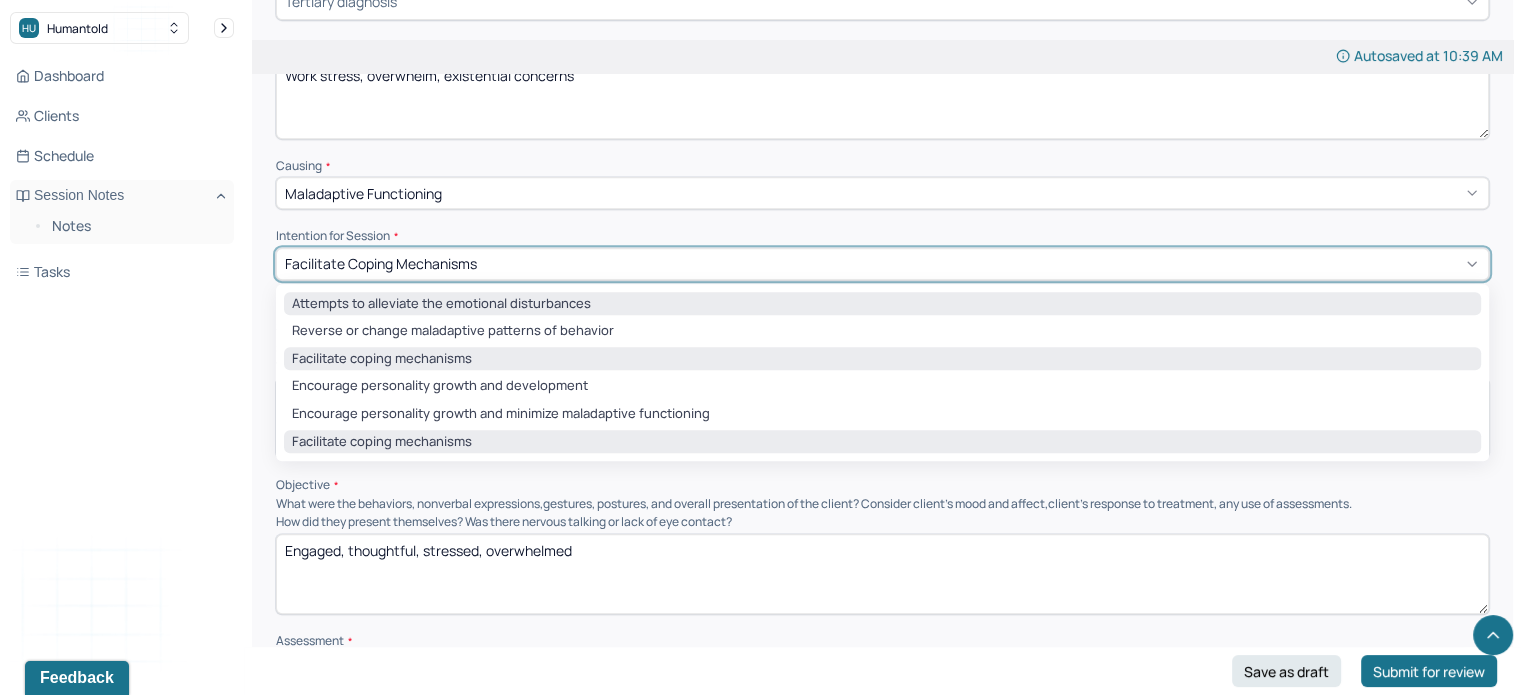 click on "Attempts to alleviate the emotional disturbances" at bounding box center (882, 304) 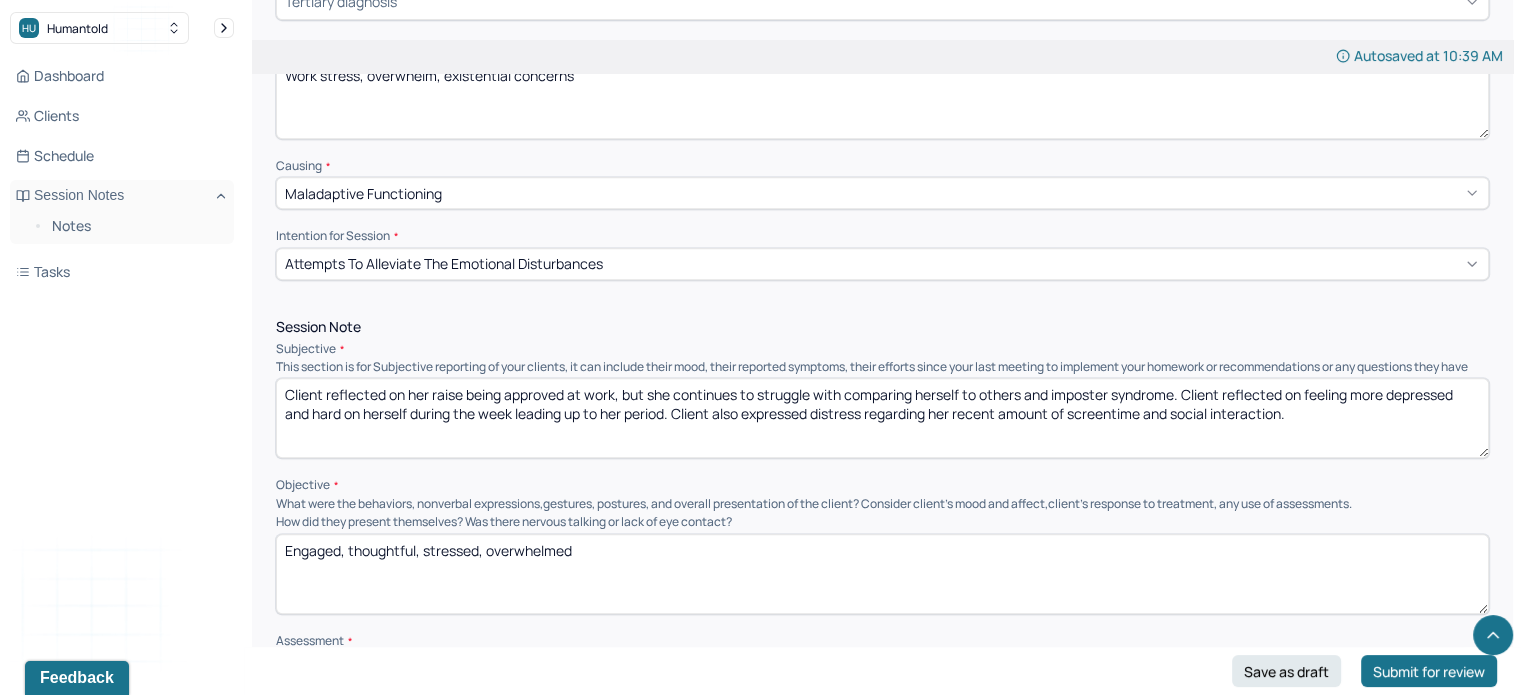 drag, startPoint x: 1314, startPoint y: 427, endPoint x: 410, endPoint y: 404, distance: 904.29254 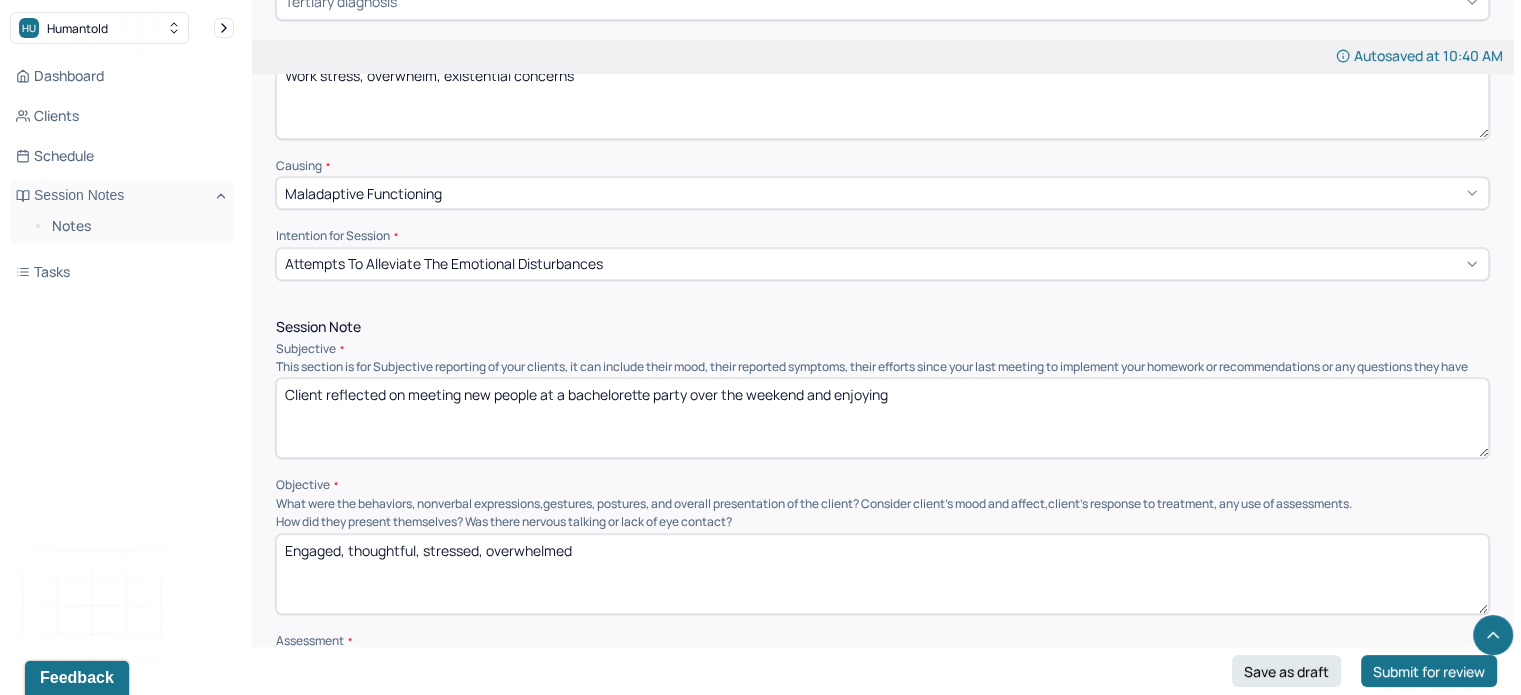 click on "Client reflected on meeting new people at a bachlorette party over the weekend and enjoying" at bounding box center [882, 418] 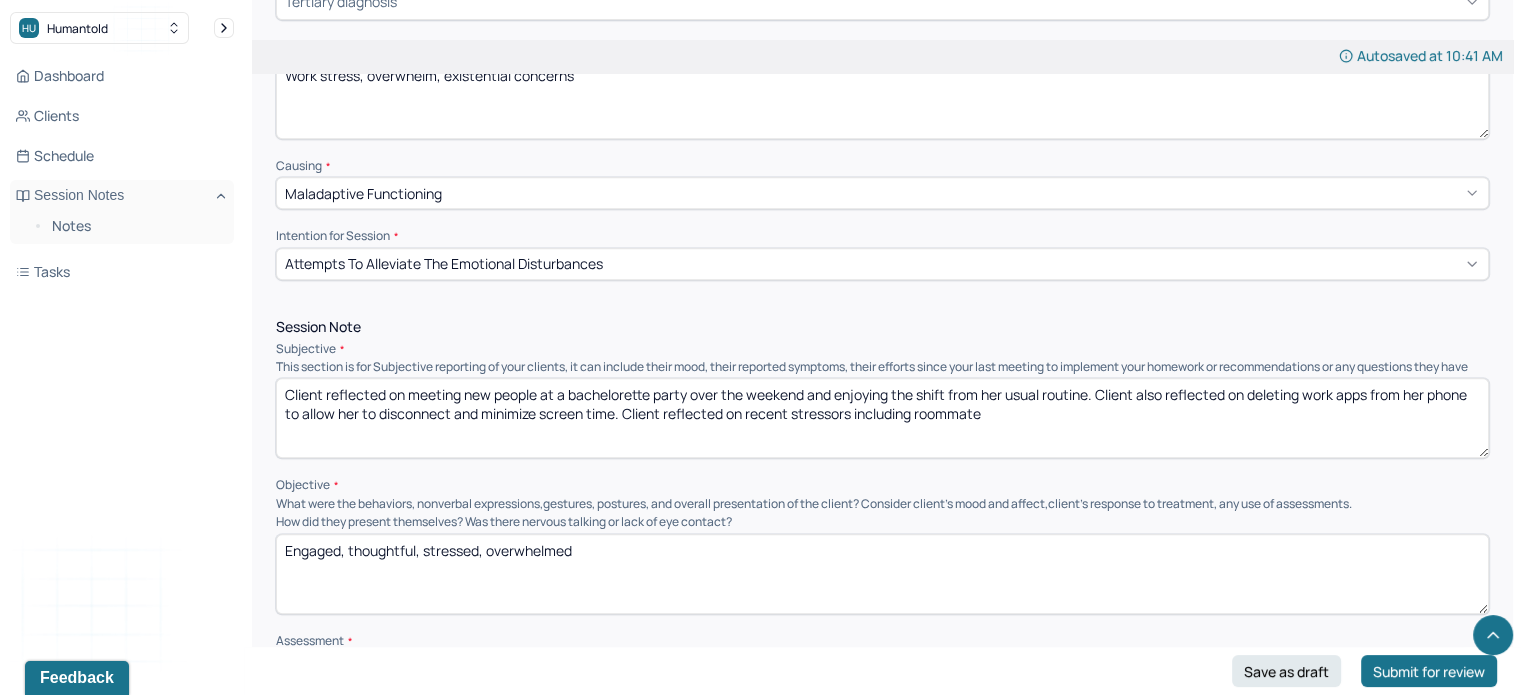 click on "Client reflected on meeting new people at a bachelorette party over the weekend and enjoying the shift from her usual routine. Client also reflected on deleting work apps from her phone to allow her to disconnect and minimize screen time. Client relfected on recent stressors including roommate" at bounding box center [882, 418] 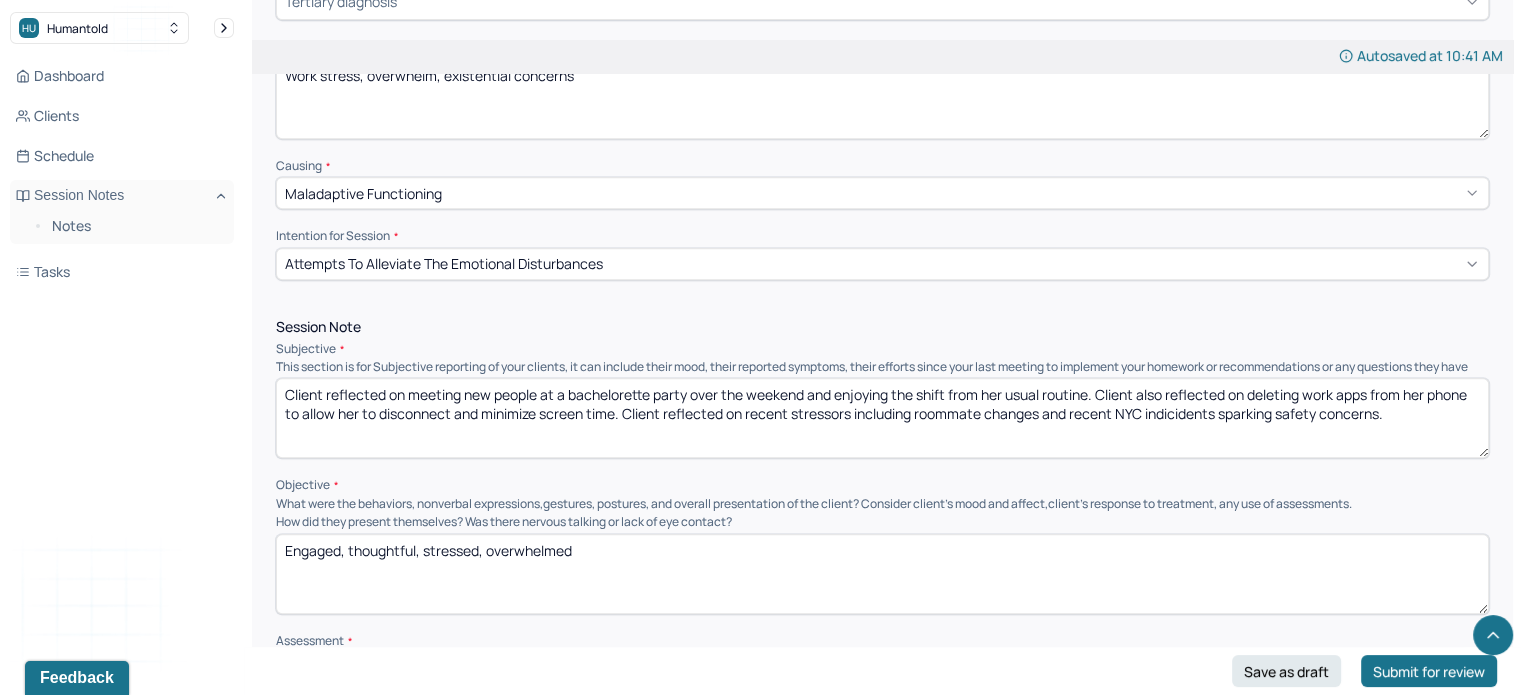 click on "Client reflected on meeting new people at a bachelorette party over the weekend and enjoying the shift from her usual routine. Client also reflected on deleting work apps from her phone to allow her to disconnect and minimize screen time. Client reflected on recent stressors including roommate changes and" at bounding box center [882, 418] 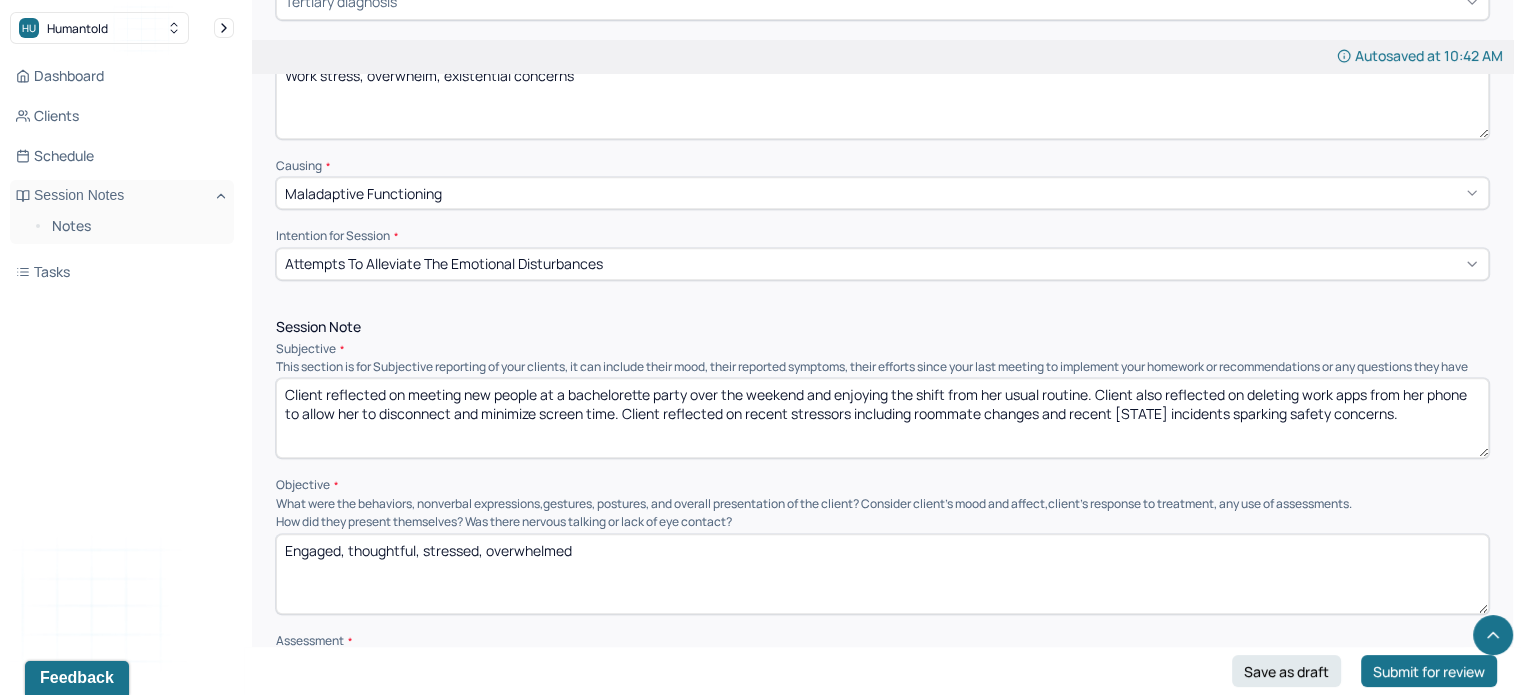 type on "Client reflected on meeting new people at a bachelorette party over the weekend and enjoying the shift from her usual routine. Client also reflected on deleting work apps from her phone to allow her to disconnect and minimize screen time. Client reflected on recent stressors including roommate changes and recent [STATE] incidents sparking safety concerns." 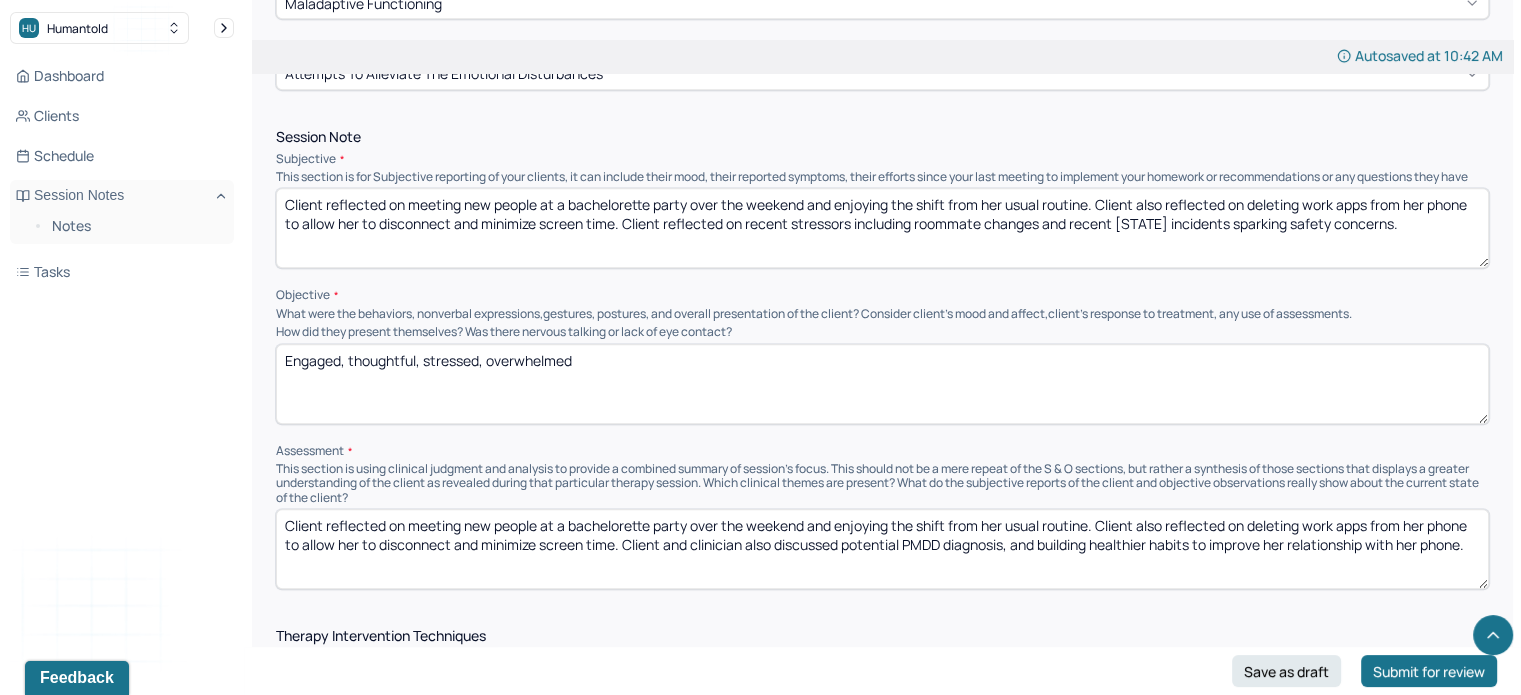 scroll, scrollTop: 1132, scrollLeft: 0, axis: vertical 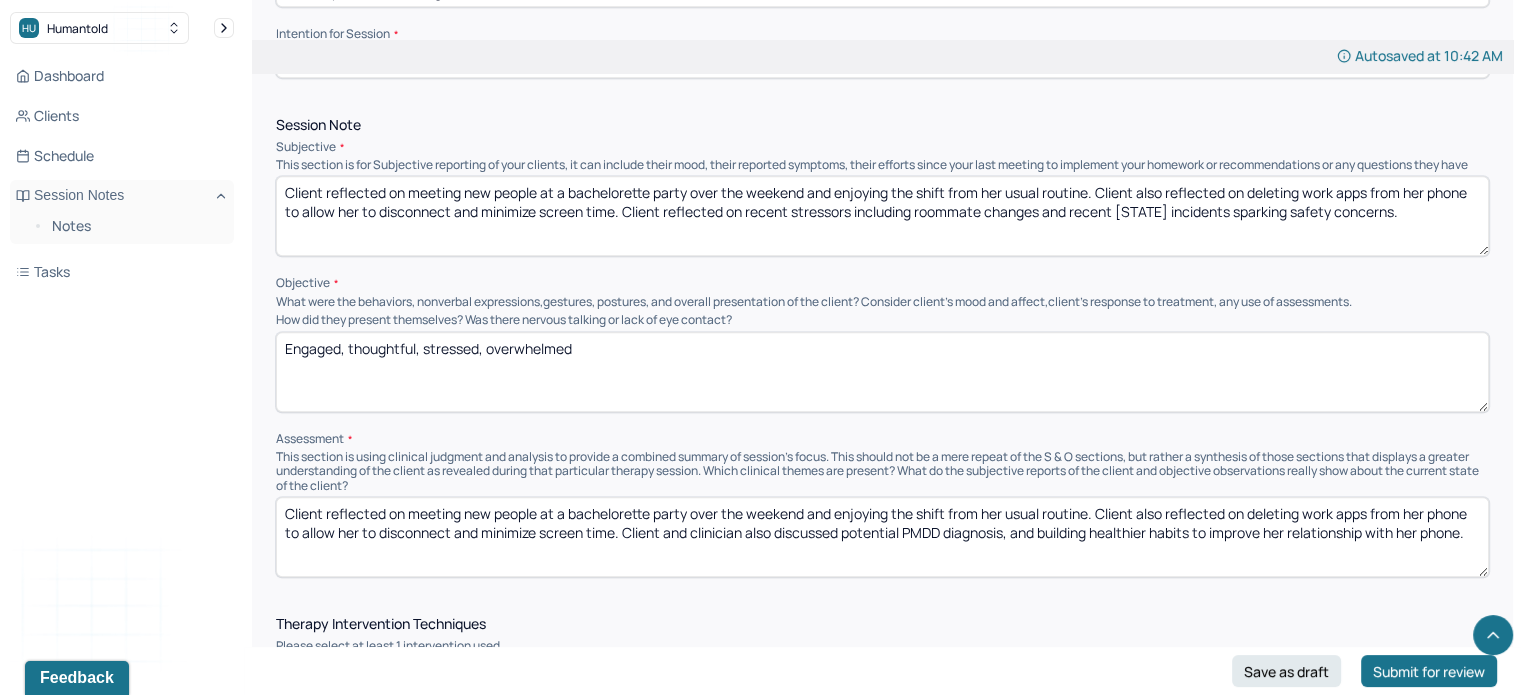 drag, startPoint x: 590, startPoint y: 345, endPoint x: 346, endPoint y: 355, distance: 244.20483 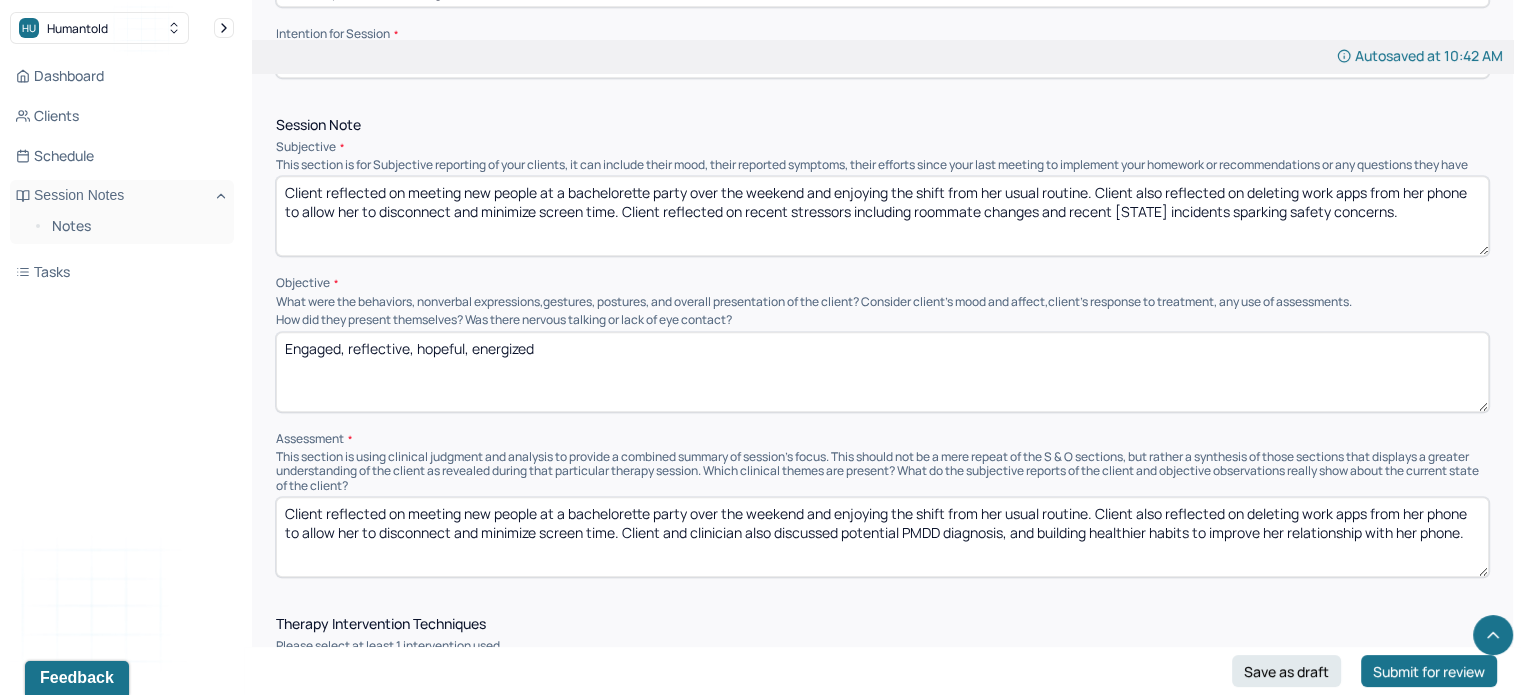 scroll, scrollTop: 1307, scrollLeft: 0, axis: vertical 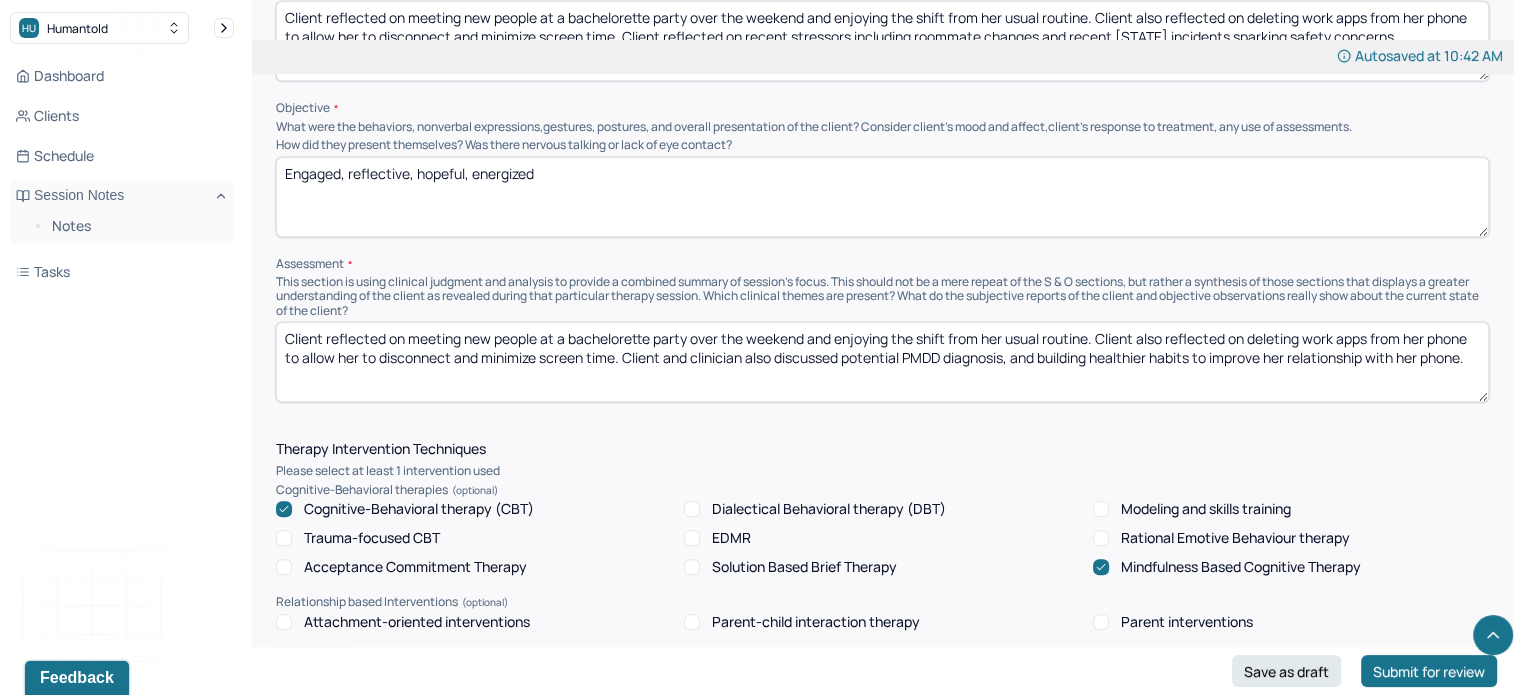 type on "Engaged, reflective, hopeful, energized" 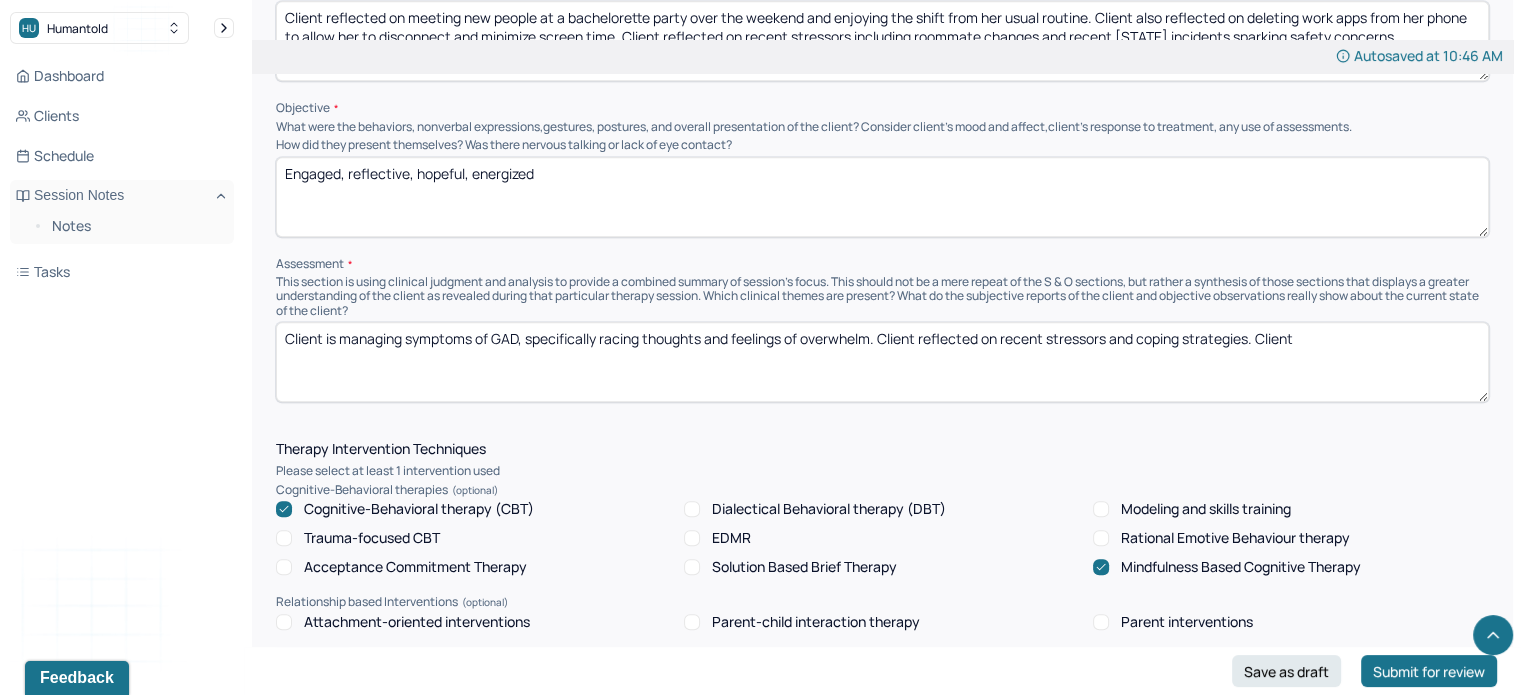click on "Client is managing symptoms of GAD, specifically racing thoughts and feelings of overwhelm. Client reflected on recent stressors and coping stratgies. Client" at bounding box center [882, 362] 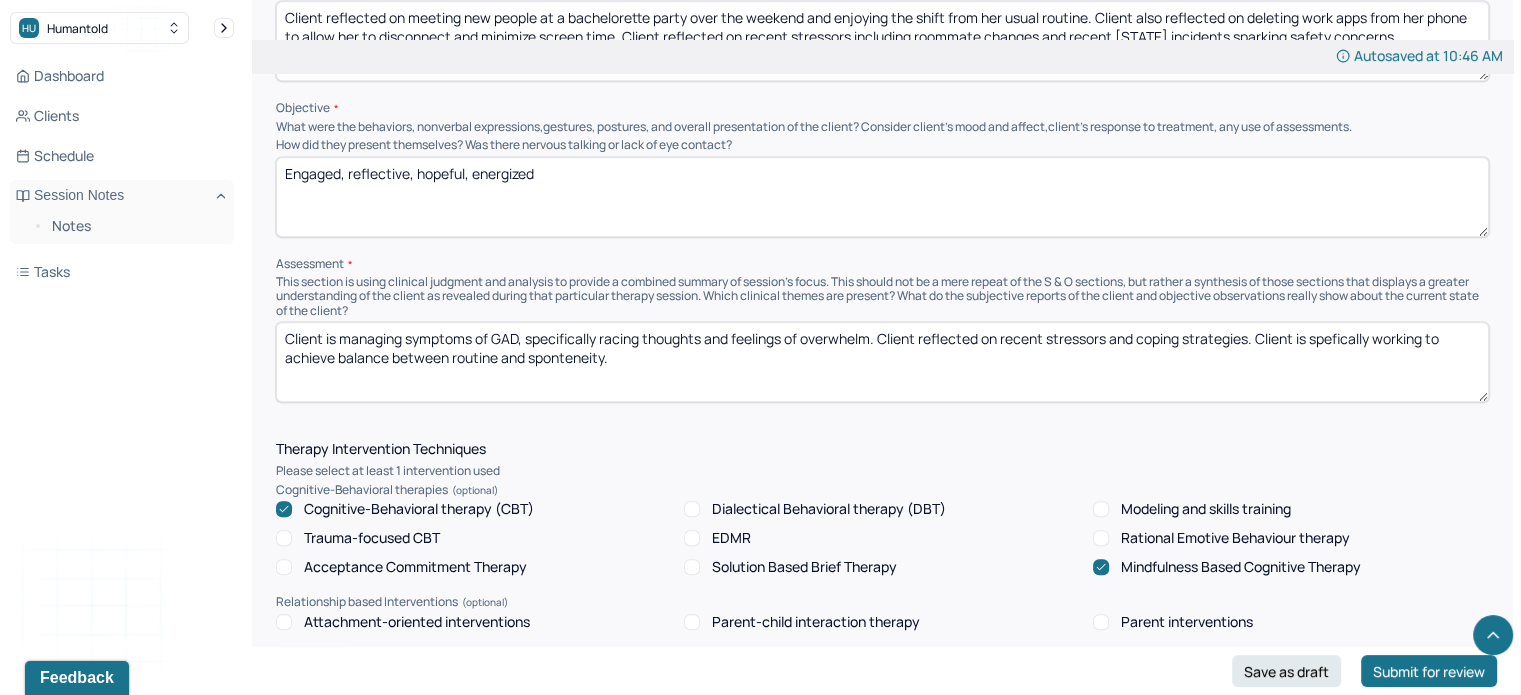 click on "Client is managing symptoms of GAD, specifically racing thoughts and feelings of overwhelm. Client reflected on recent stressors and coping strategies. Client is spefically working to achieve balance between routine and sponteneity" at bounding box center [882, 362] 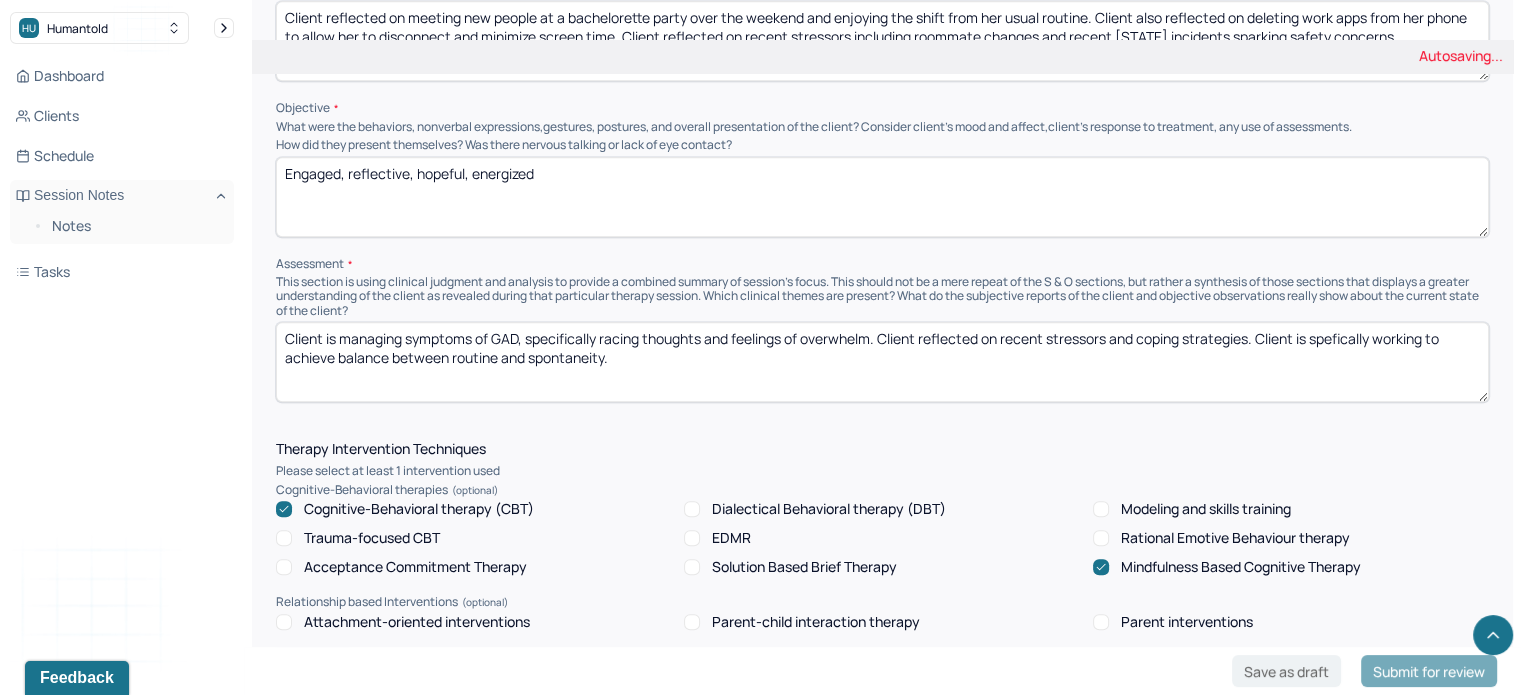 click on "Client is managing symptoms of GAD, specifically racing thoughts and feelings of overwhelm. Client reflected on recent stressors and coping strategies. Client is spefically working to achieve balance between routine and sponteneity" at bounding box center [882, 362] 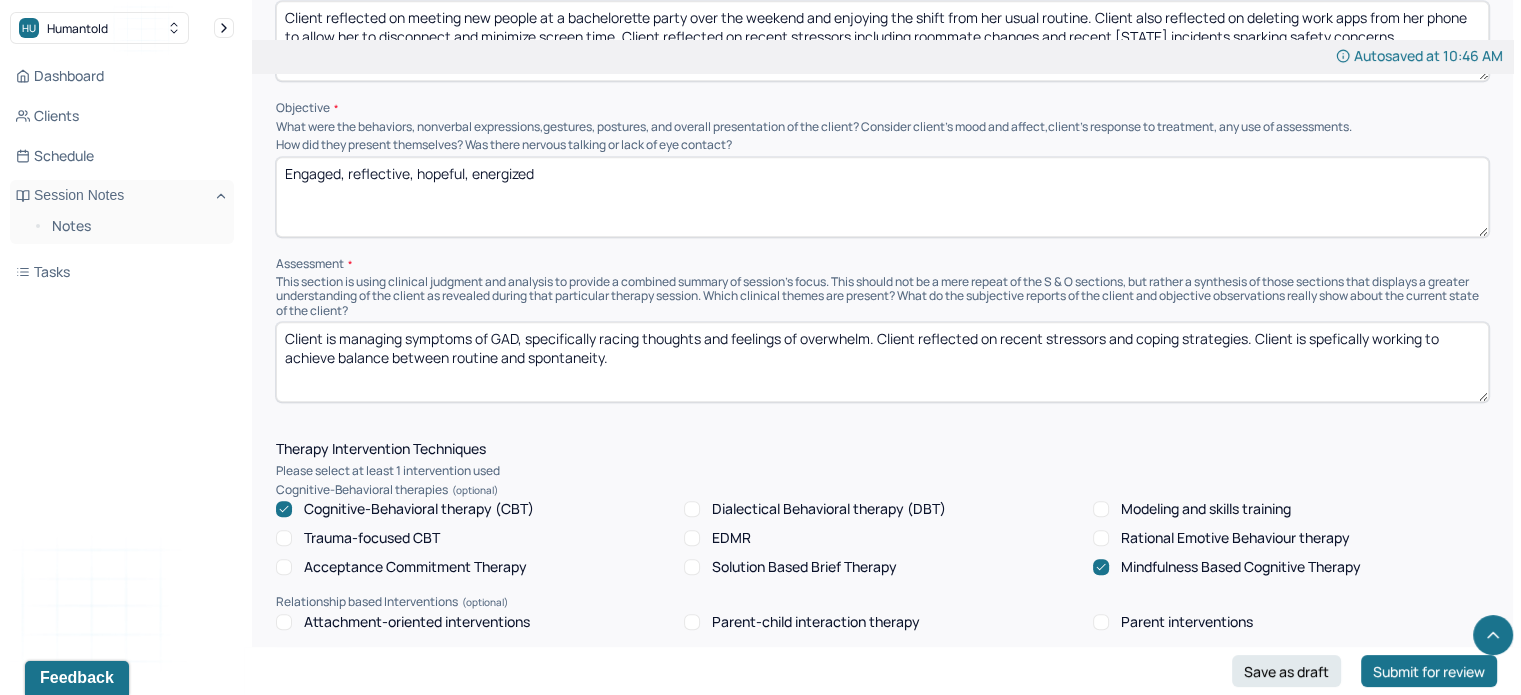 click on "Client is managing symptoms of GAD, specifically racing thoughts and feelings of overwhelm. Client reflected on recent stressors and coping strategies. Client is spefically working to achieve balance between routine and spontaneity." at bounding box center [882, 362] 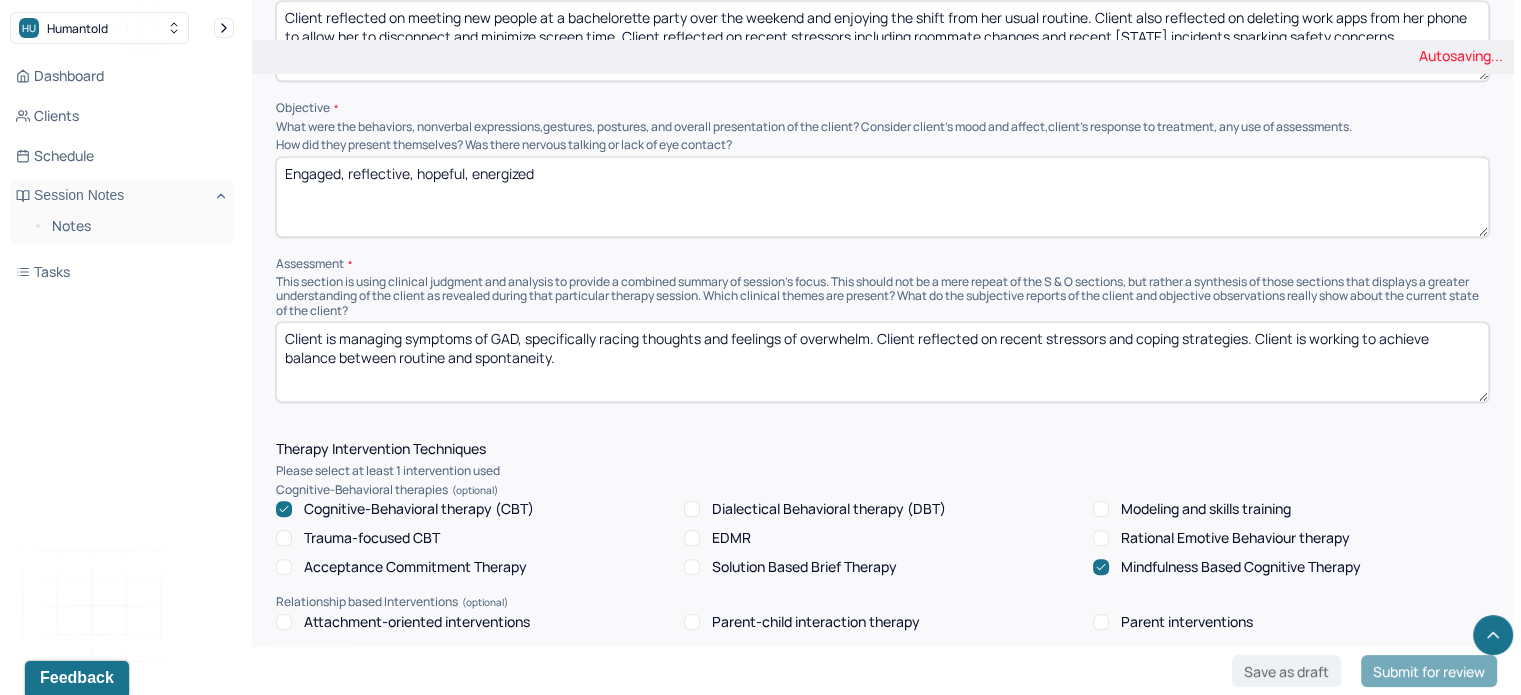 click on "Client is managing symptoms of GAD, specifically racing thoughts and feelings of overwhelm. Client reflected on recent stressors and coping strategies. Client is spefically working to achieve balance between routine and spontaneity." at bounding box center (882, 362) 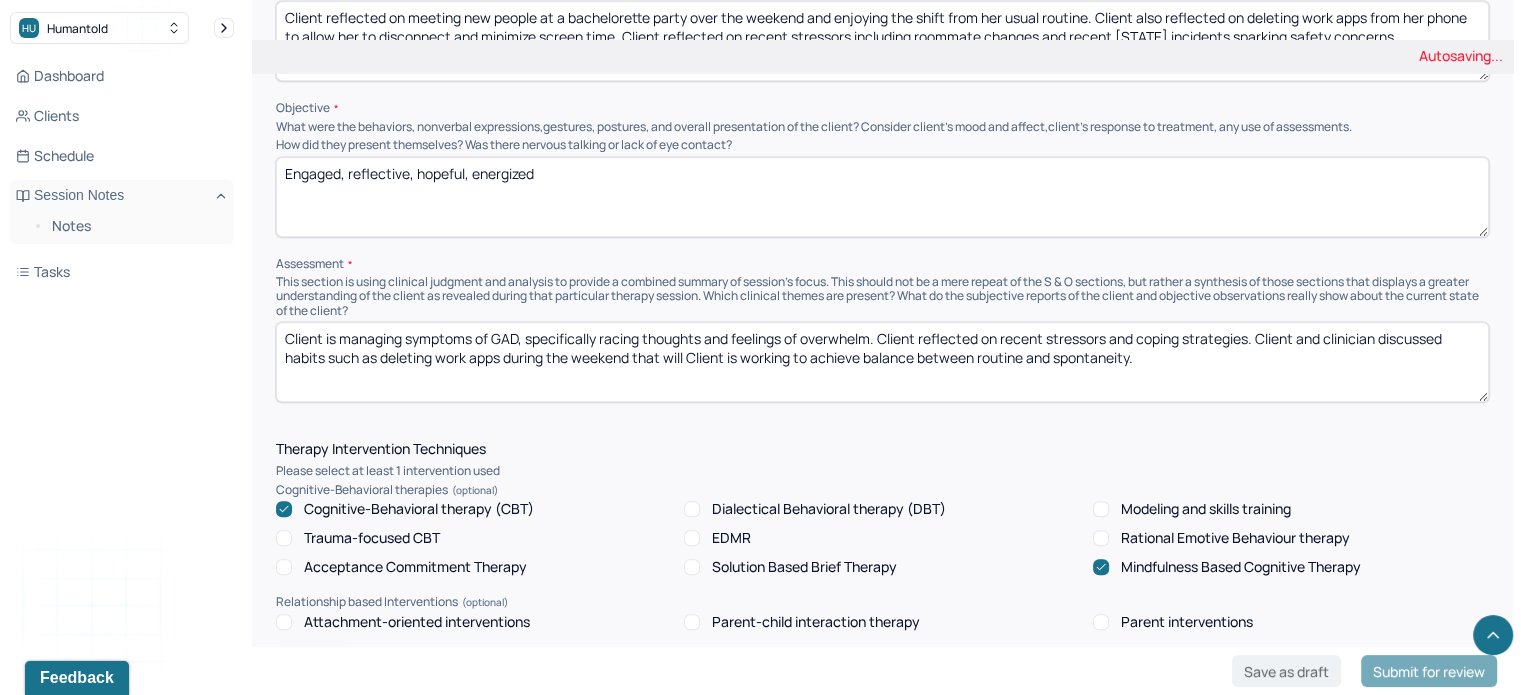 click on "Client is managing symptoms of GAD, specifically racing thoughts and feelings of overwhelm. Client reflected on recent stressors and coping strategies. Client and clinician discussed habits such as deleting work apps duirng the weekend that will Client is working to achieve balance between routine and spontaneity." at bounding box center (882, 362) 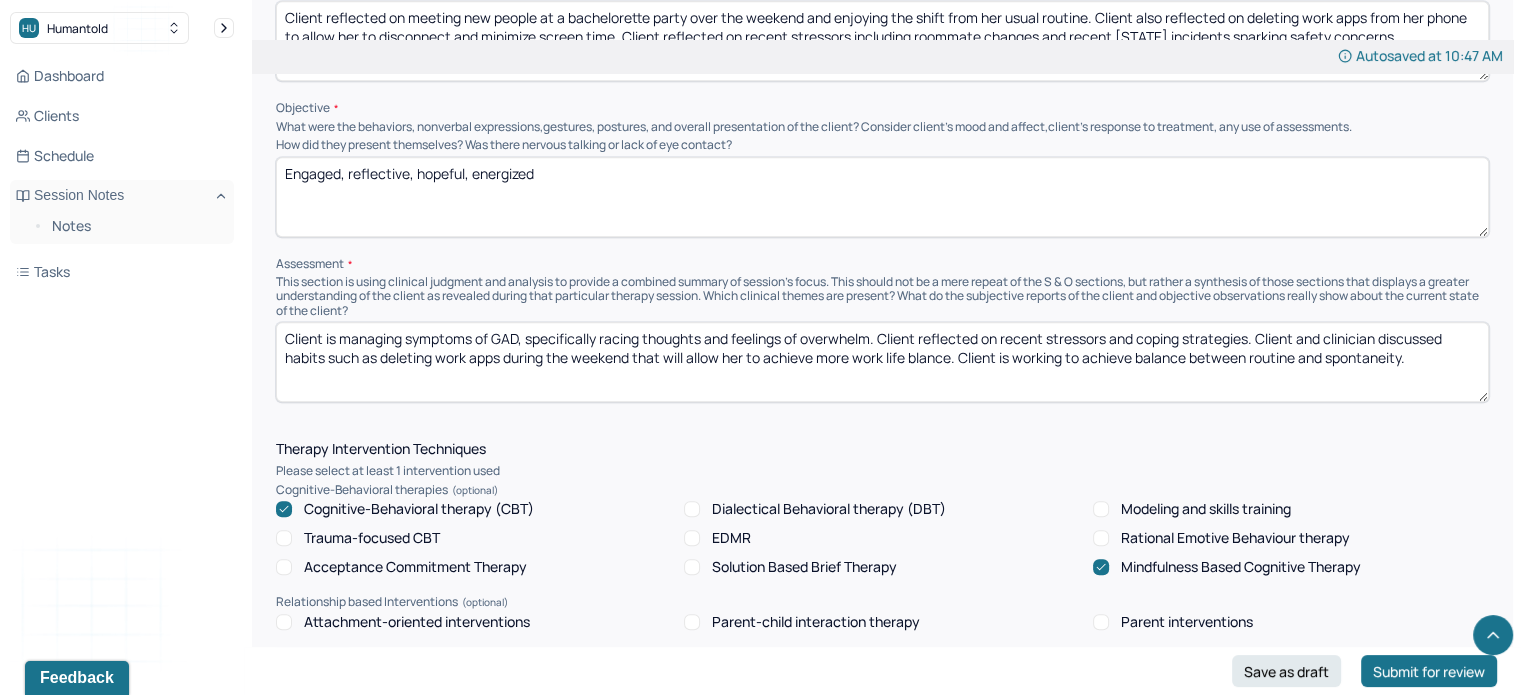 scroll, scrollTop: 1406, scrollLeft: 0, axis: vertical 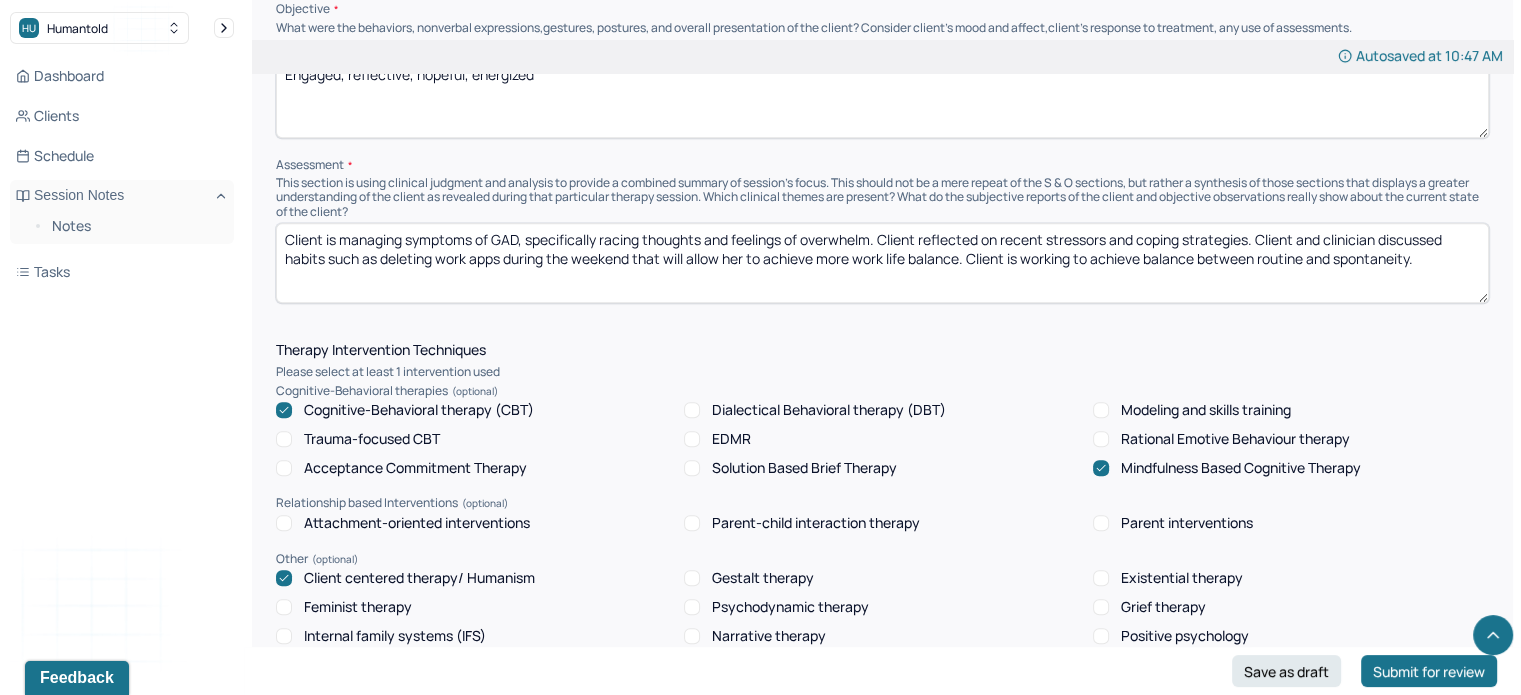 type on "Client is managing symptoms of GAD, specifically racing thoughts and feelings of overwhelm. Client reflected on recent stressors and coping strategies. Client and clinician discussed habits such as deleting work apps during the weekend that will allow her to achieve more work life balance. Client is working to achieve balance between routine and spontaneity." 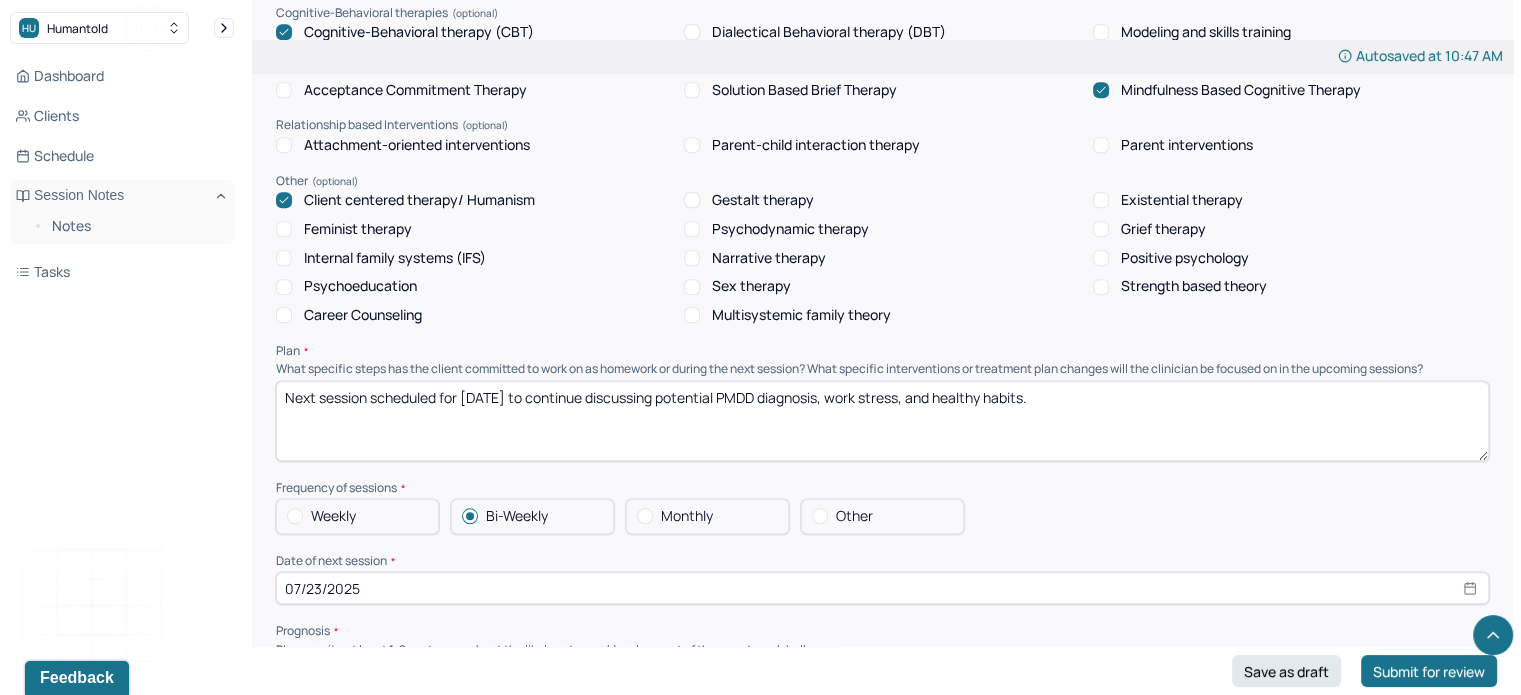 scroll, scrollTop: 1784, scrollLeft: 0, axis: vertical 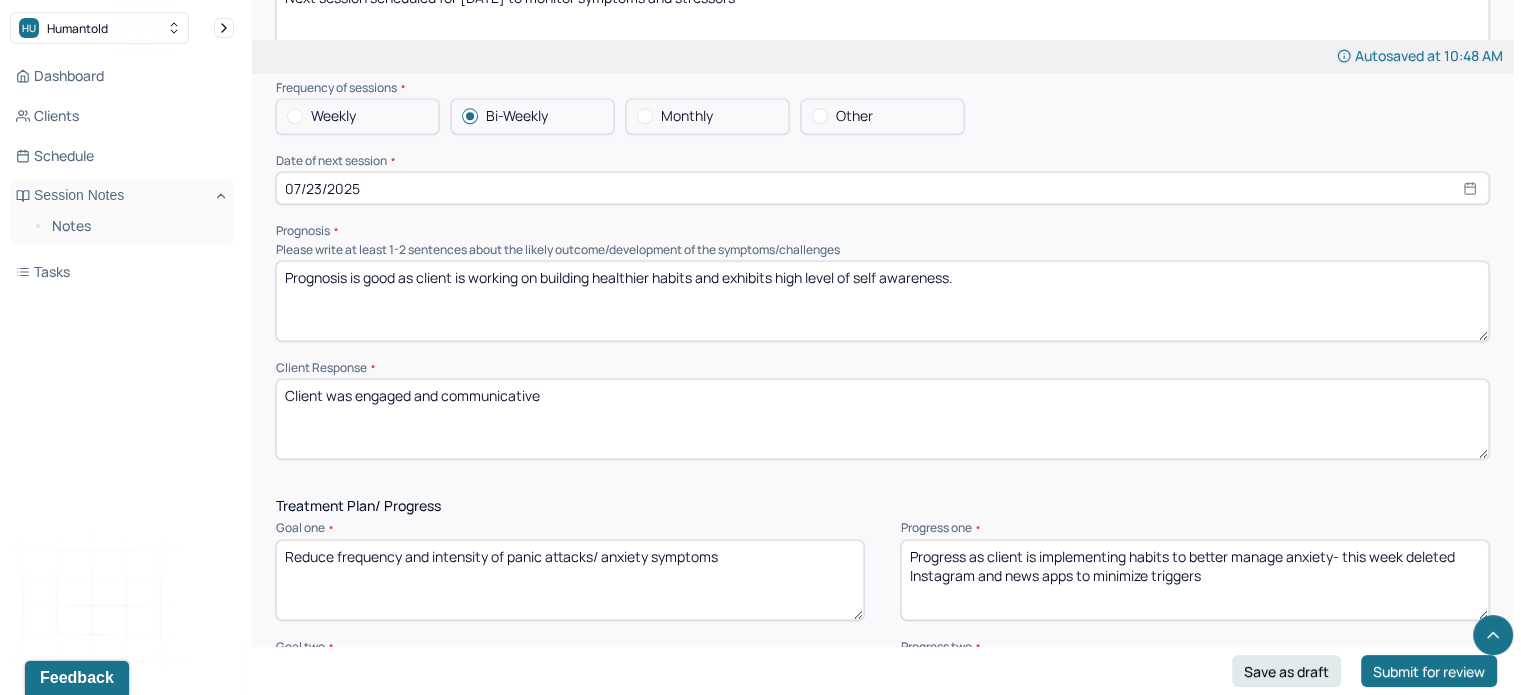 type on "Next session scheduled for [DATE] to monitor symptoms and stressors" 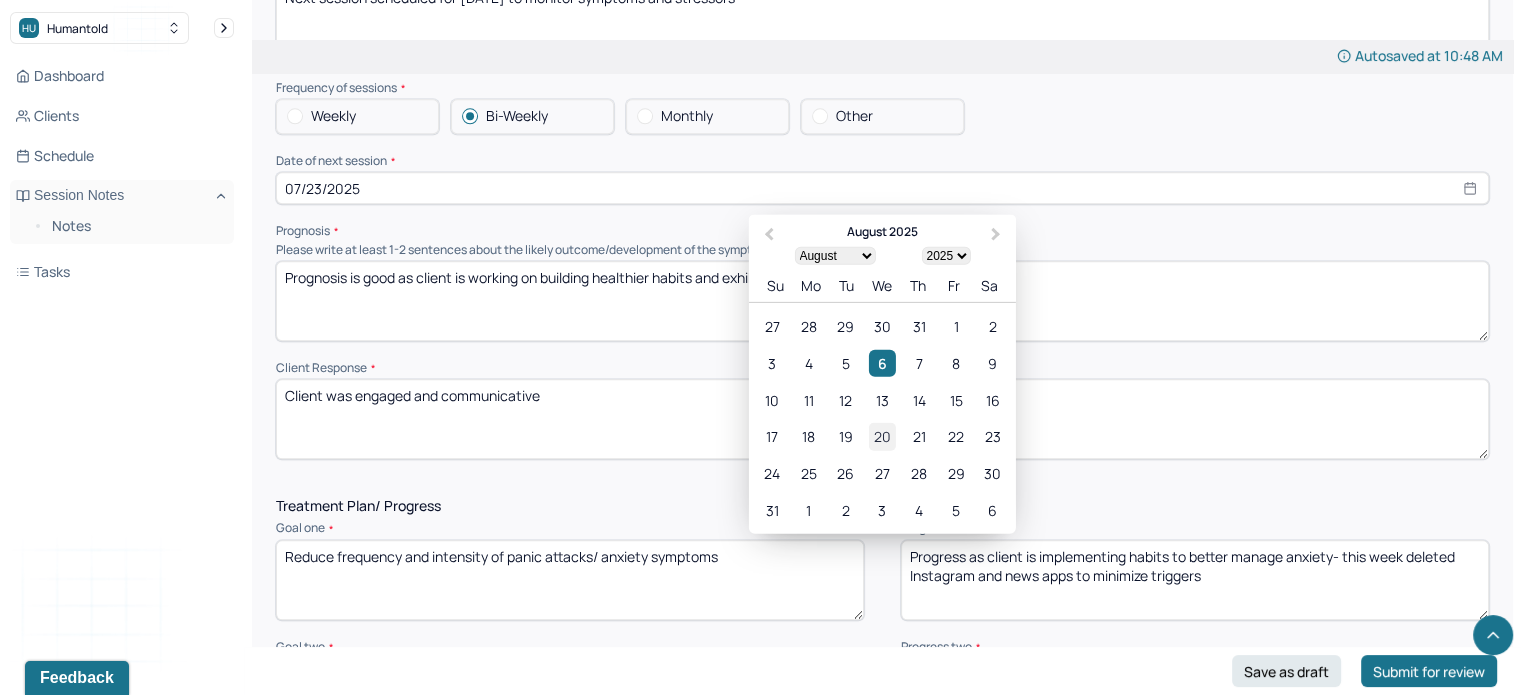 click on "20" at bounding box center (882, 436) 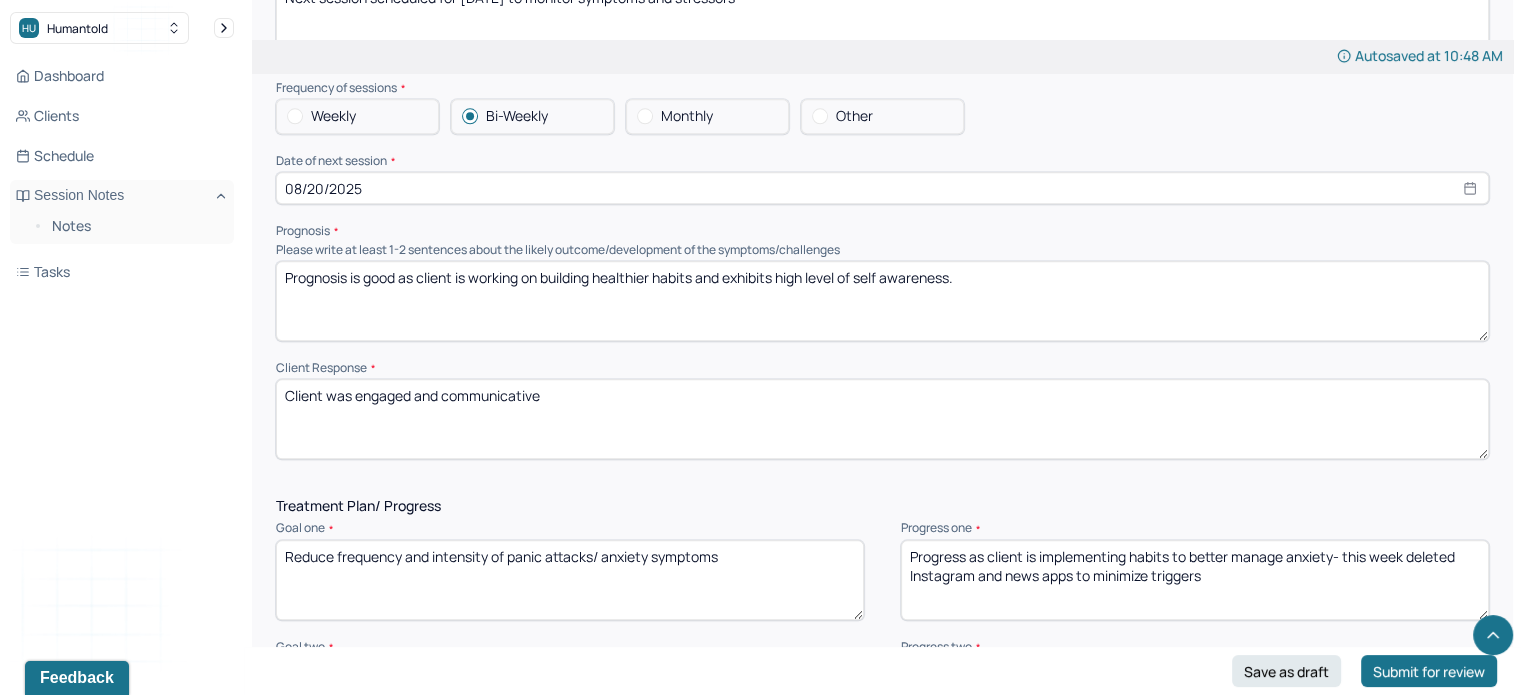 click on "Prognosis is good as client is working on building healthier habits and exhibits high level of self awareness." at bounding box center [882, 301] 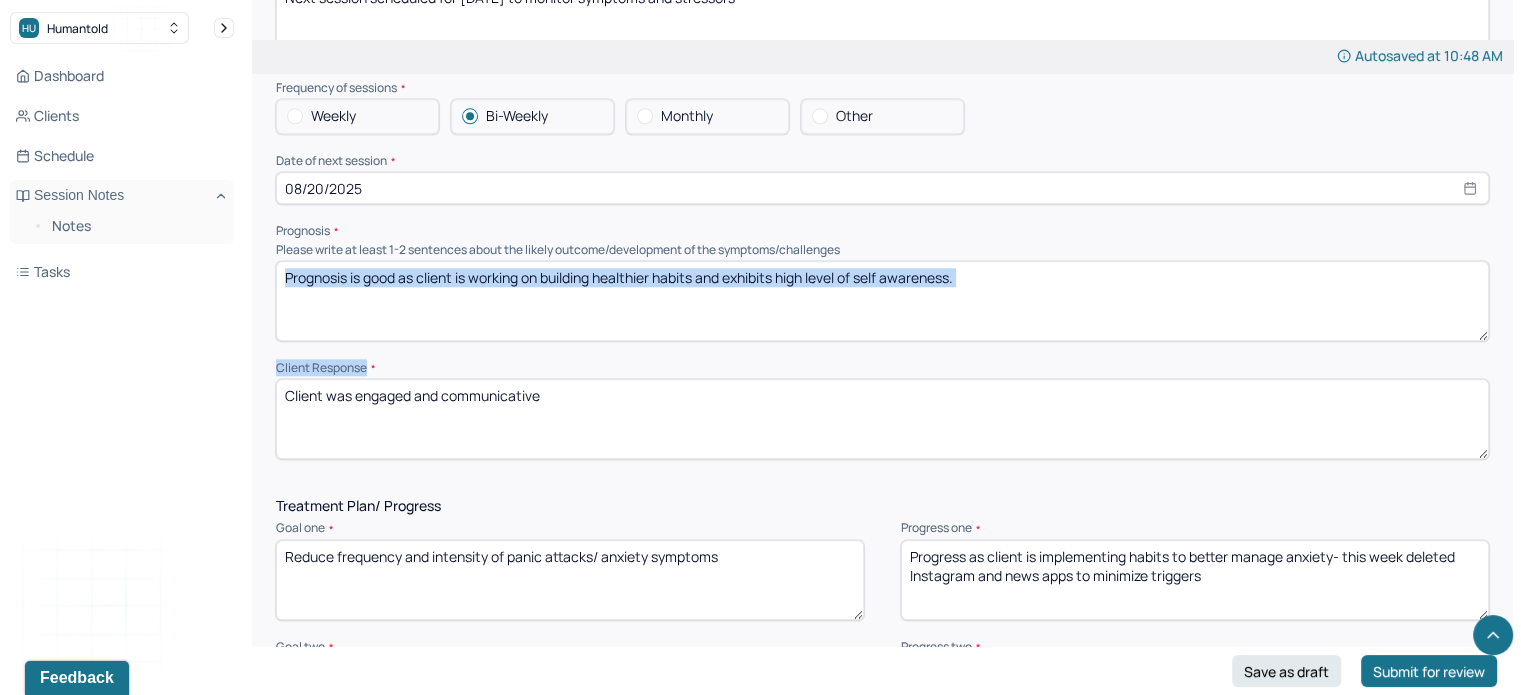 drag, startPoint x: 386, startPoint y: 364, endPoint x: 283, endPoint y: 290, distance: 126.82665 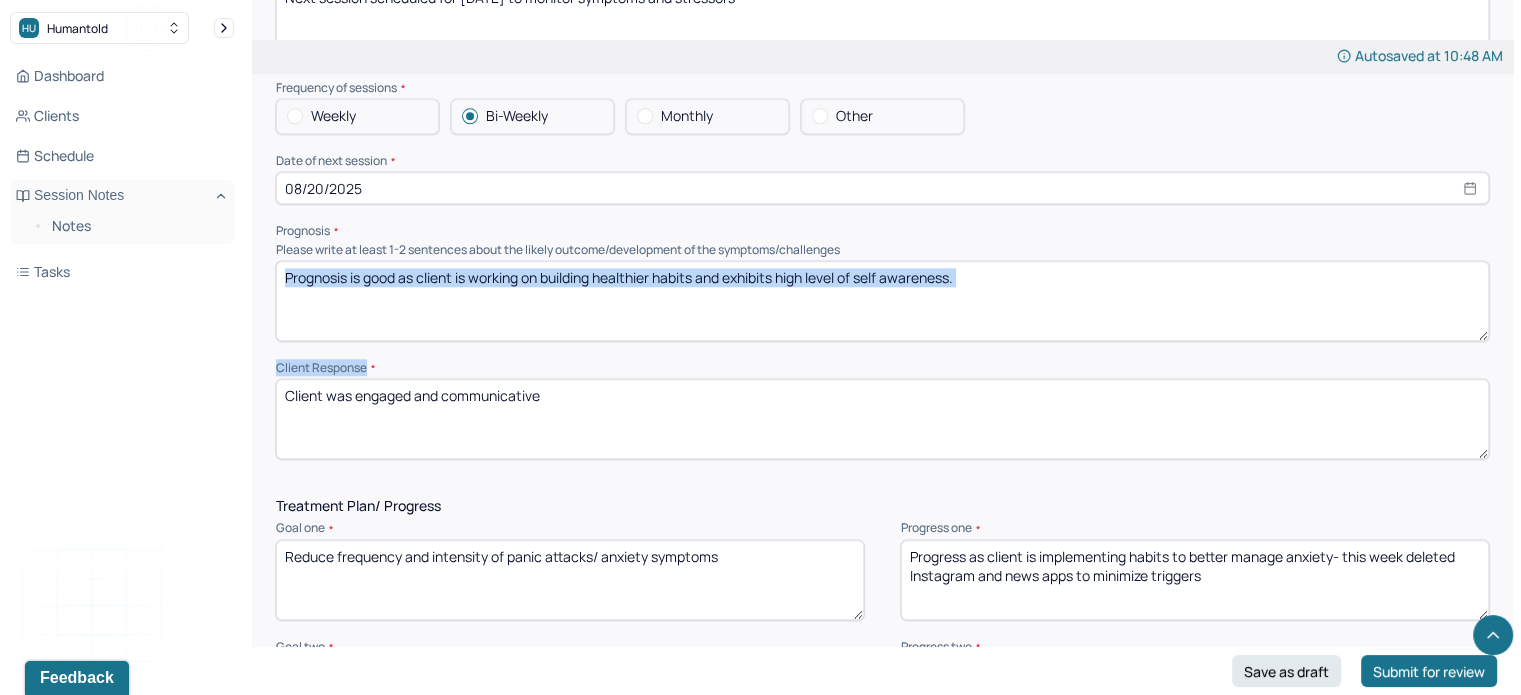 click on "Therapy Intervention Techniques Please select at least 1 intervention used Cognitive-Behavioral therapies Cognitive-Behavioral therapy (CBT) Dialectical Behavioral therapy (DBT) Modeling and skills training Trauma-focused CBT EDMR Rational Emotive Behaviour therapy Acceptance Commitment Therapy Solution Based Brief Therapy Mindfulness Based Cognitive Therapy Relationship based Interventions Attachment-oriented interventions Parent-child interaction therapy Parent interventions Other Client centered therapy/ Humanism Gestalt therapy Existential therapy Feminist therapy Psychodynamic therapy Grief therapy Internal family systems (IFS) Narrative therapy Positive psychology Psychoeducation Sex therapy Strength based theory Career Counseling Multisystemic family theory Plan What specific steps has the client committed to work on as homework or during the next session? What specific interventions or treatment plan changes will the clinician be focused on in the upcoming sessions? Frequency of sessions Weekly Other" at bounding box center (882, 12) 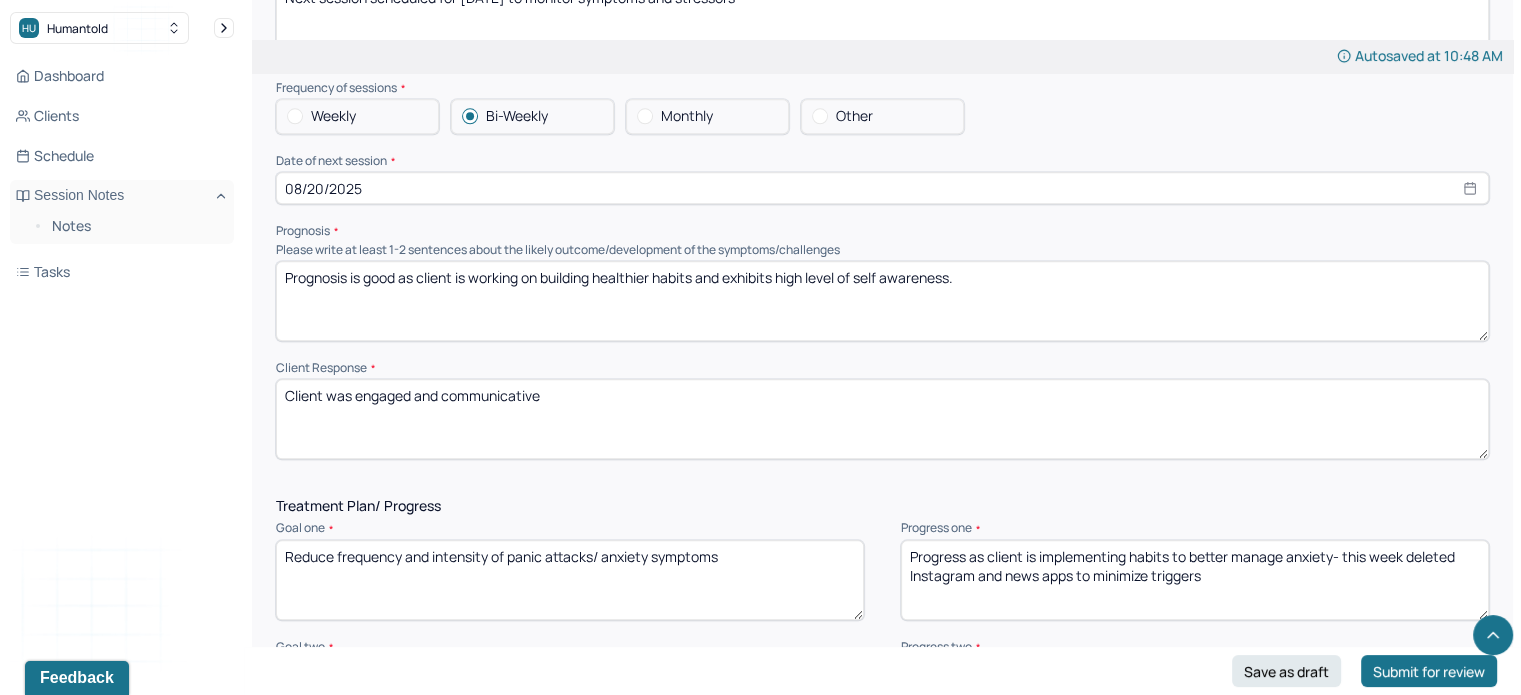 drag, startPoint x: 393, startPoint y: 326, endPoint x: 526, endPoint y: 306, distance: 134.49535 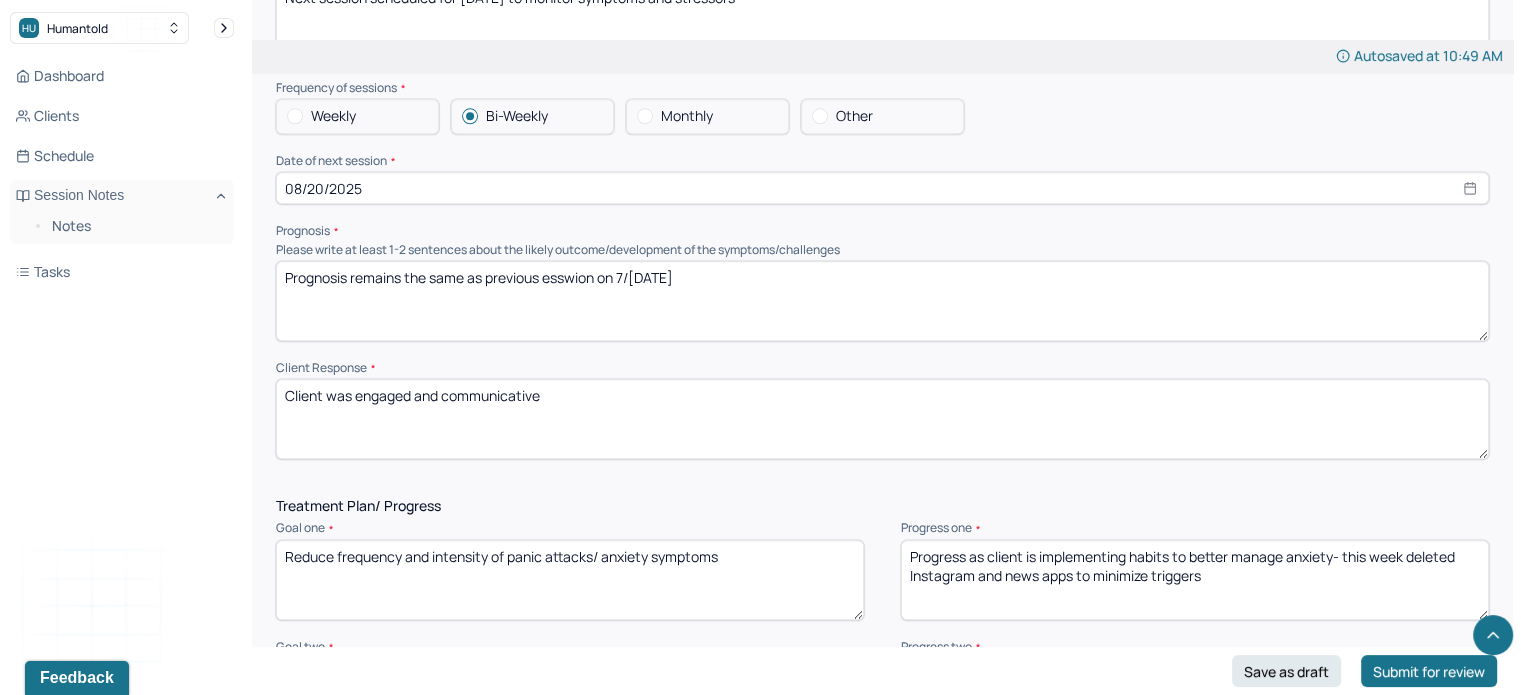 click on "Prognosis remains the same as previosu esswion on" at bounding box center (882, 301) 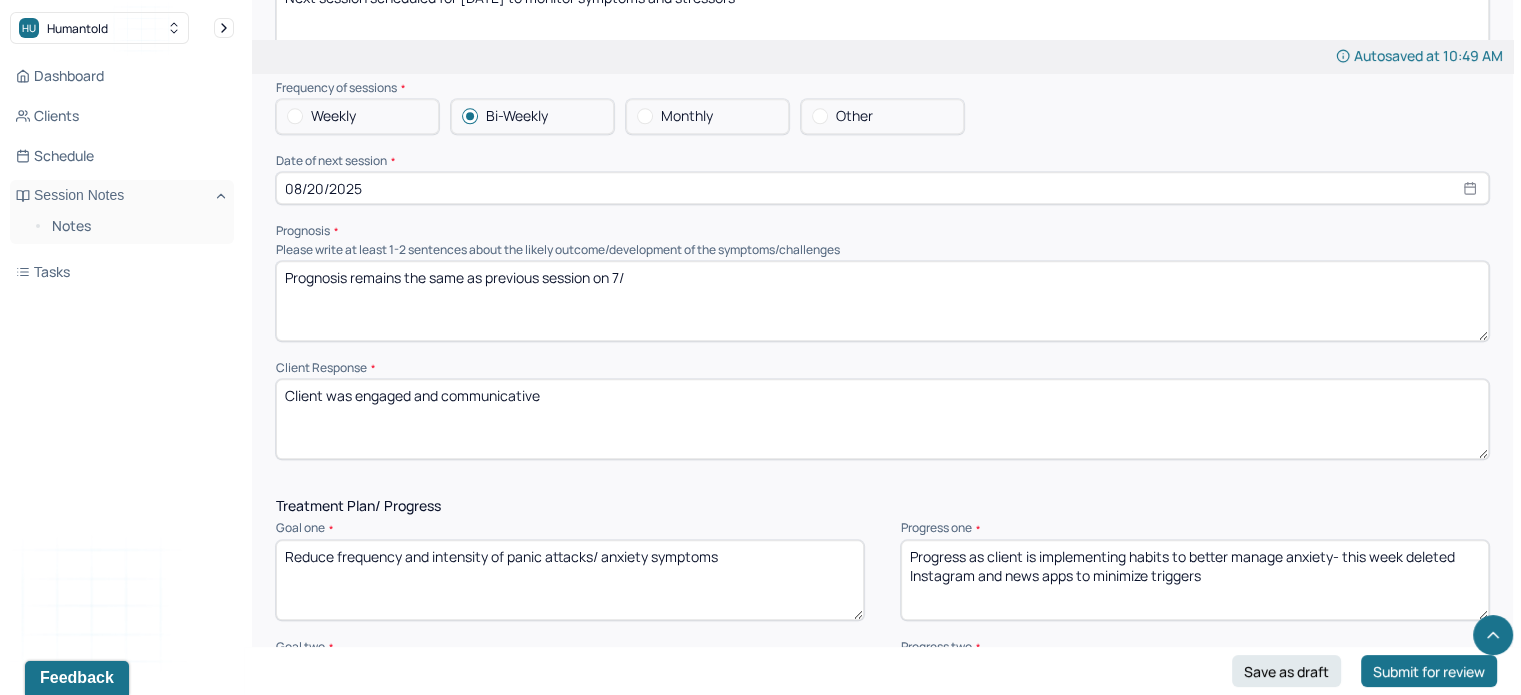 click on "Prognosis remains the same as previous session on 7/" at bounding box center (882, 301) 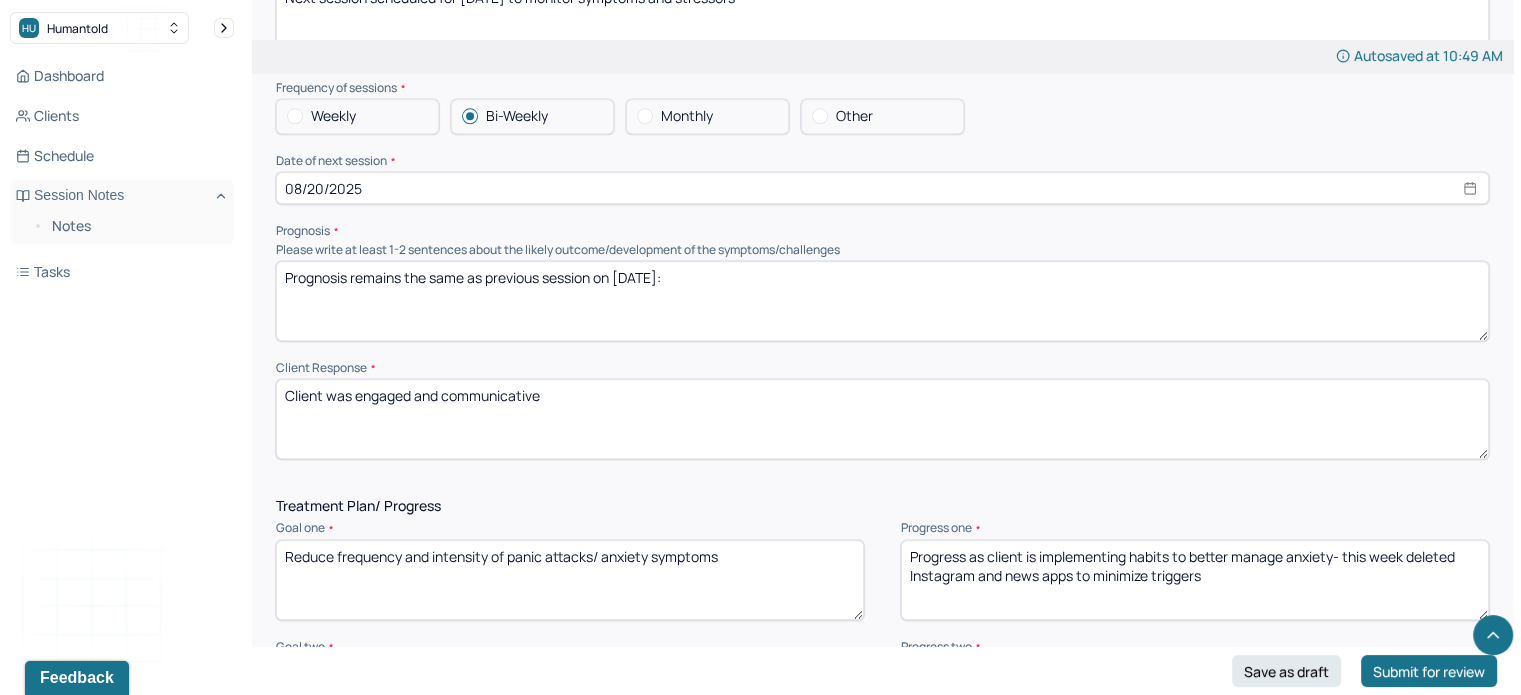 paste on "Prognosis is good as client is better managing anxiety sytmpoms and mainting healthy habits" 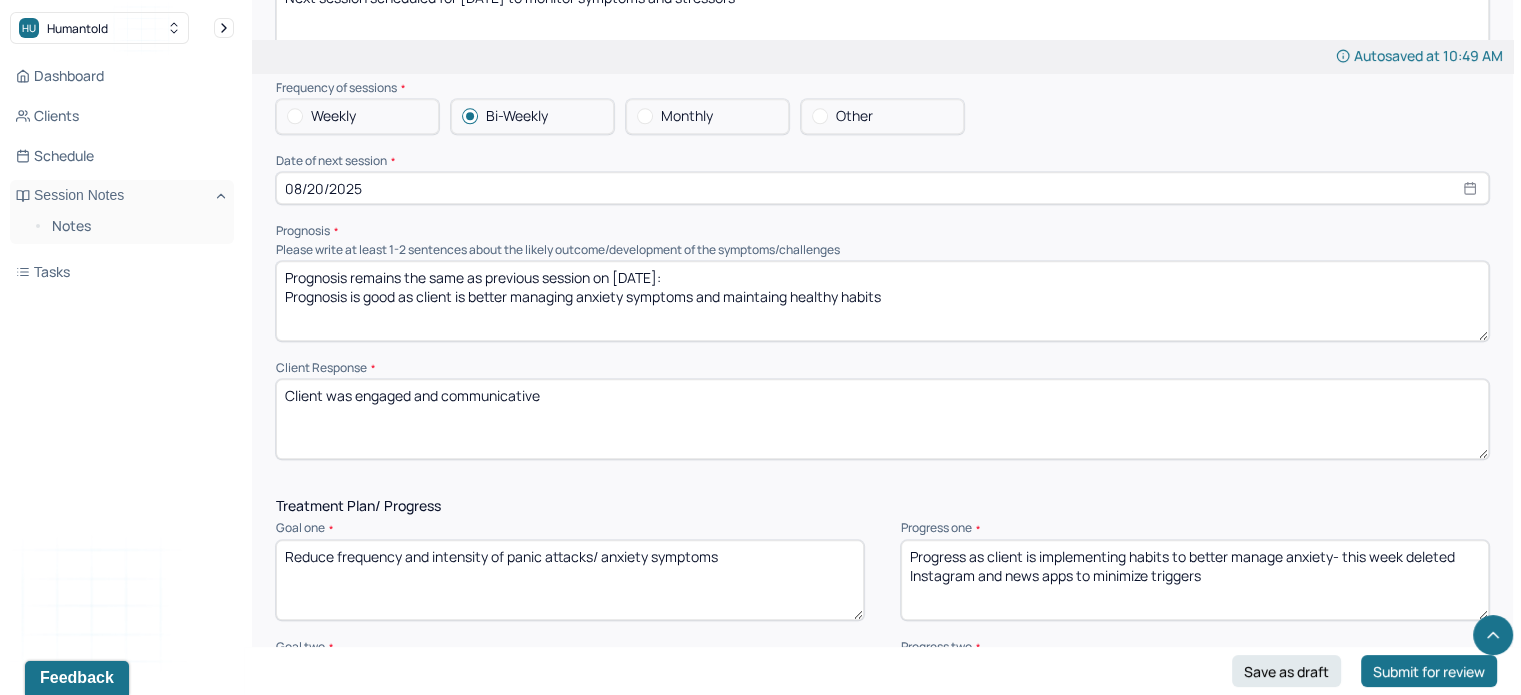 type on "Prognosis remains the same as previous session on [DATE]:
Prognosis is good as client is better managing anxiety symptoms and maintaing healthy habits" 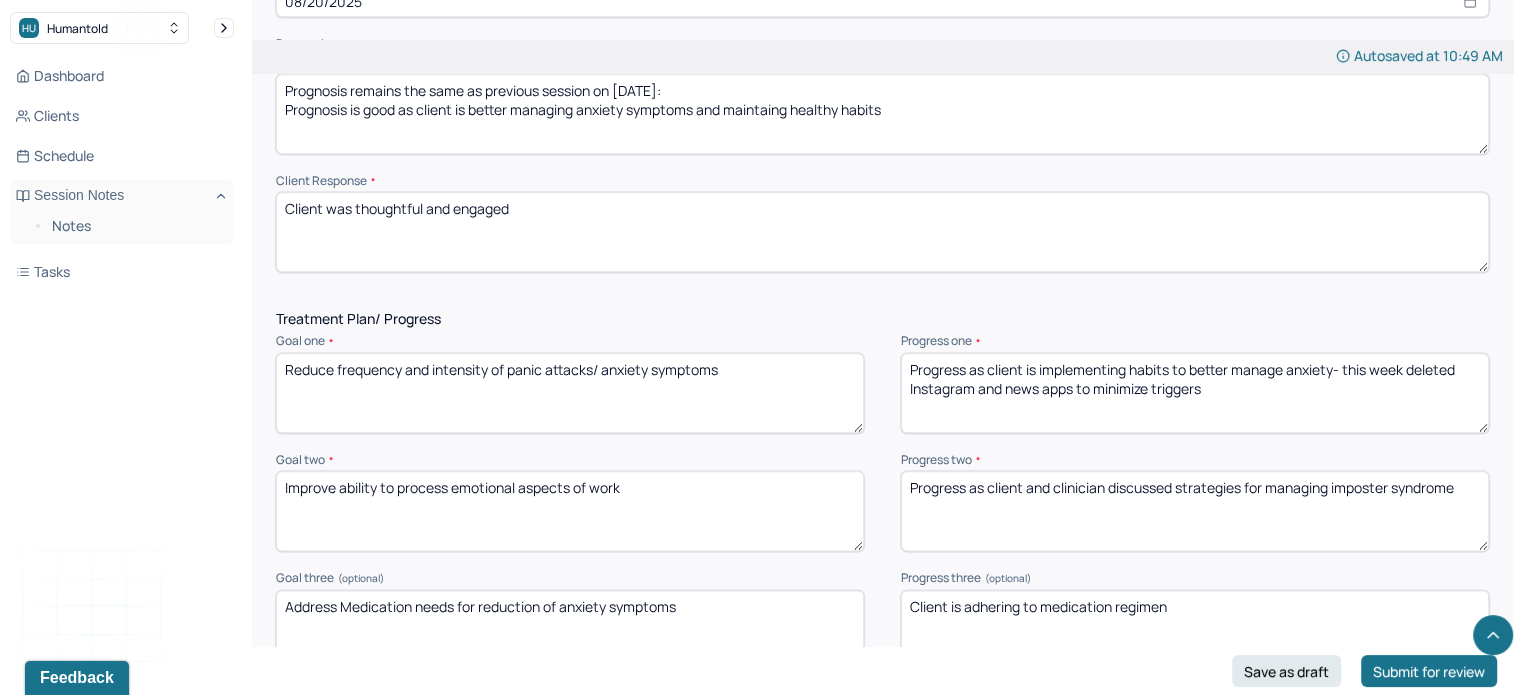 scroll, scrollTop: 2380, scrollLeft: 0, axis: vertical 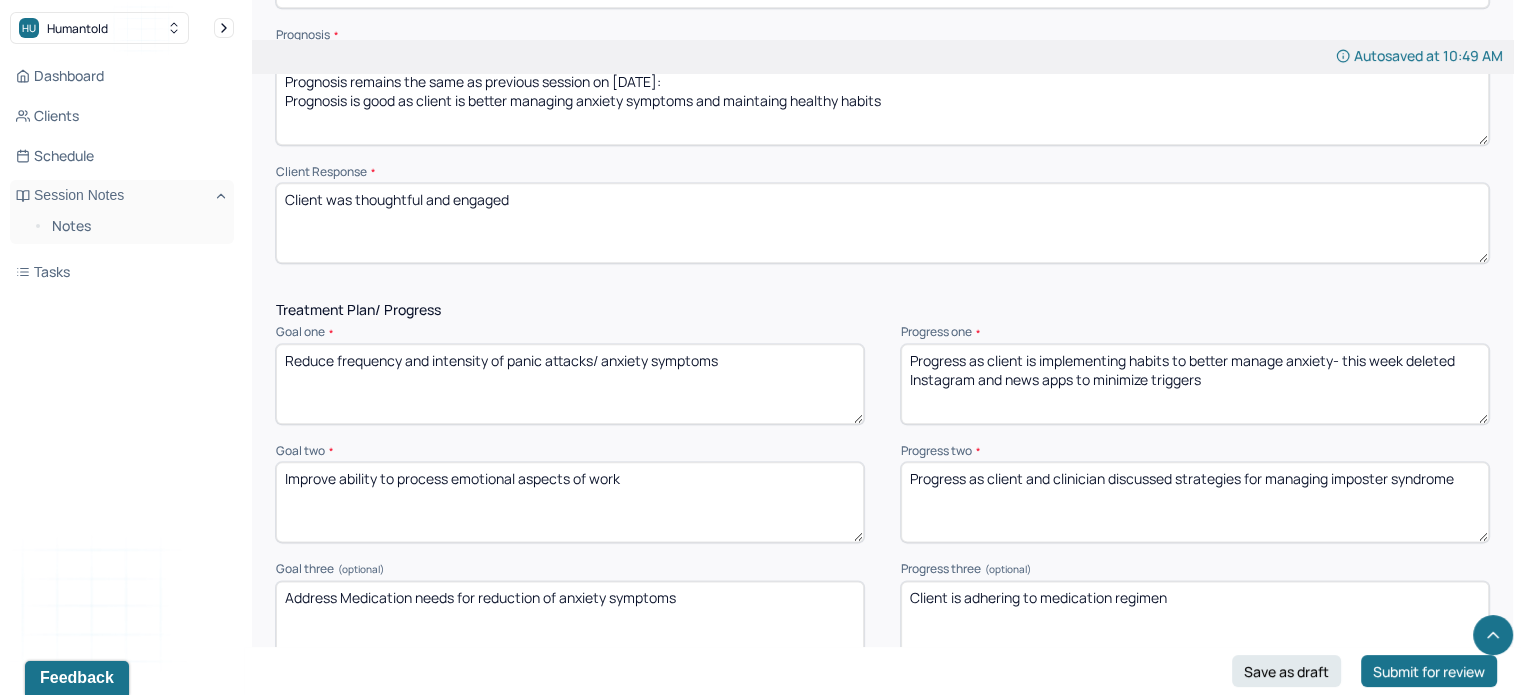 type on "Client was thoughtful and engaged" 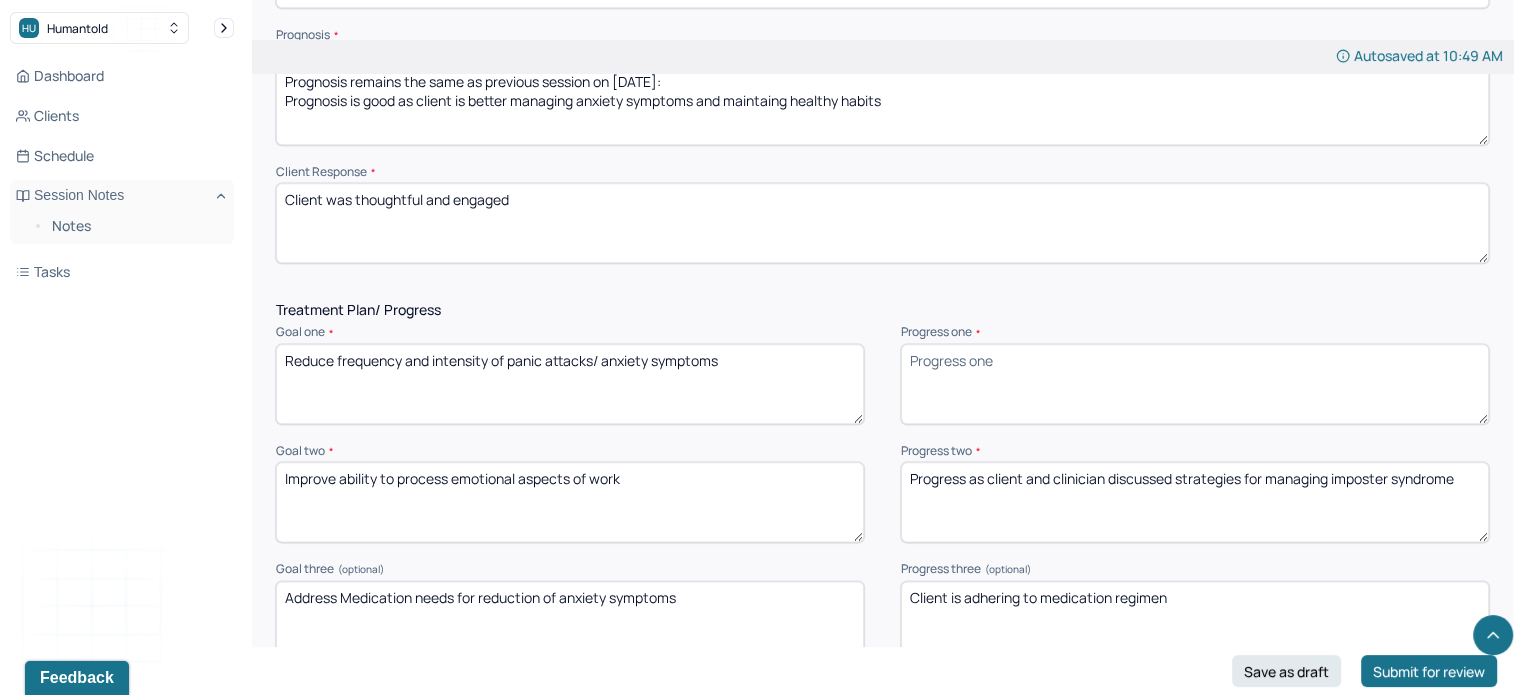 type 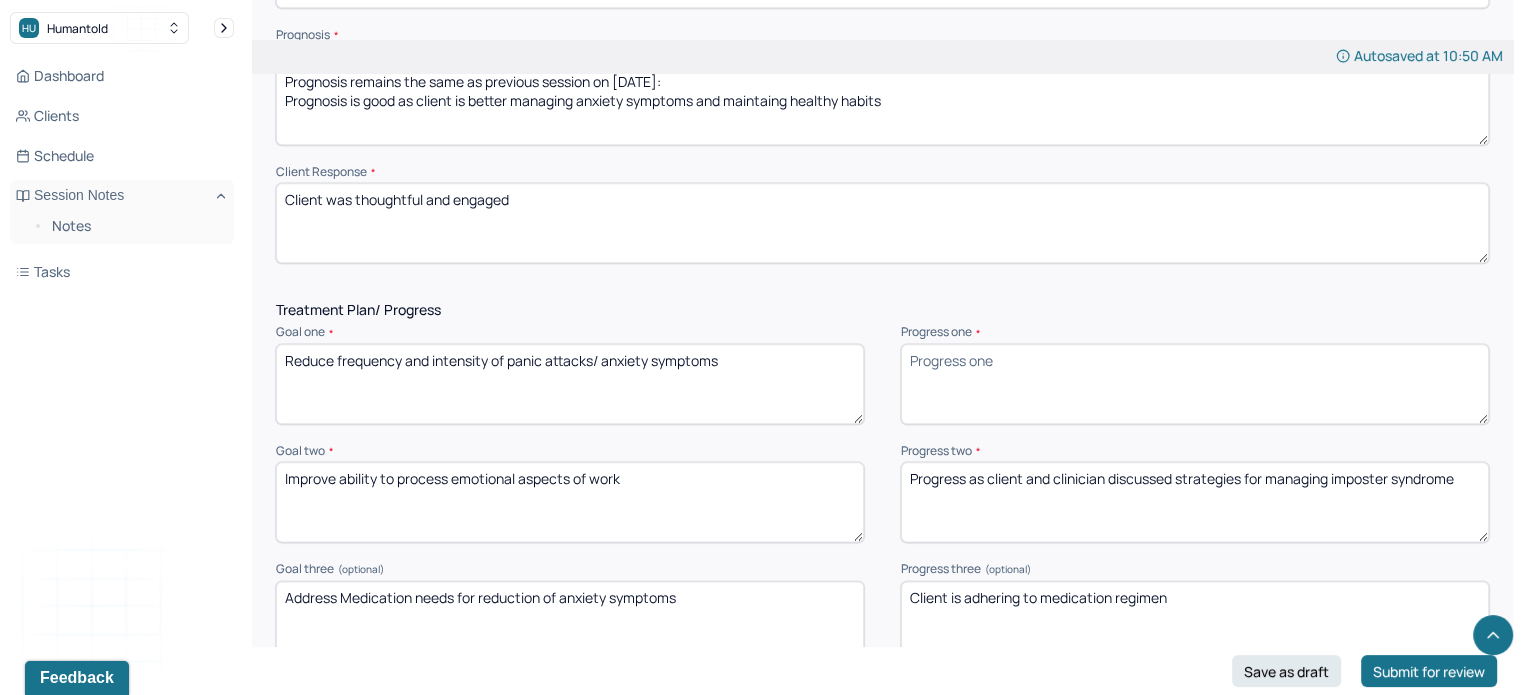 drag, startPoint x: 780, startPoint y: 373, endPoint x: 235, endPoint y: 415, distance: 546.61597 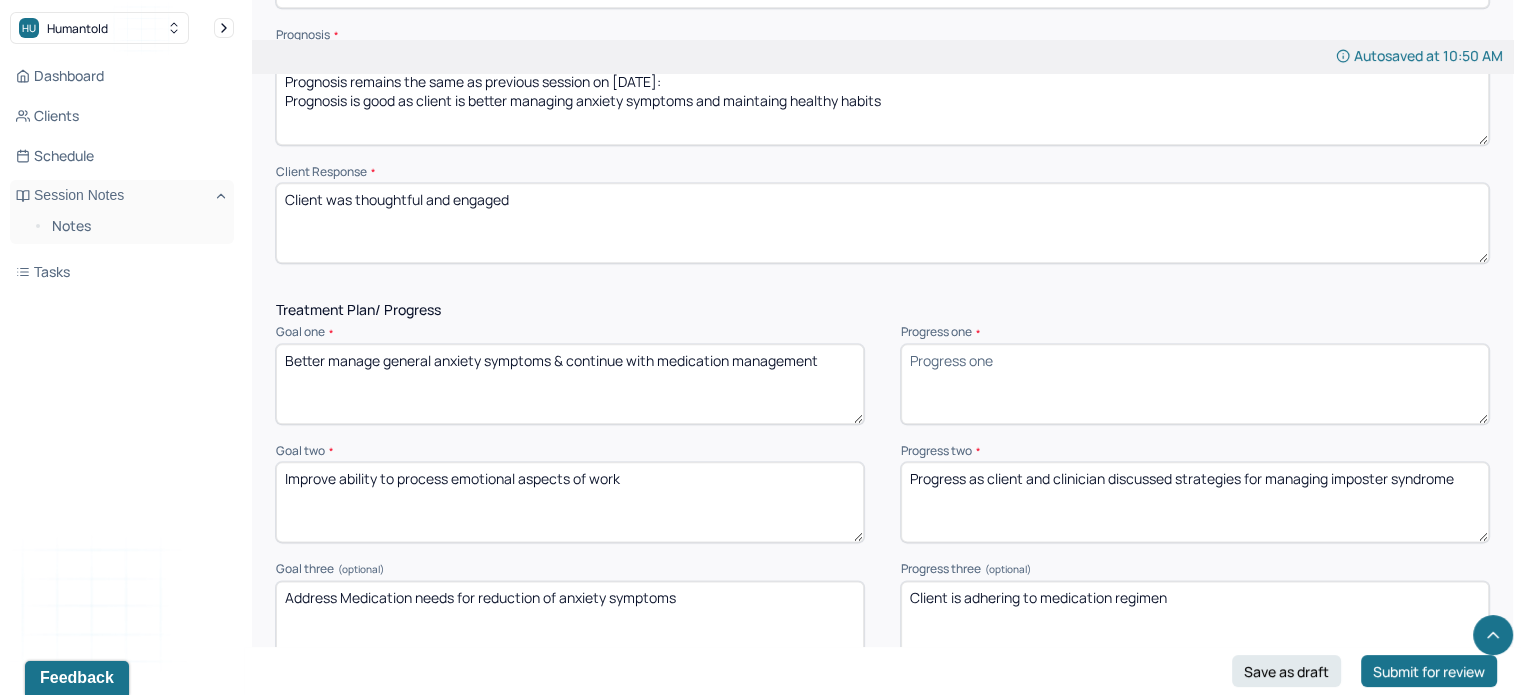 type on "Better manage general anxiety symptoms & continue with medication management" 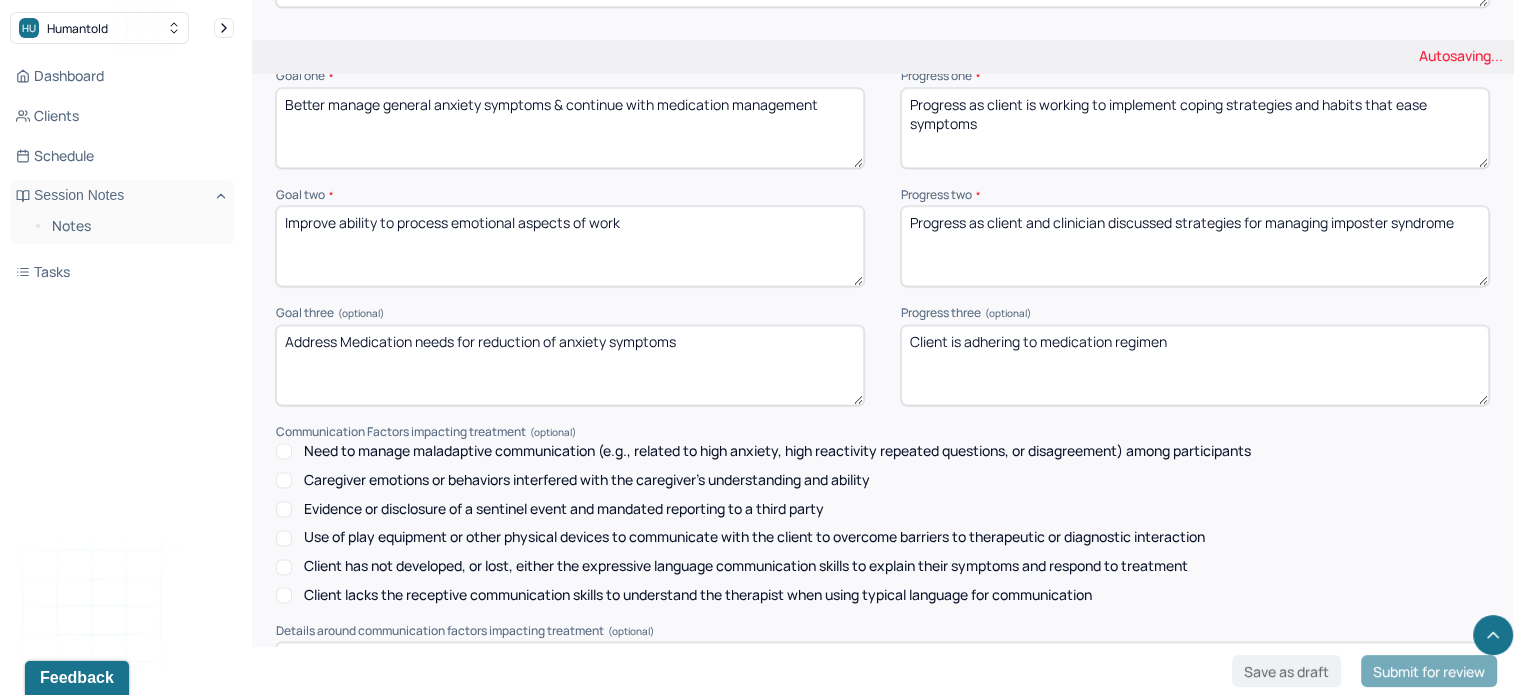 scroll, scrollTop: 2640, scrollLeft: 0, axis: vertical 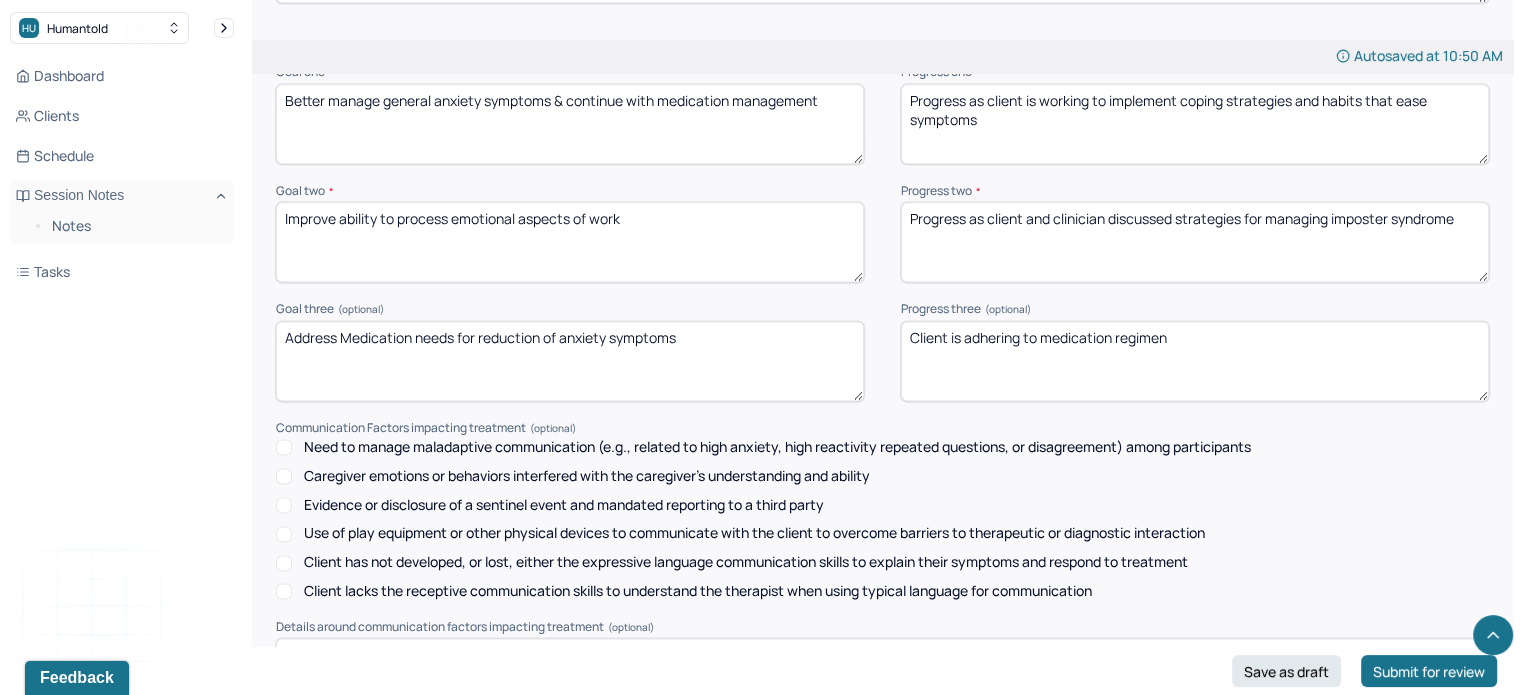 type on "Progress as client is working to implement coping strategies and habits that ease symptoms" 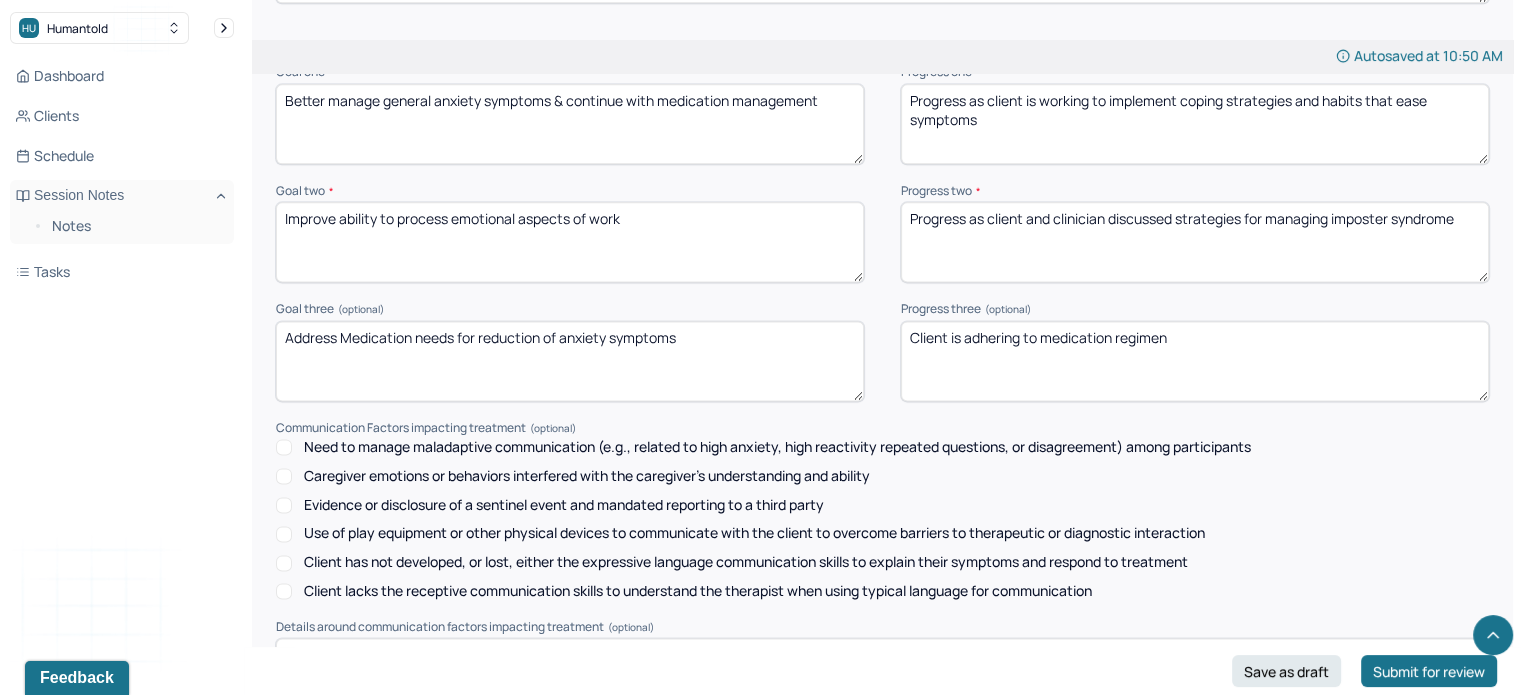 drag, startPoint x: 662, startPoint y: 252, endPoint x: 275, endPoint y: 247, distance: 387.0323 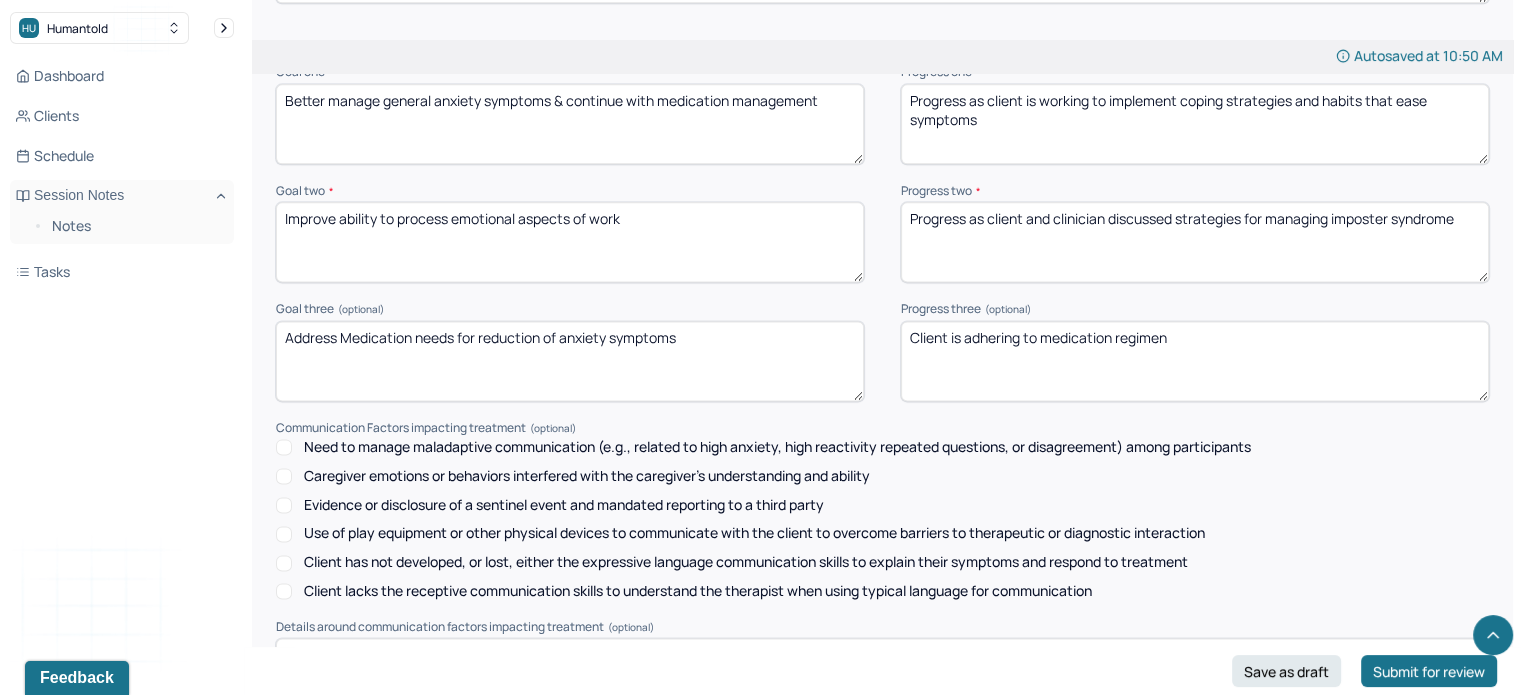 click on "Autosaved at 10:50 AM Appointment Details Client name [FIRST] [LAST] Date of service 08/06/2025 Time 8:00am - 9:00am Duration 1hr Appointment type individual therapy Provider name [FIRST] [LAST] Modifier 1 95 Telemedicine Note type Individual soap note Load previous session note Instructions The fields marked with an asterisk ( * ) are required before you can submit your notes. Before you can submit your session notes, they must be signed. You have the option to save your notes as a draft before making a submission. Appointment location * Teletherapy Client Teletherapy Location here Home Office Other Provider Teletherapy Location Home Office Other Consent was received for the teletherapy session The teletherapy session was conducted via video Primary diagnosis * F41.1 GENERALIZED ANXIETY DISORDER Secondary diagnosis (optional) Secondary diagnosis Tertiary diagnosis (optional) Tertiary diagnosis Emotional / Behavioural symptoms demonstrated * Work stress, overwhelm, existential concerns Causing * * Session Note EDMR" at bounding box center (882, -822) 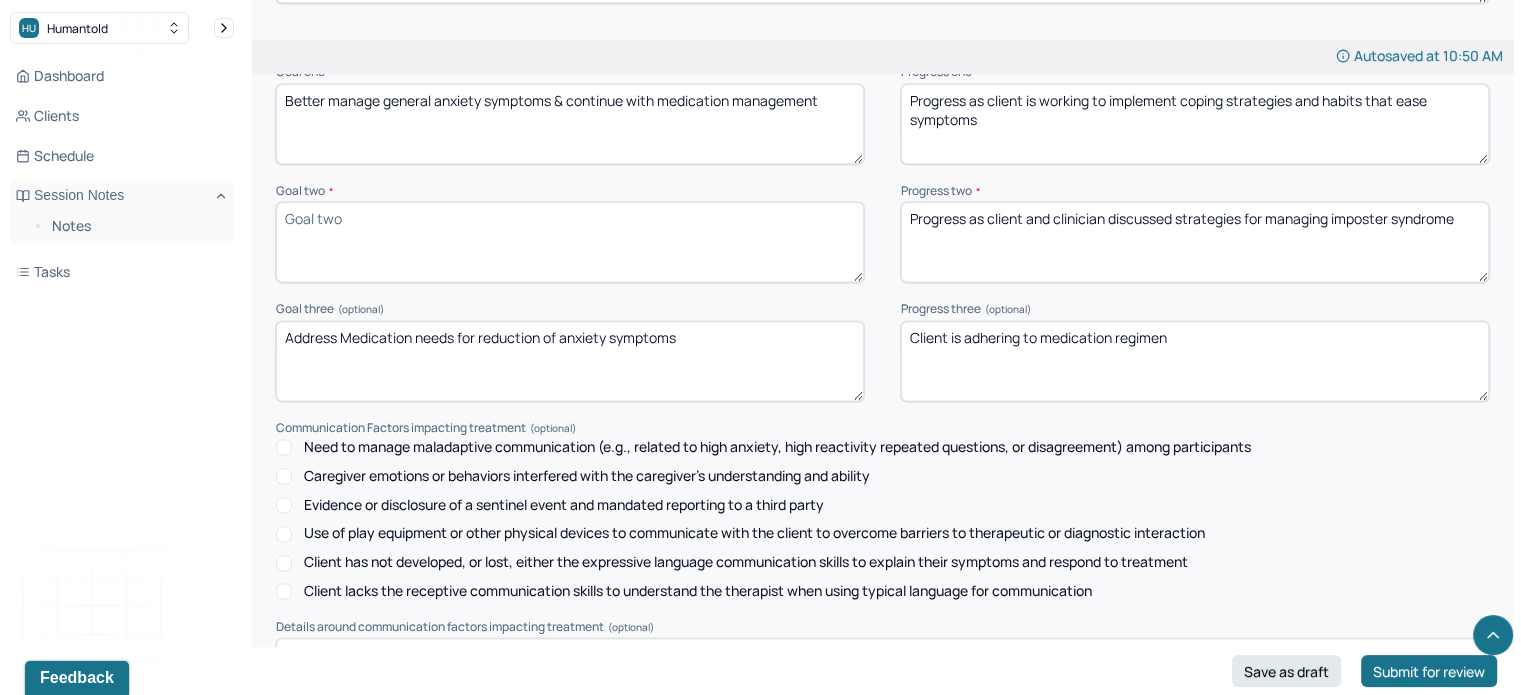 paste on "Improve ability to manage emotional aspects of her work and increase confidence within her career" 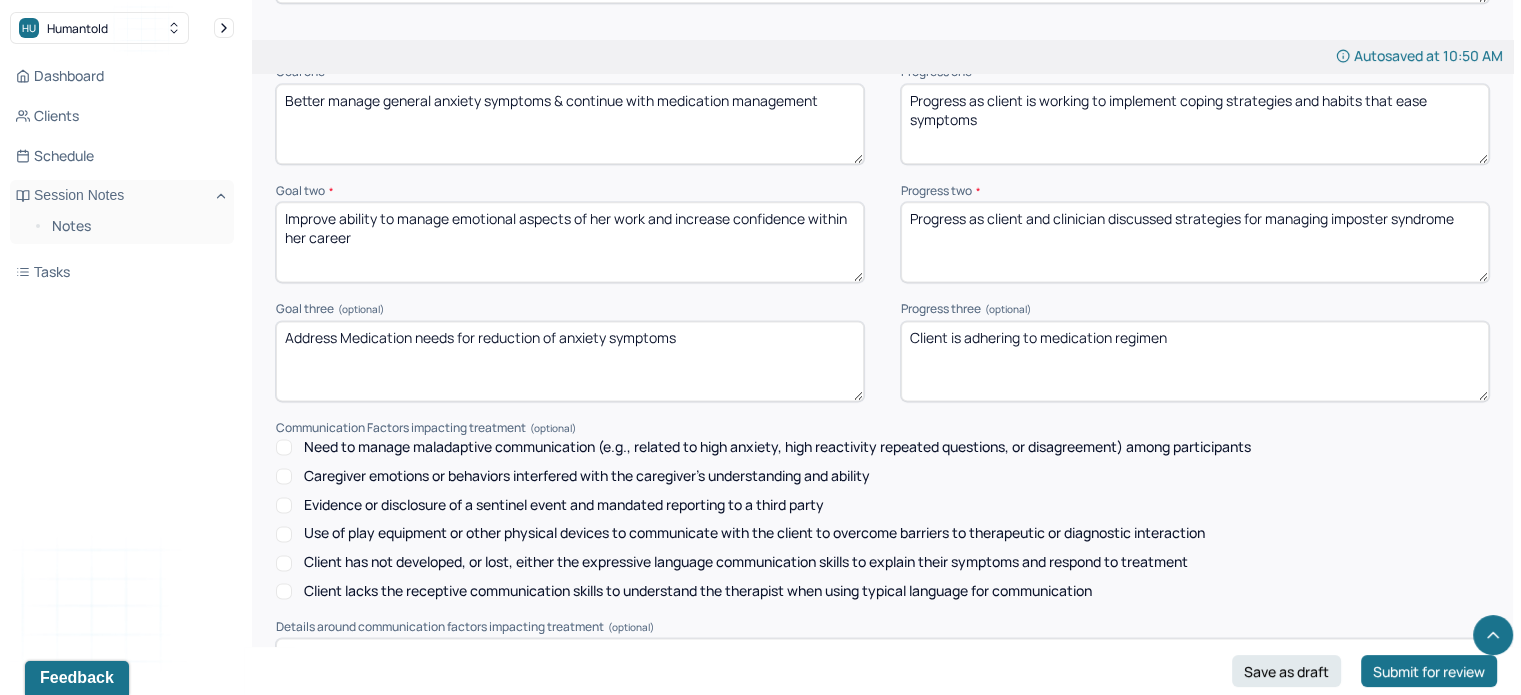 type on "Improve ability to manage emotional aspects of her work and increase confidence within her career" 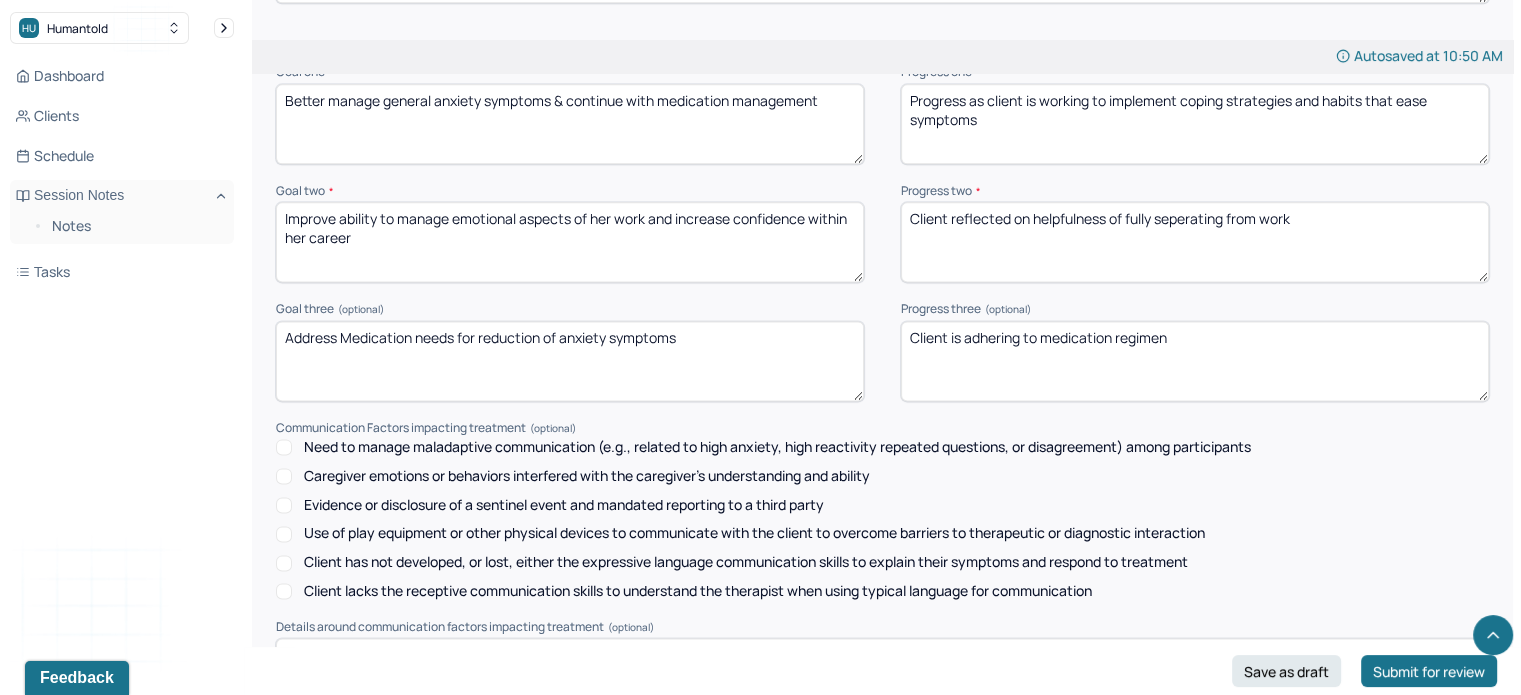 click on "Client reflected on helpfulness of fully seperating from work" at bounding box center [1195, 242] 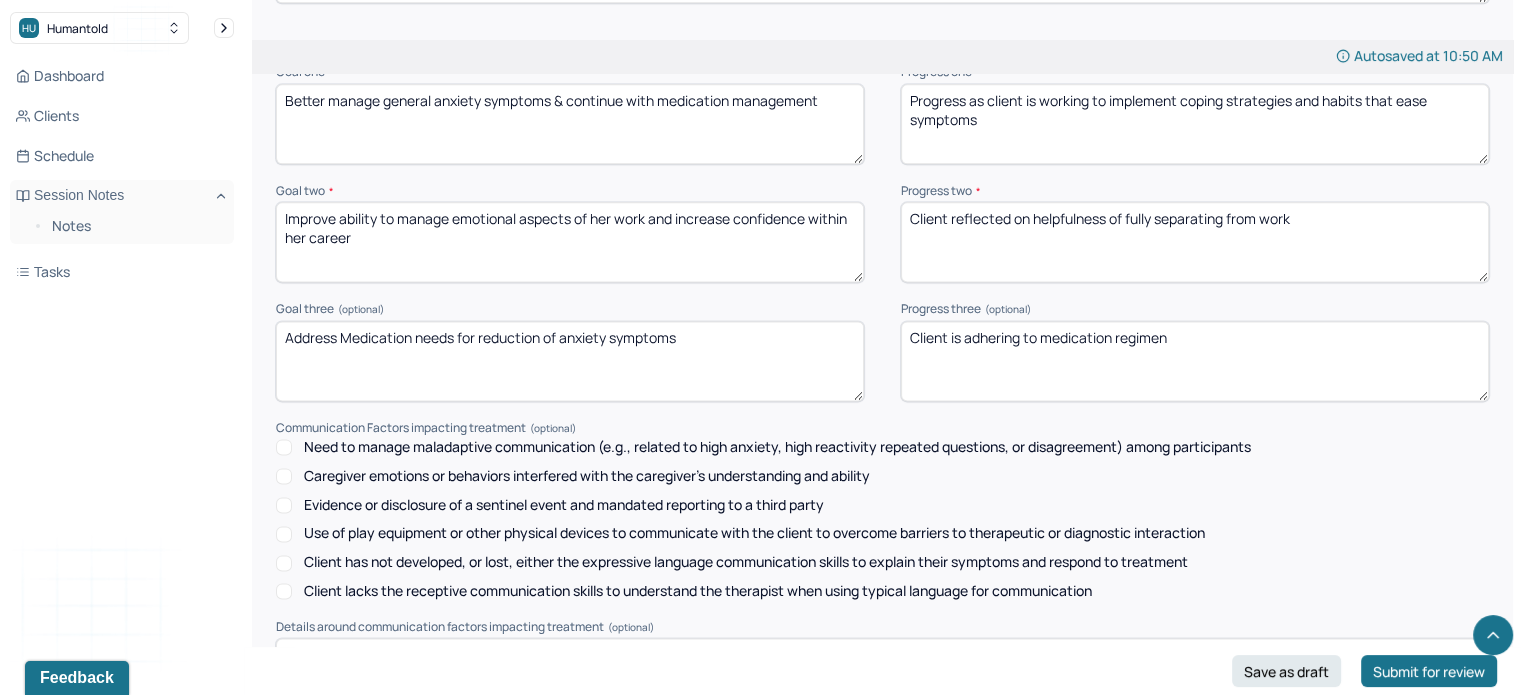 click on "Client reflected on helpfulness of fully seperating from work" at bounding box center [1195, 242] 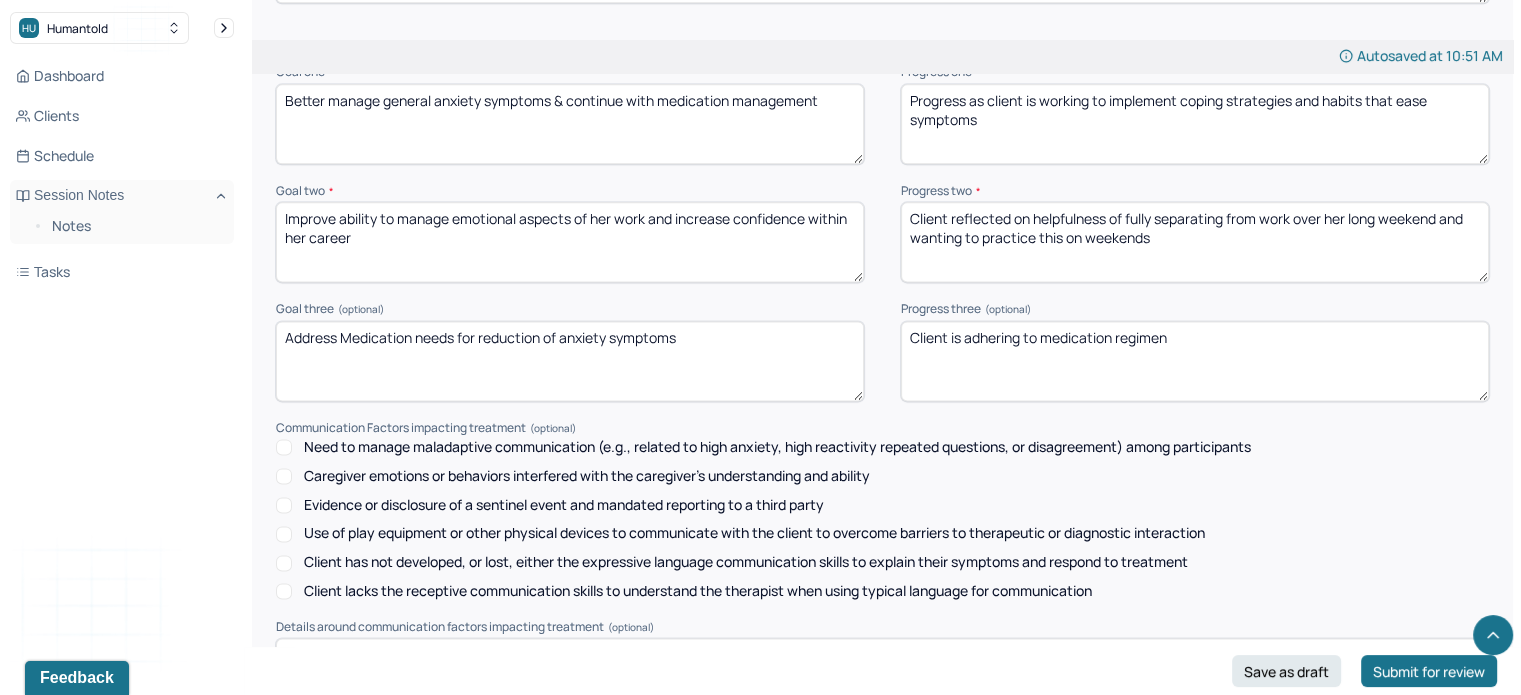 type on "Client reflected on helpfulness of fully separating from work over her long weekend and wanting to practice this on weekends" 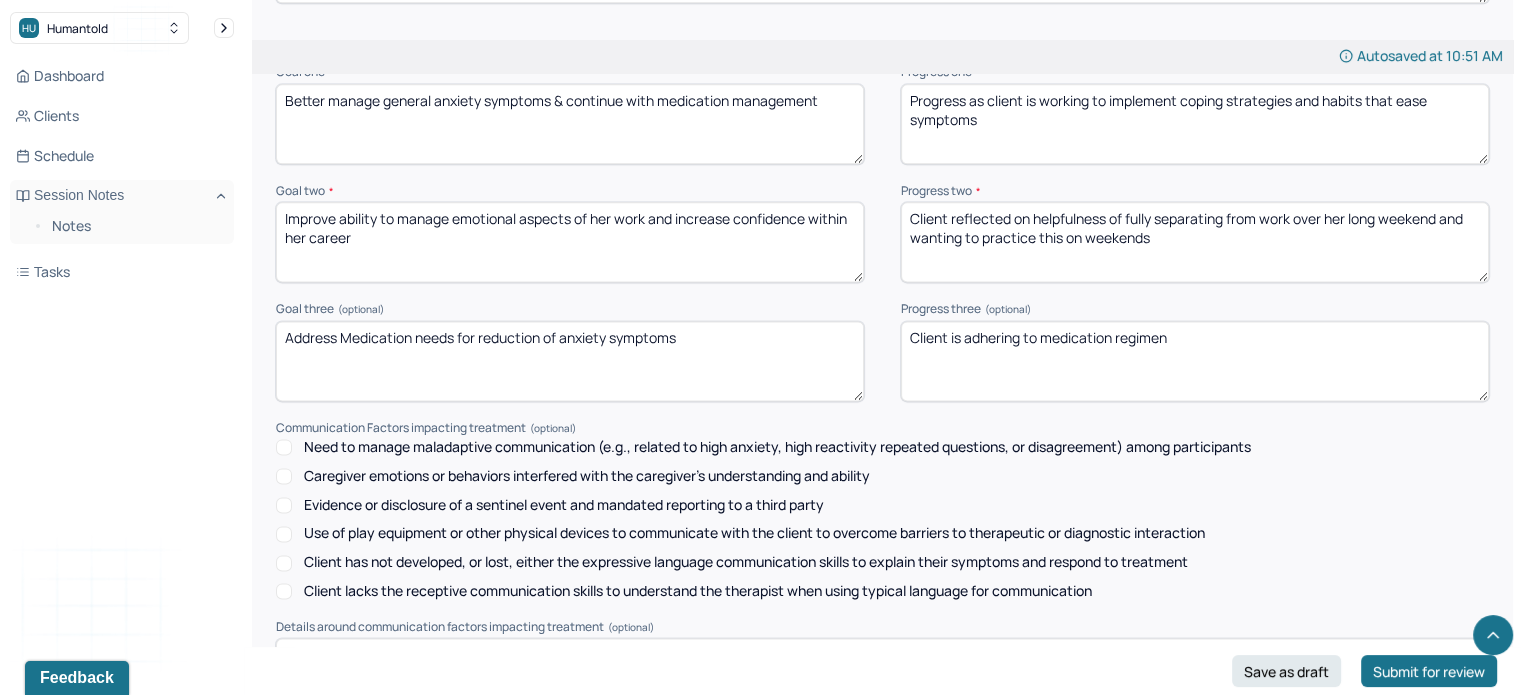 drag, startPoint x: 699, startPoint y: 362, endPoint x: 291, endPoint y: 361, distance: 408.00122 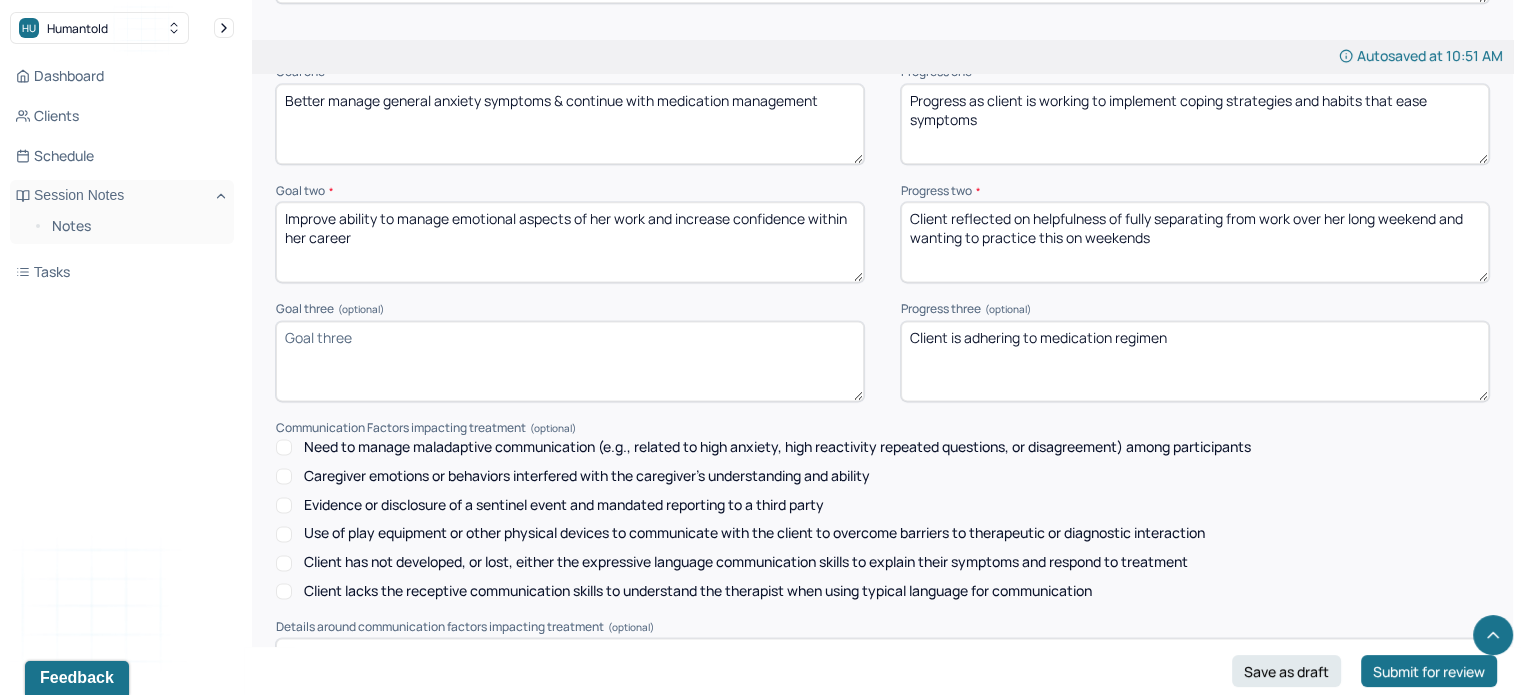 paste on "Establish and maintain healthy habits (ie: exercise, limiting screen time, etc)" 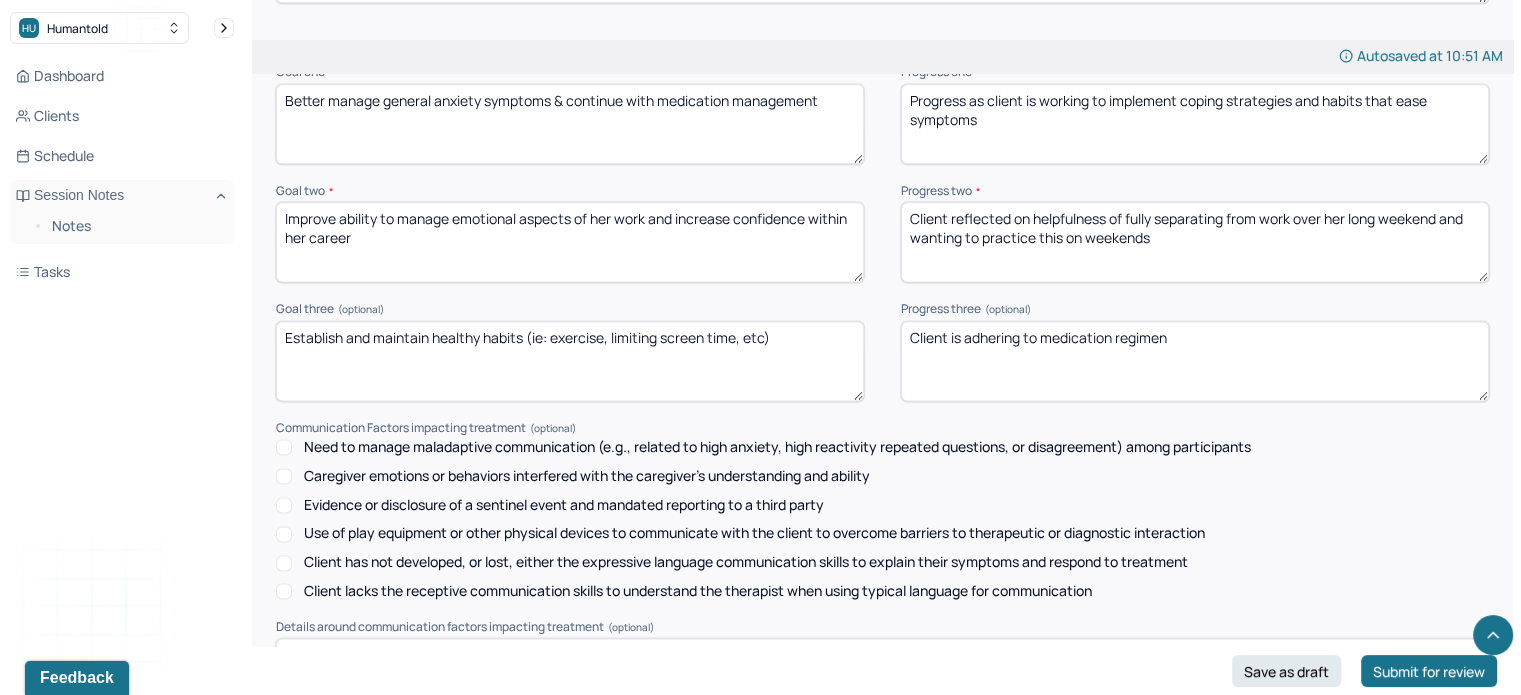 type on "Establish and maintain healthy habits (ie: exercise, limiting screen time, etc)" 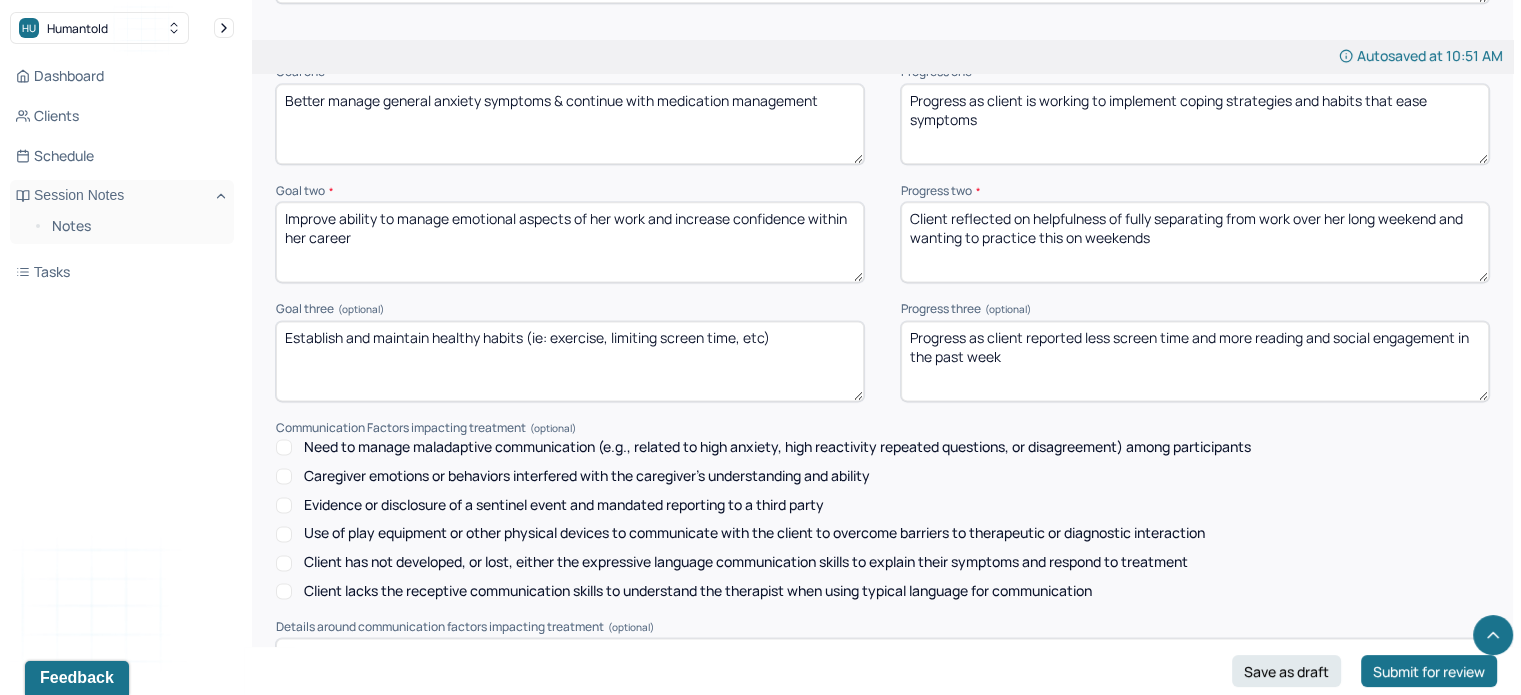 scroll, scrollTop: 2891, scrollLeft: 0, axis: vertical 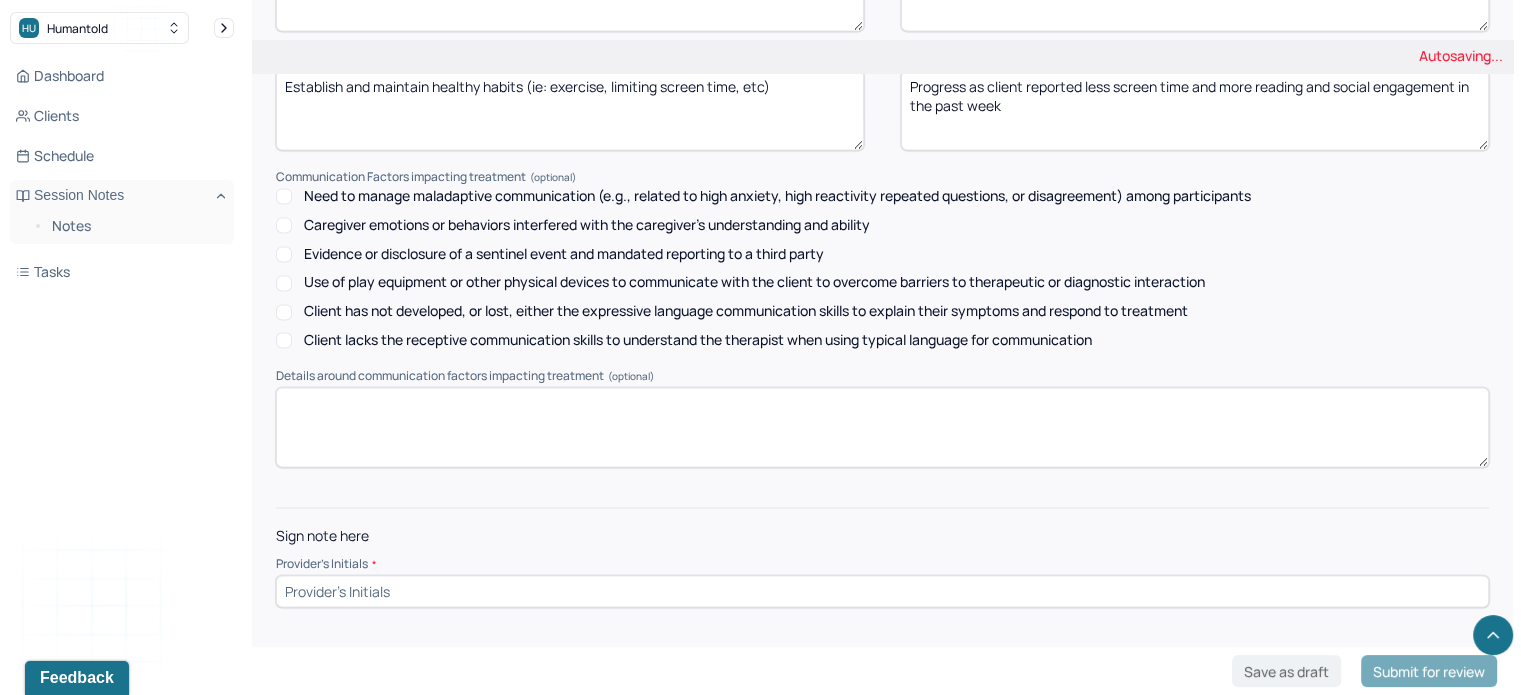 type on "Progress as client reported less screen time and more reading and social engagement in the past week" 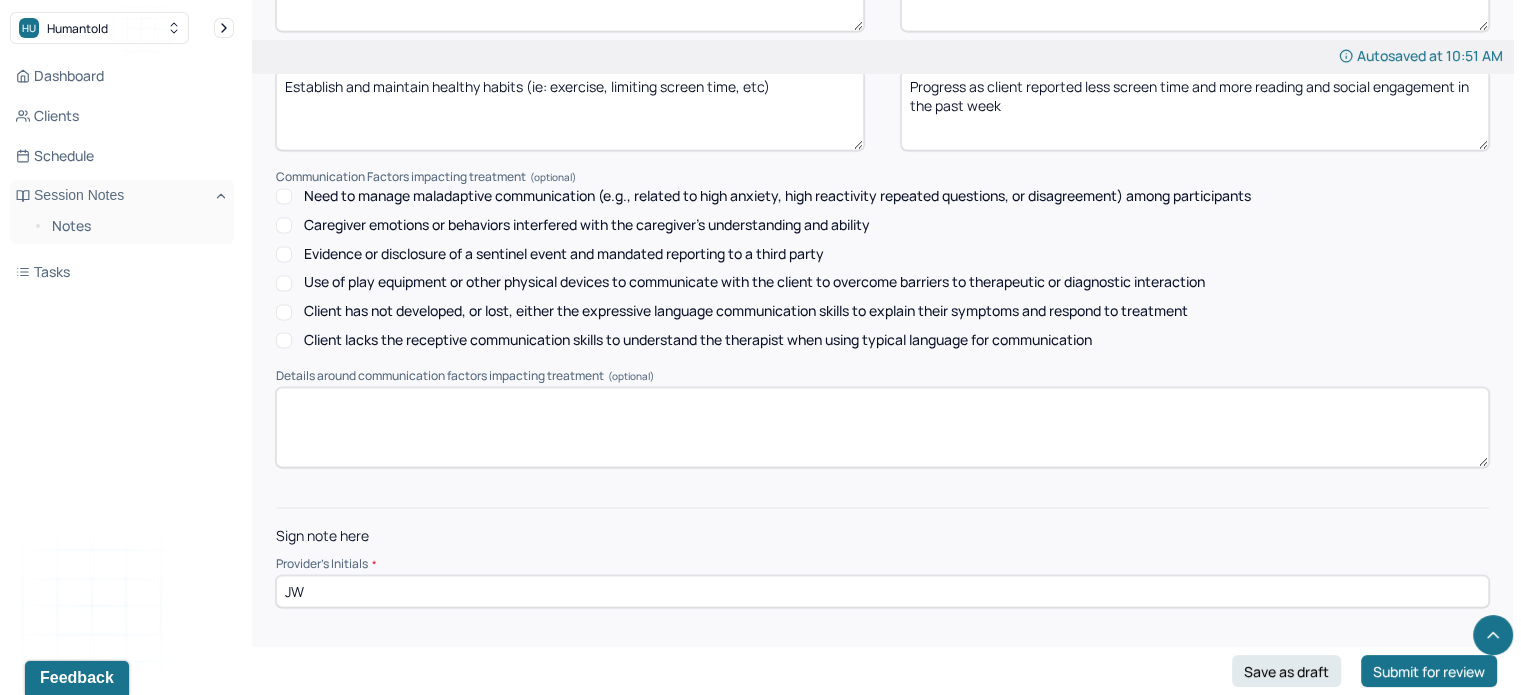 click on "JW" at bounding box center (882, 591) 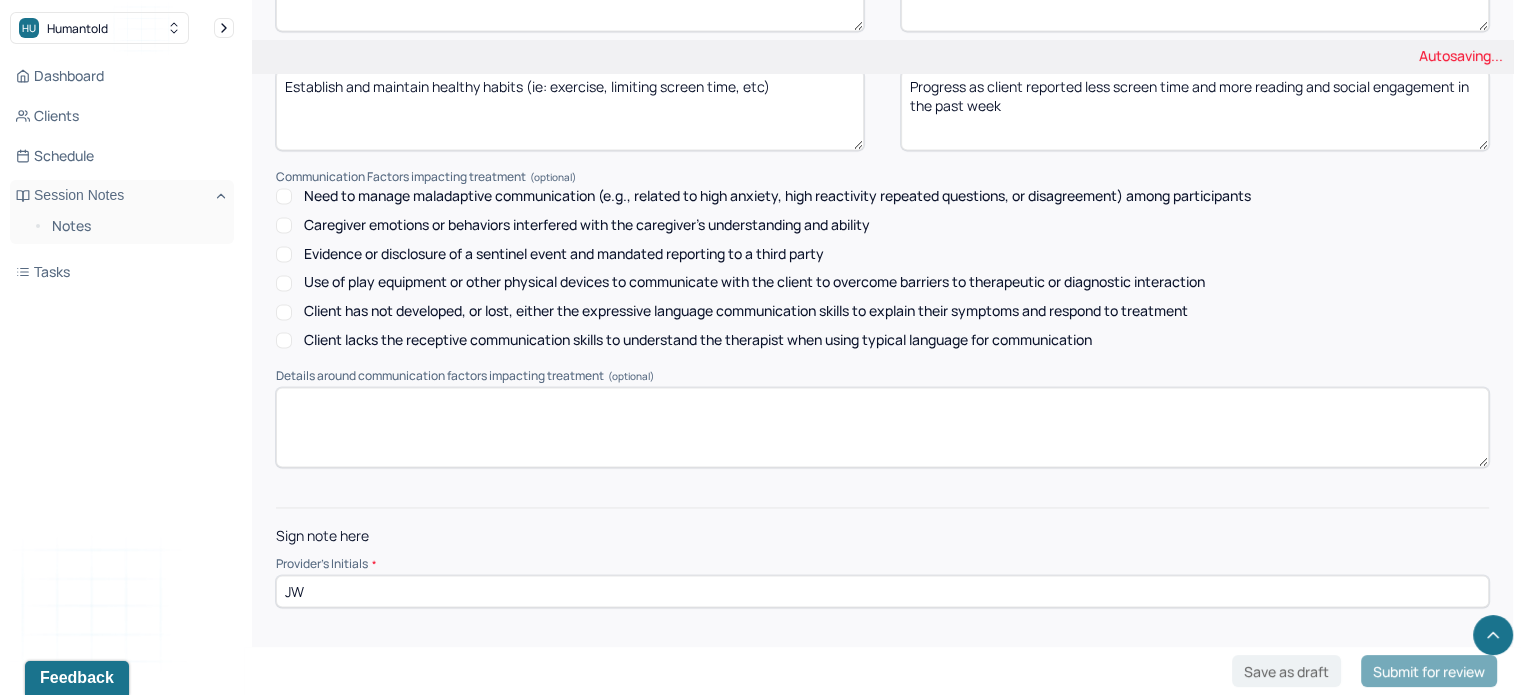 click on "Sign note here Provider's Initials * [INITIALS]" at bounding box center (882, 557) 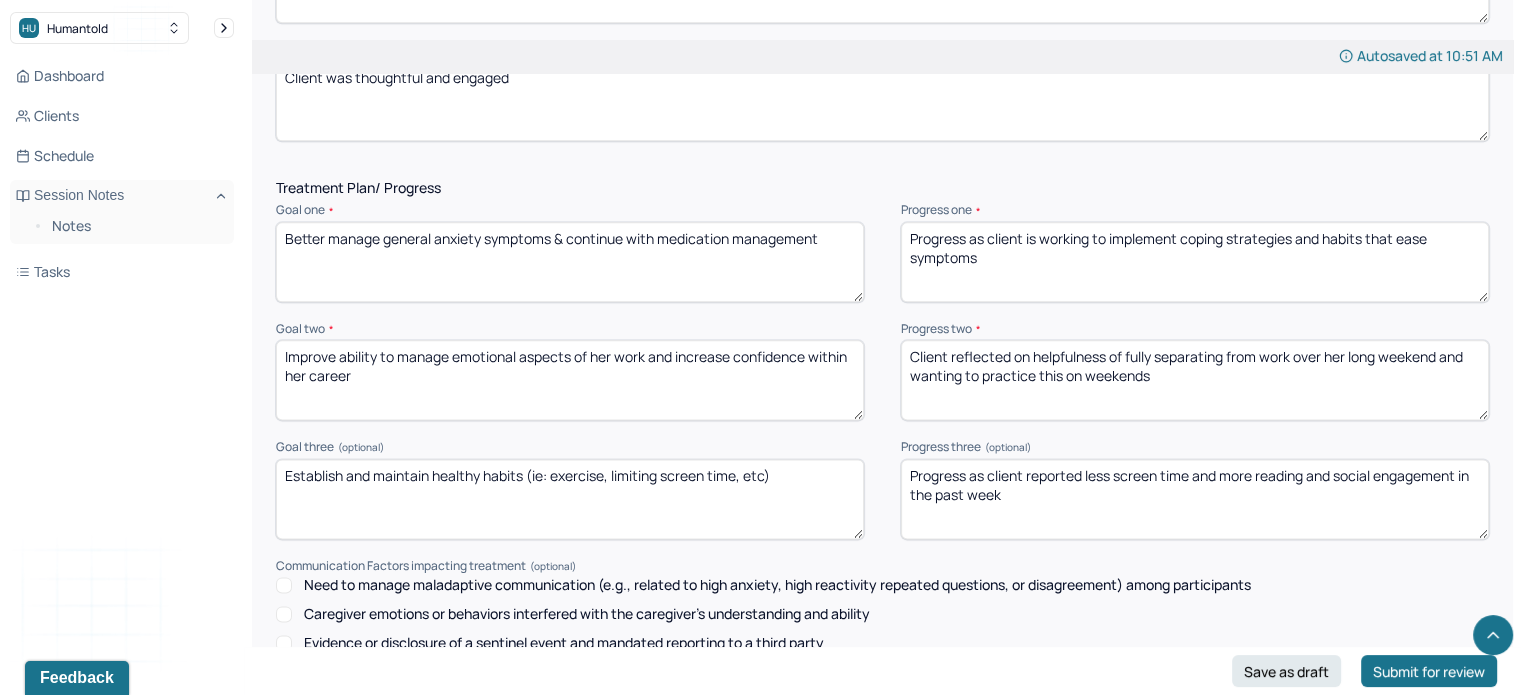 scroll, scrollTop: 2499, scrollLeft: 0, axis: vertical 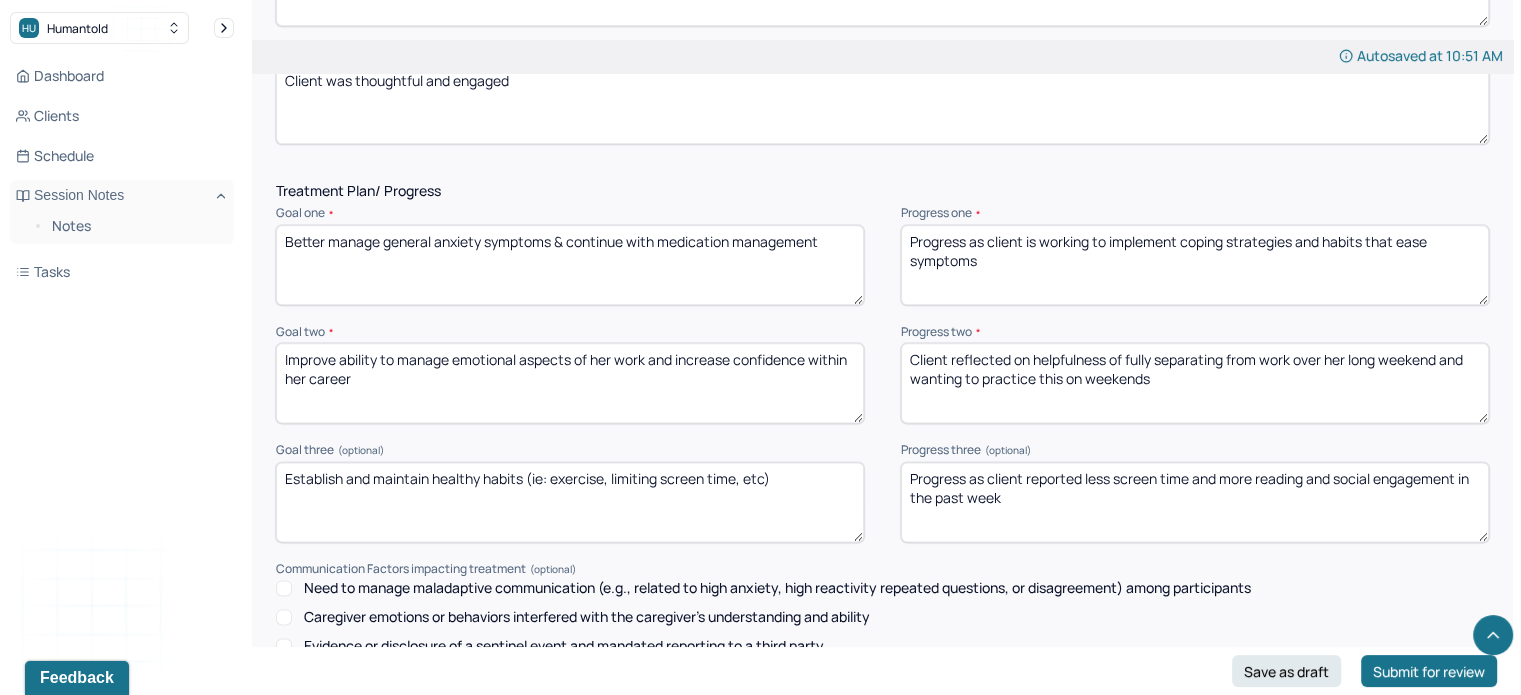 click on "Client reflected on helpfulness of fully separating from work over her long weekend and wanting to practice this on weekends" at bounding box center (1195, 383) 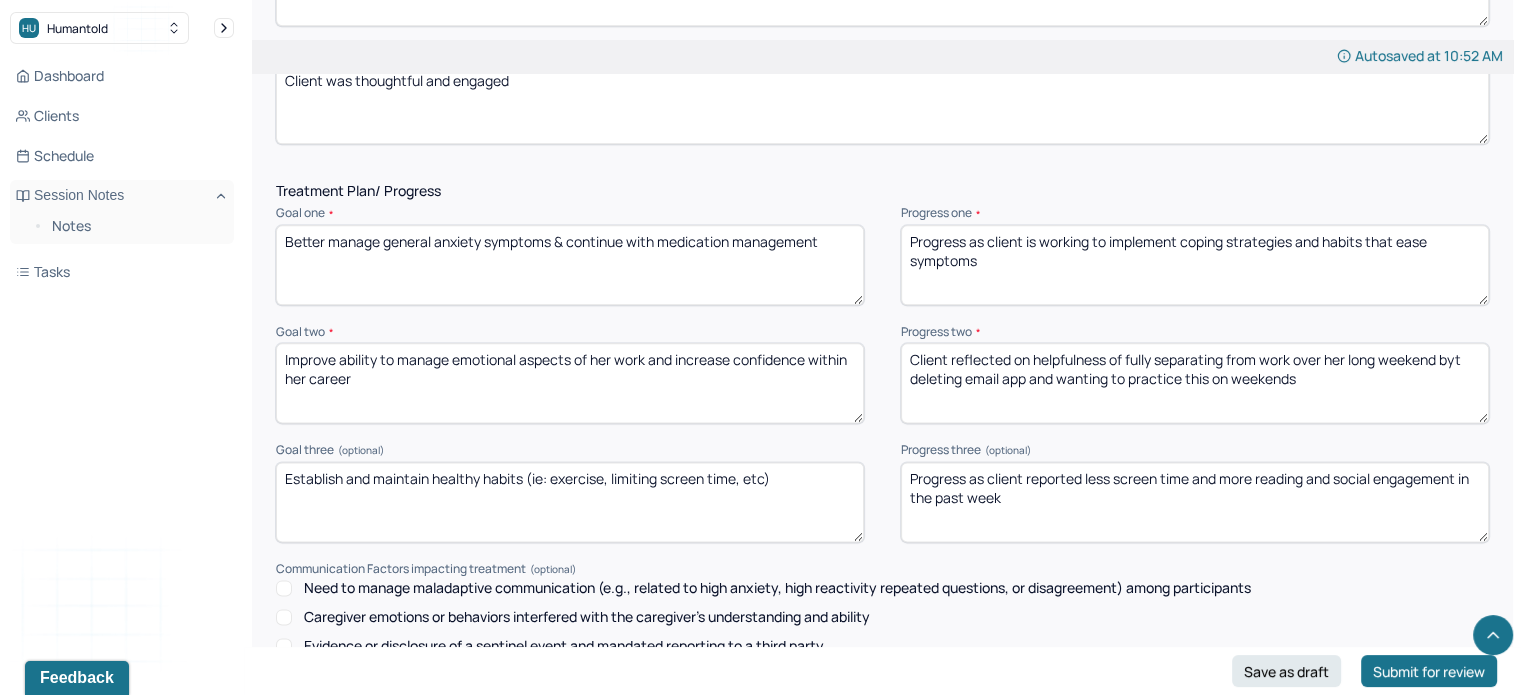 click on "Client reflected on helpfulness of fully separating from work over her long weekend byt deleting email app and wanting to practice this on weekends" at bounding box center (1195, 383) 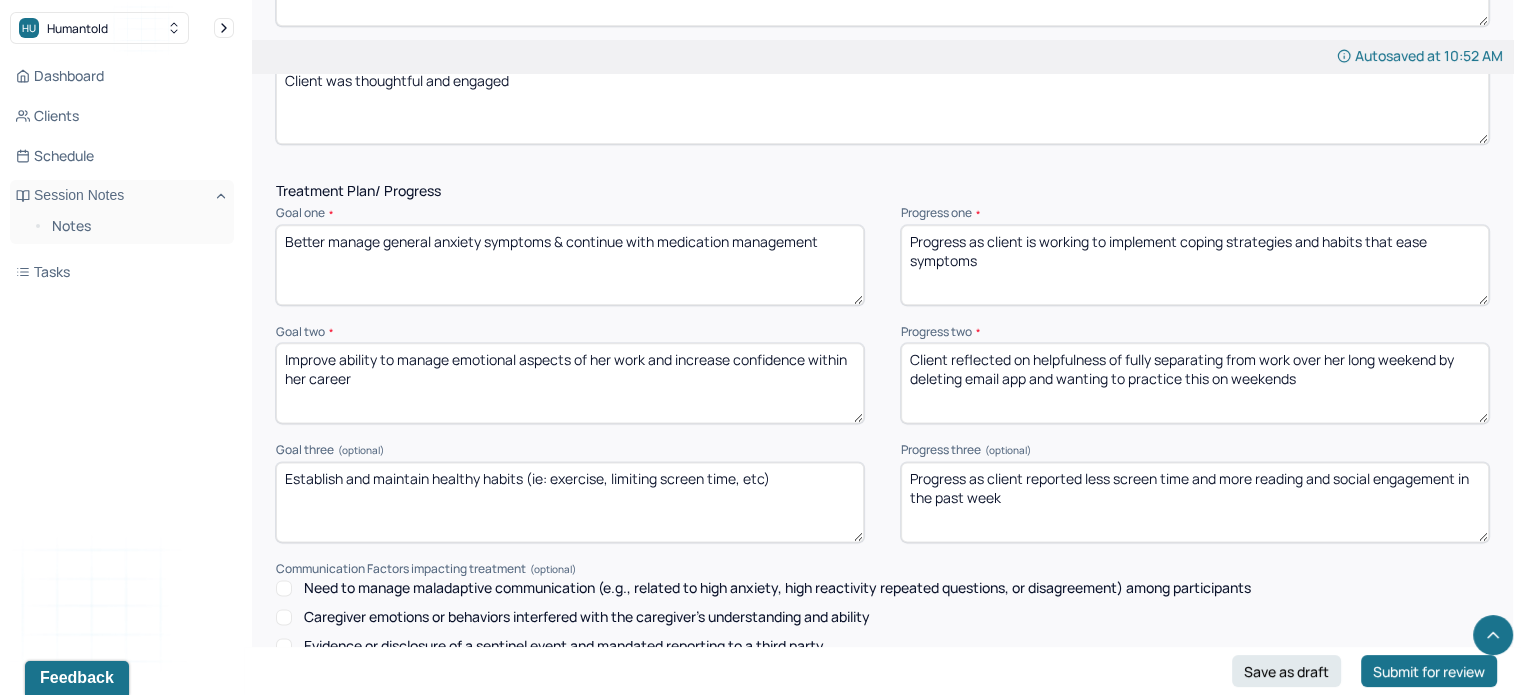 scroll, scrollTop: 2891, scrollLeft: 0, axis: vertical 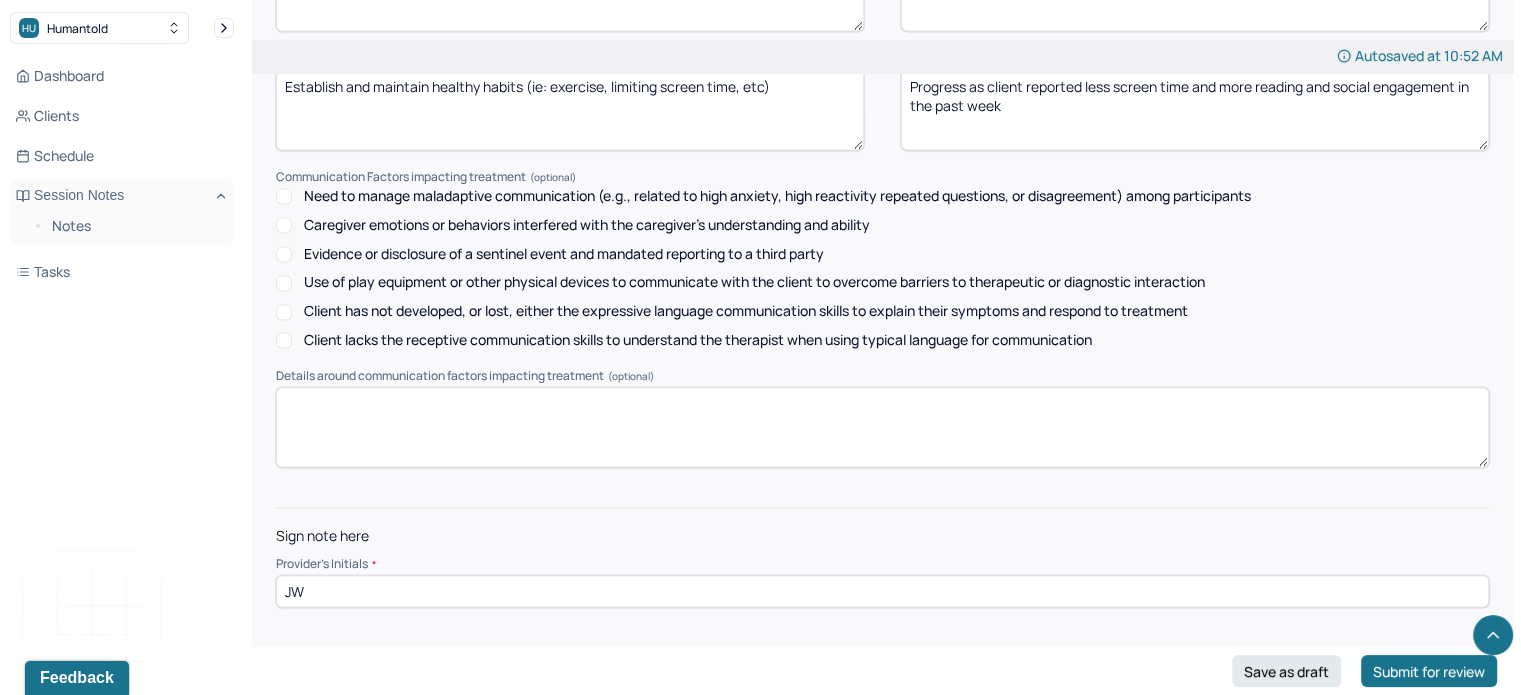 type on "Client reflected on helpfulness of fully separating from work over her long weekend by deleting email app and wanting to practice this on weekends" 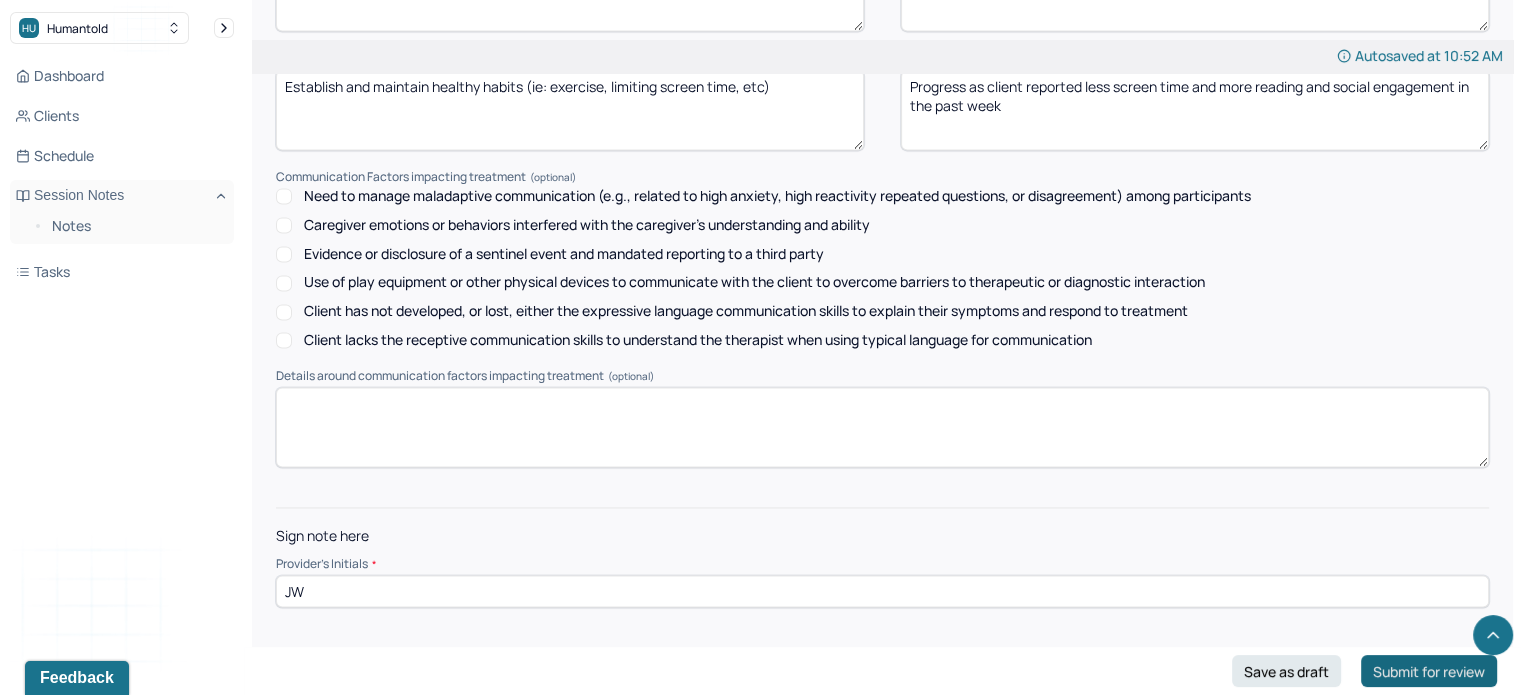 click on "Submit for review" at bounding box center (1429, 671) 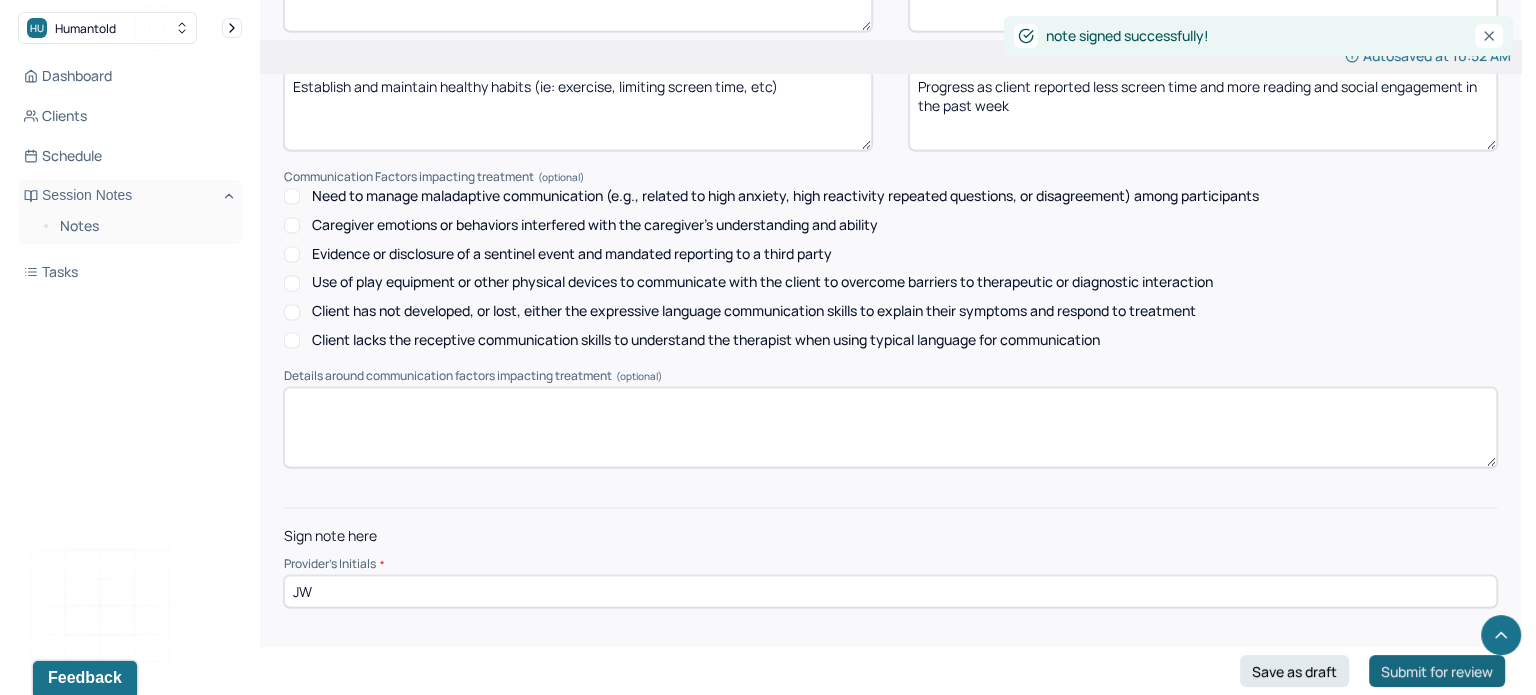 scroll, scrollTop: 0, scrollLeft: 0, axis: both 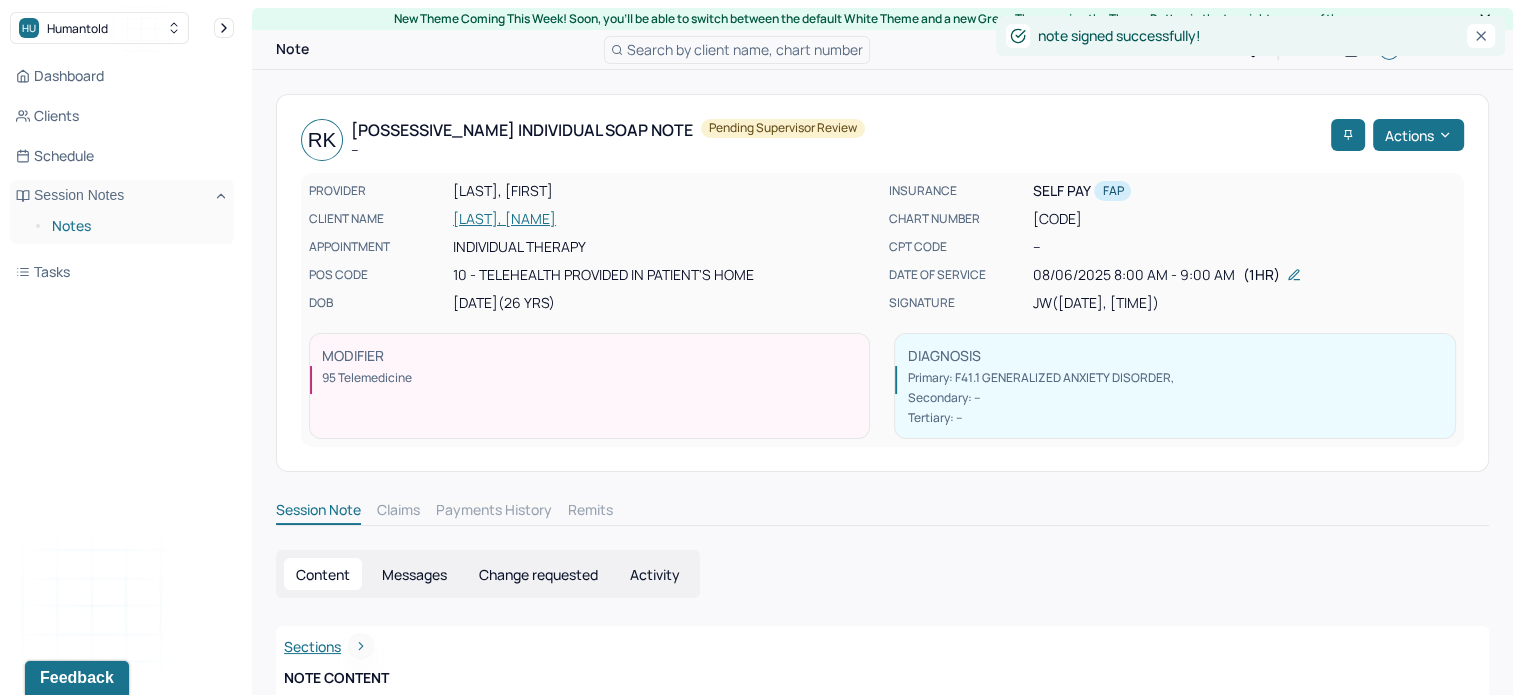 click on "Notes" at bounding box center (135, 226) 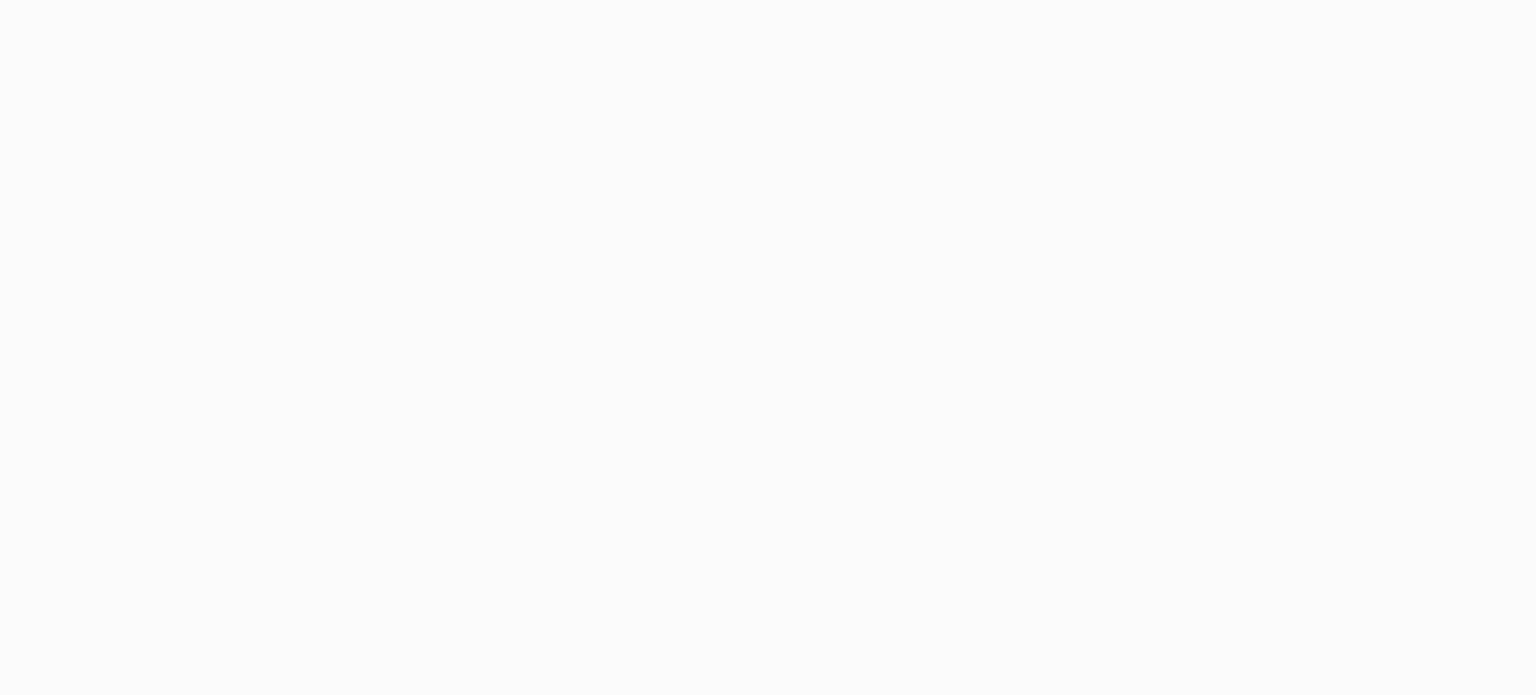 scroll, scrollTop: 0, scrollLeft: 0, axis: both 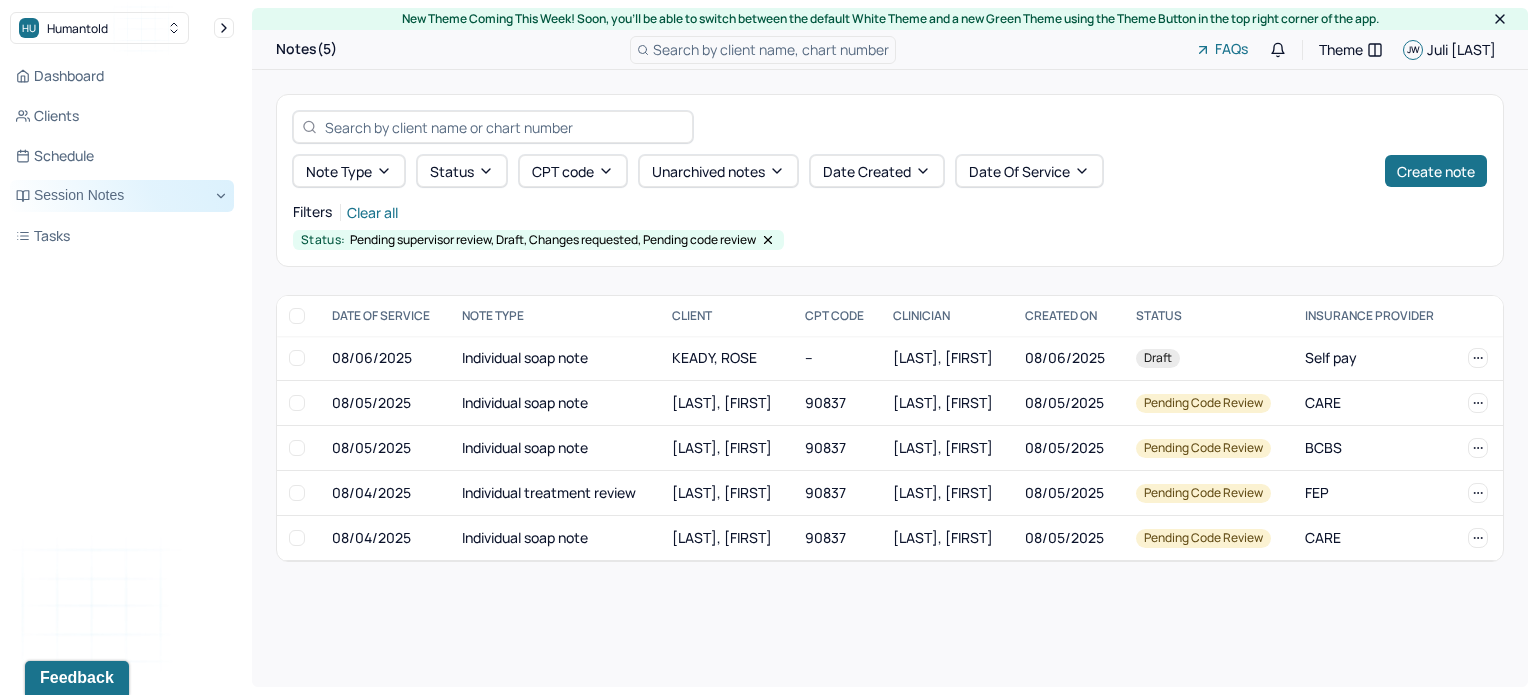 click on "Session Notes" at bounding box center [122, 196] 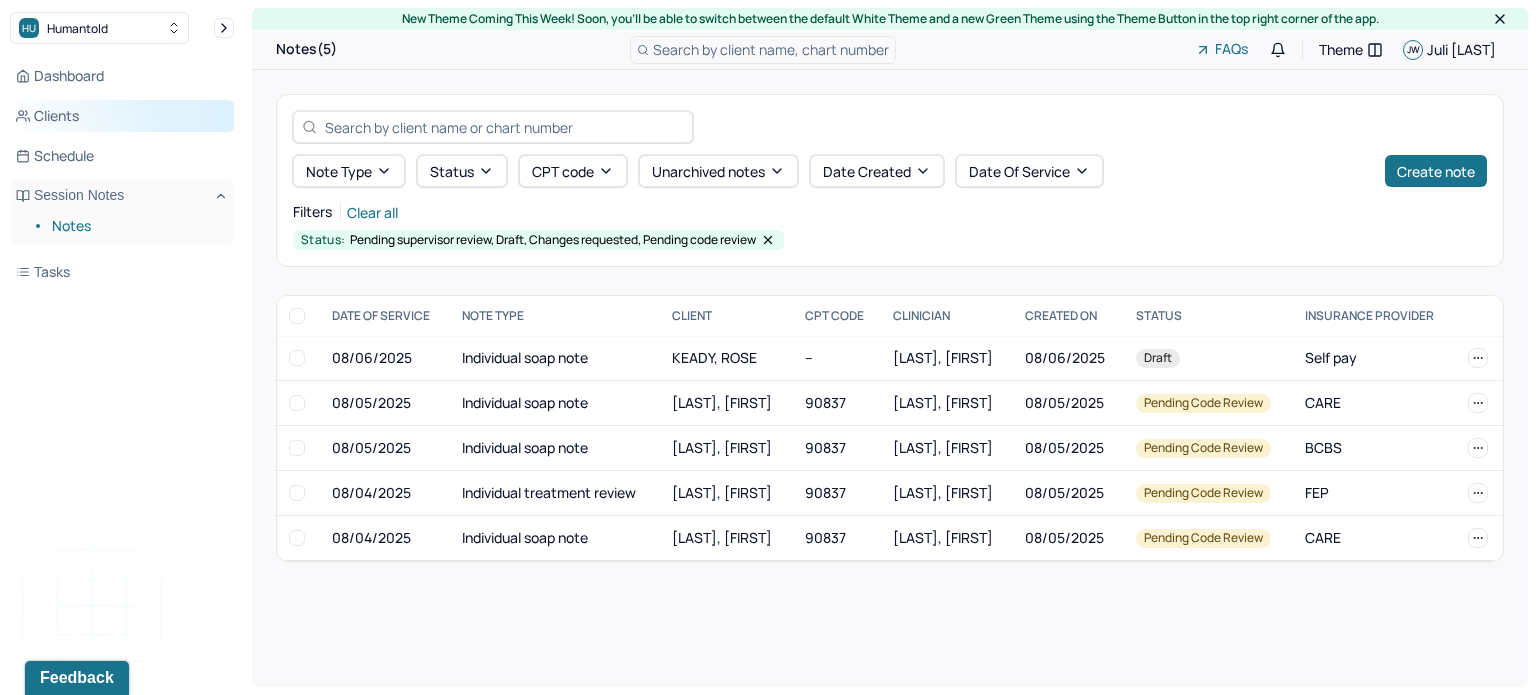 click on "Clients" at bounding box center (122, 116) 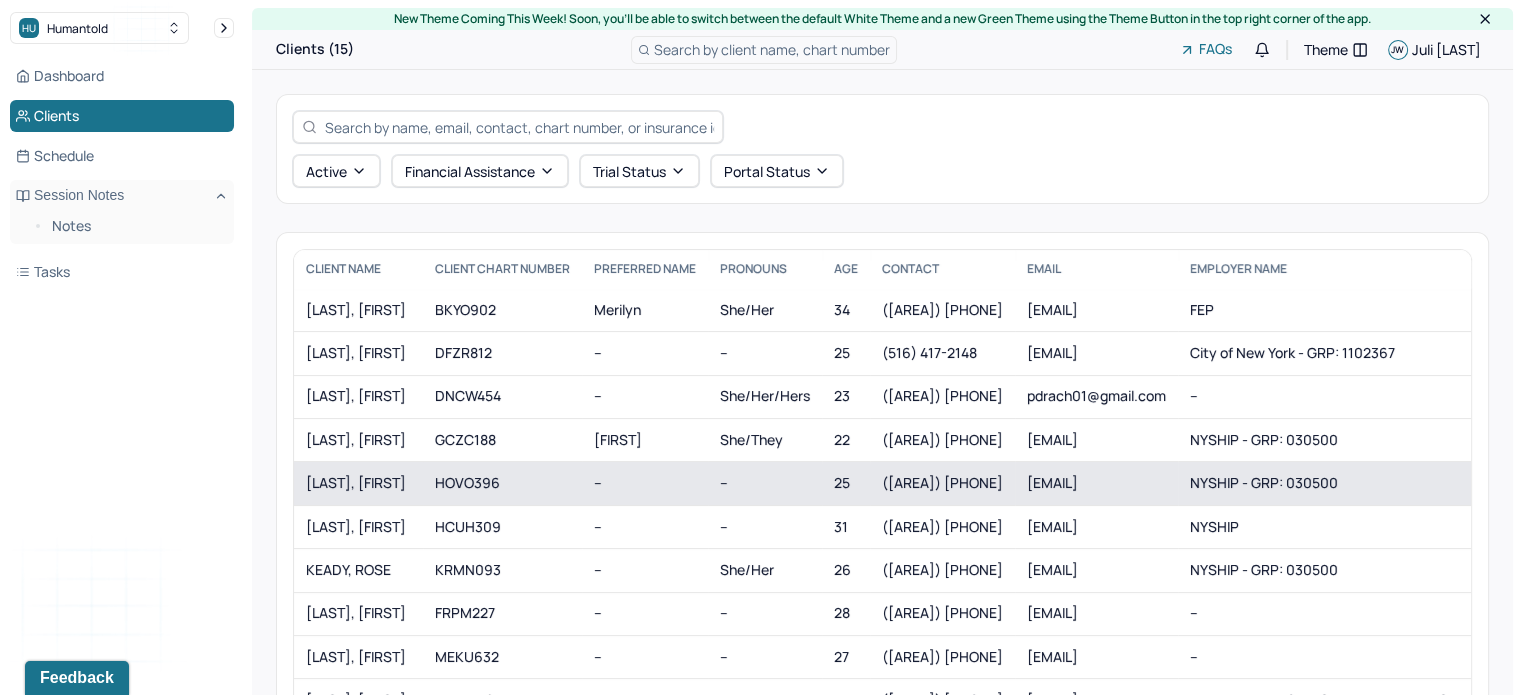 scroll, scrollTop: 153, scrollLeft: 0, axis: vertical 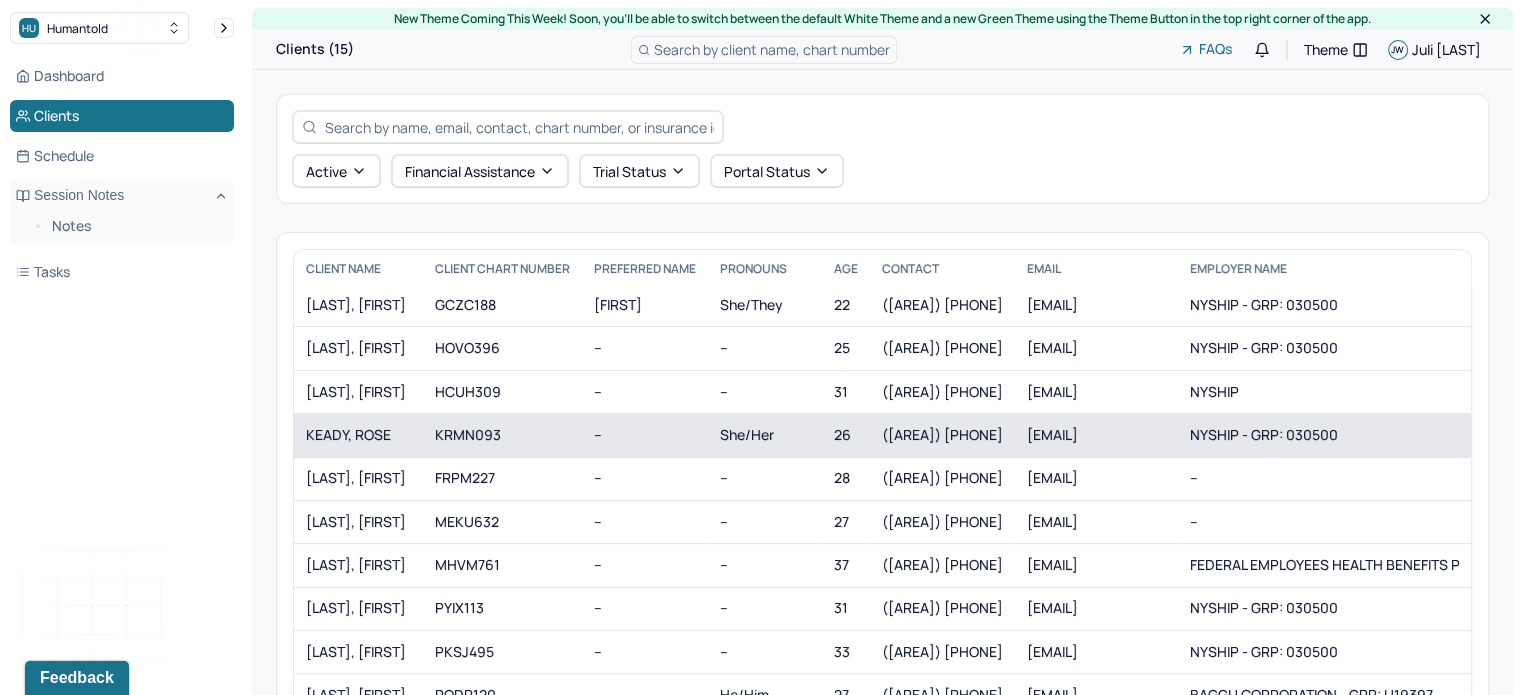 click on "KEADY, ROSE" at bounding box center [358, 435] 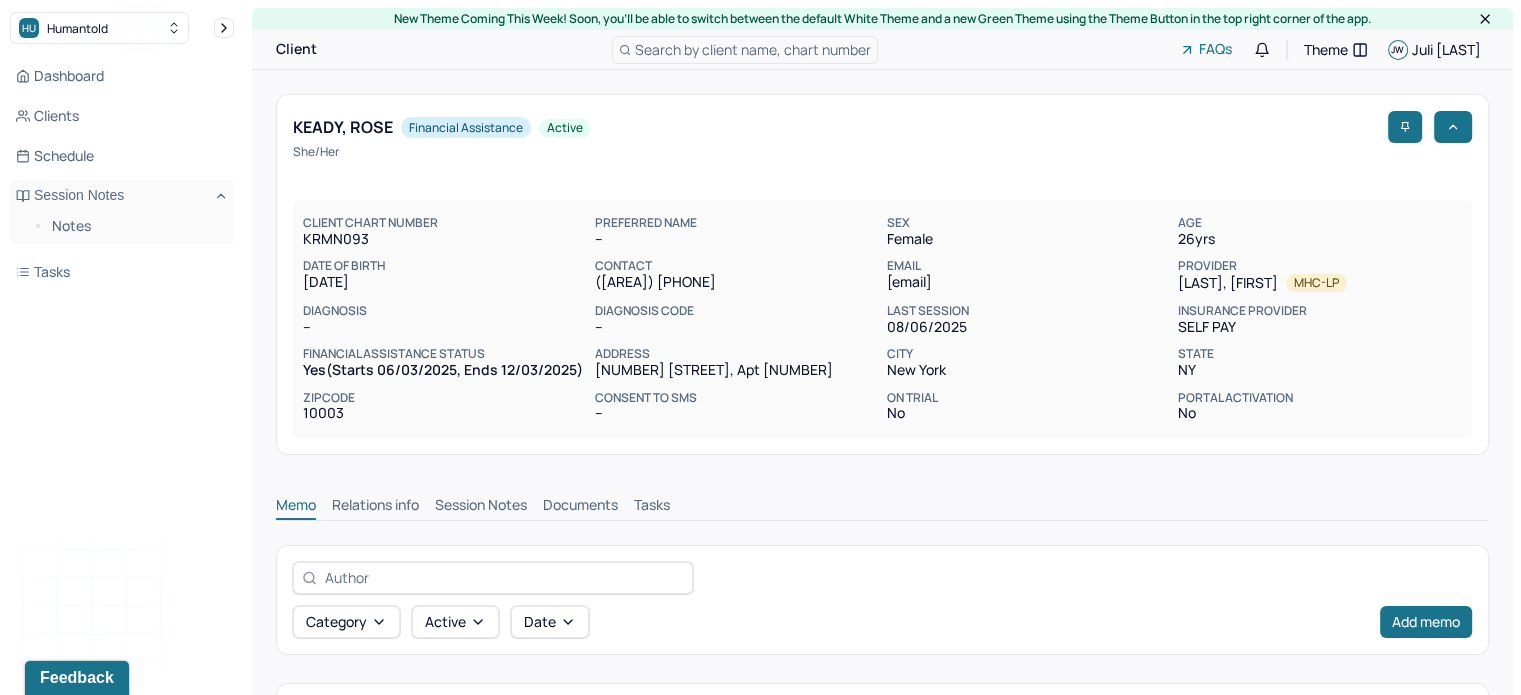 scroll, scrollTop: 0, scrollLeft: 0, axis: both 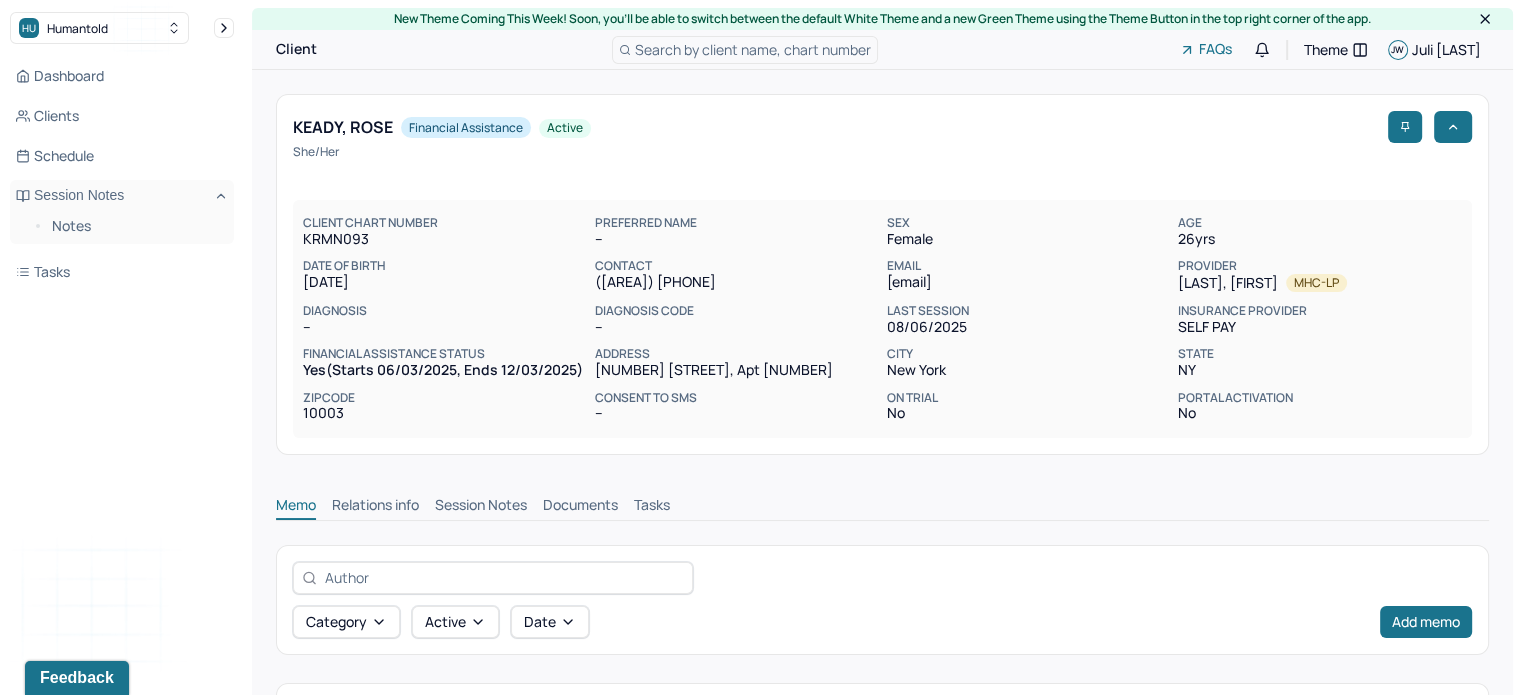 click on "Documents" at bounding box center (580, 507) 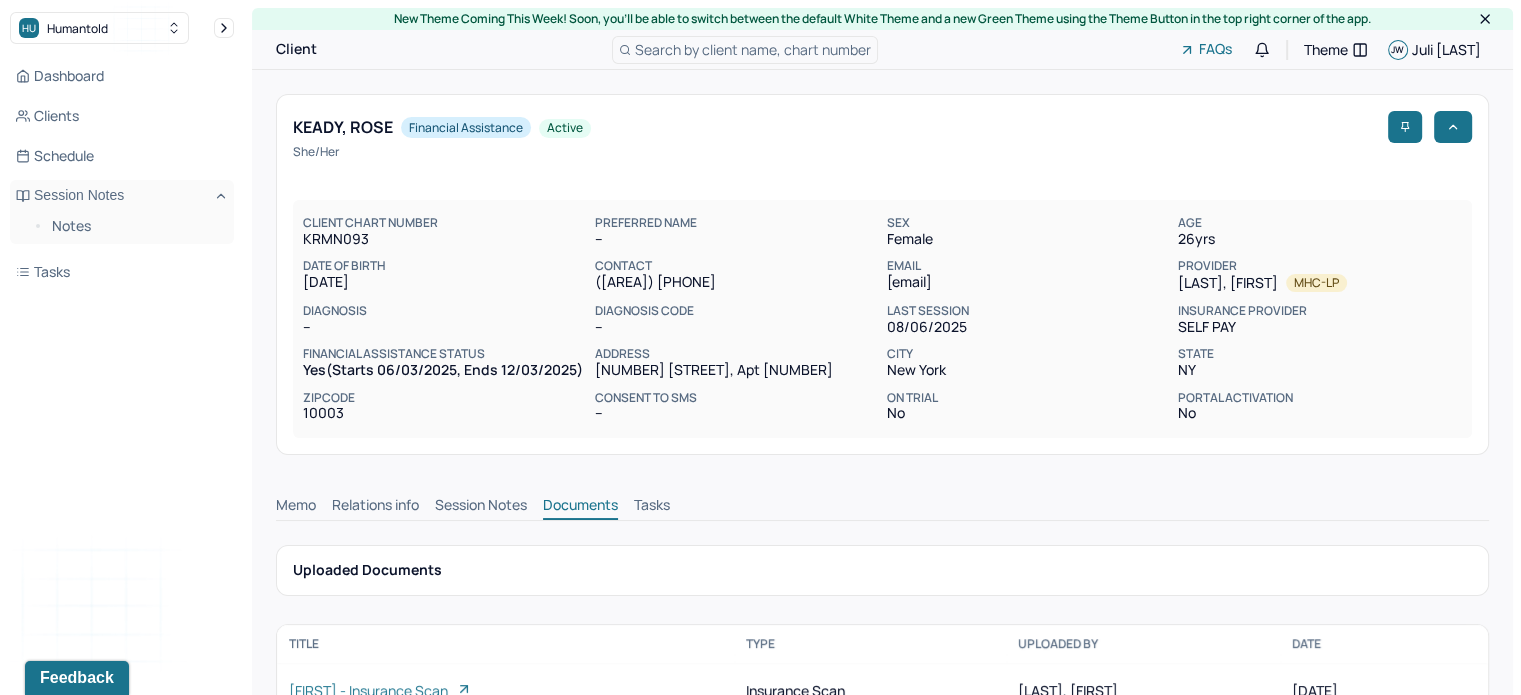 click on "Session Notes" at bounding box center [481, 507] 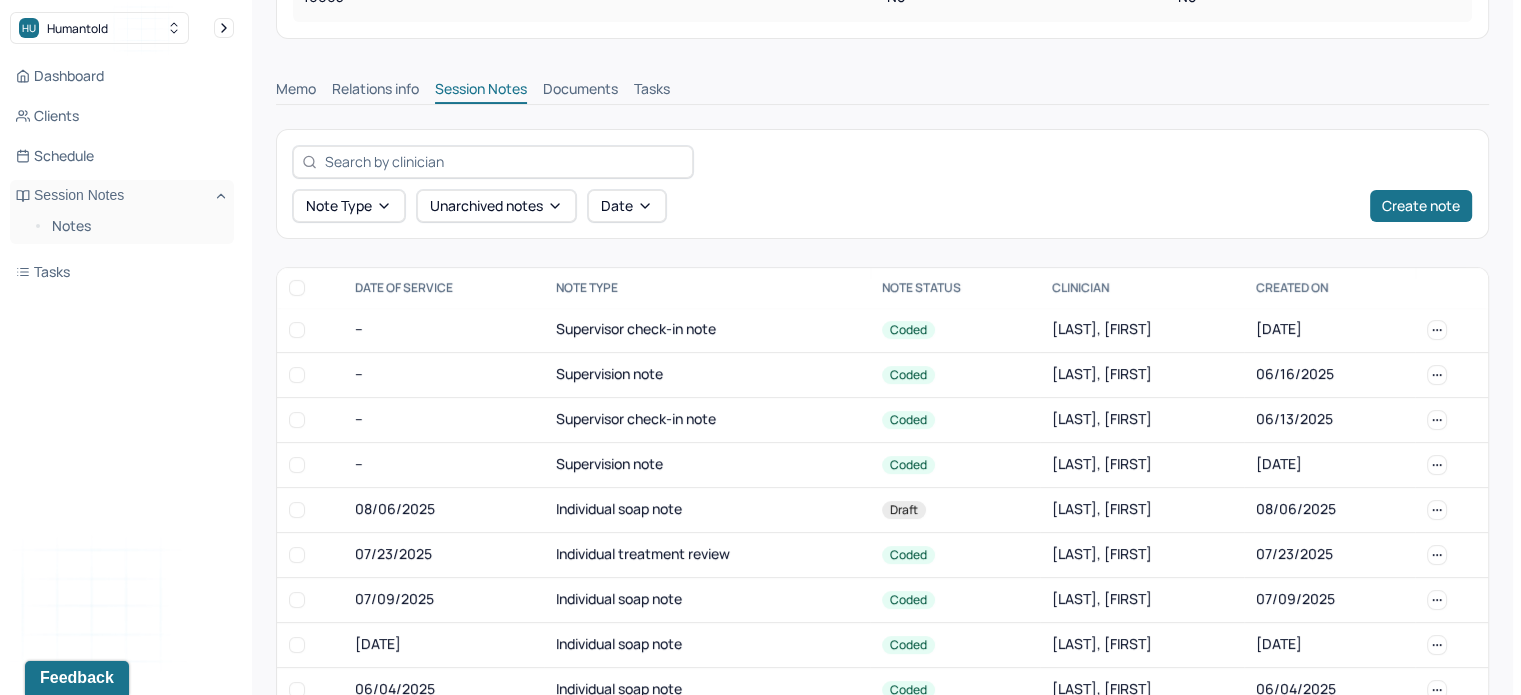 scroll, scrollTop: 480, scrollLeft: 0, axis: vertical 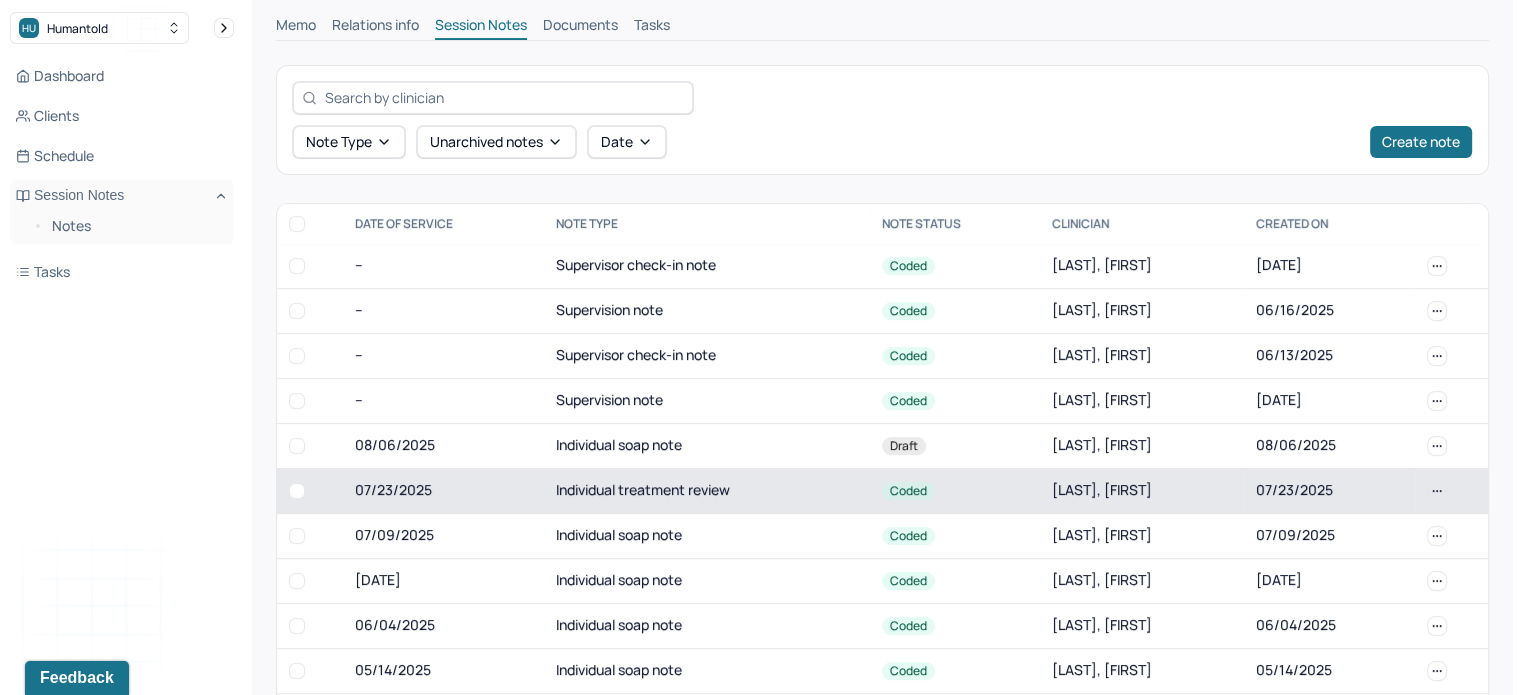click on "Individual treatment review" at bounding box center (707, 490) 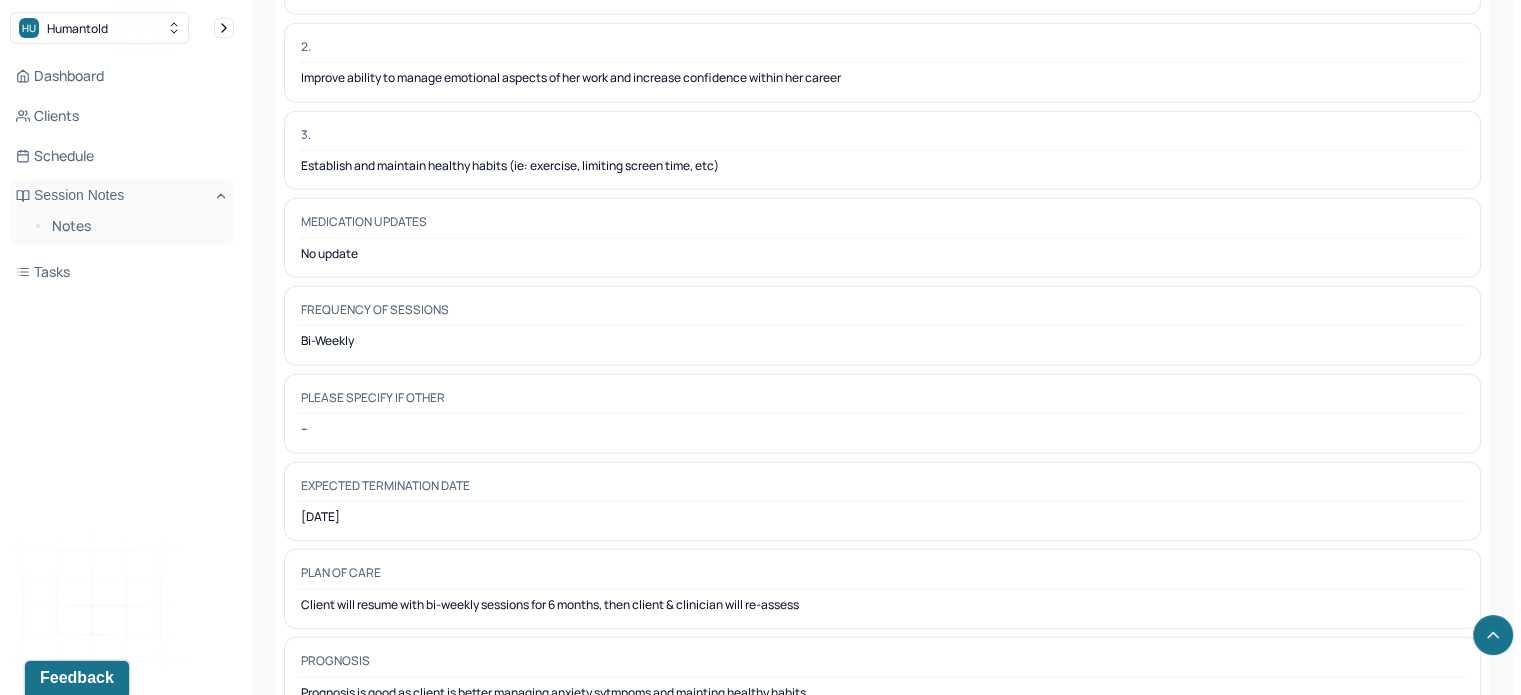 scroll, scrollTop: 5692, scrollLeft: 0, axis: vertical 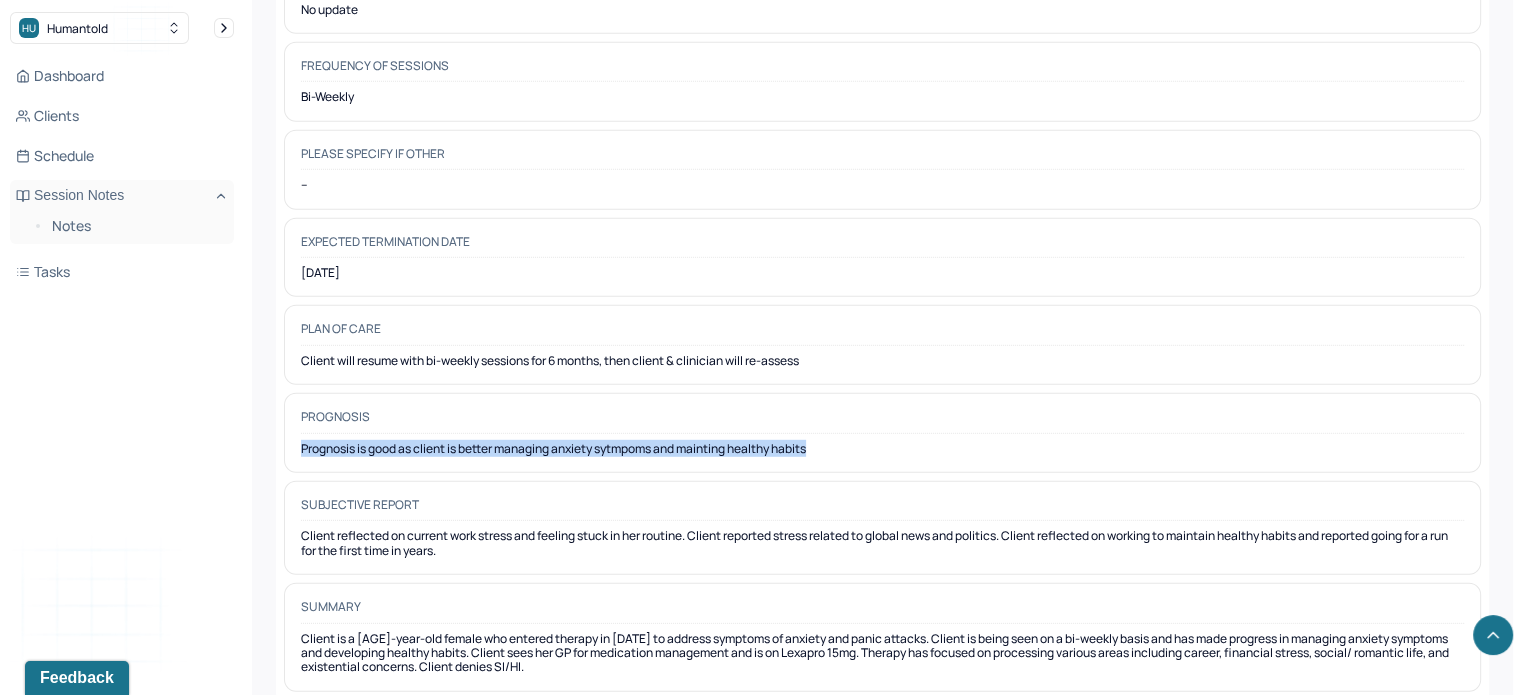 drag, startPoint x: 834, startPoint y: 411, endPoint x: 279, endPoint y: 405, distance: 555.0324 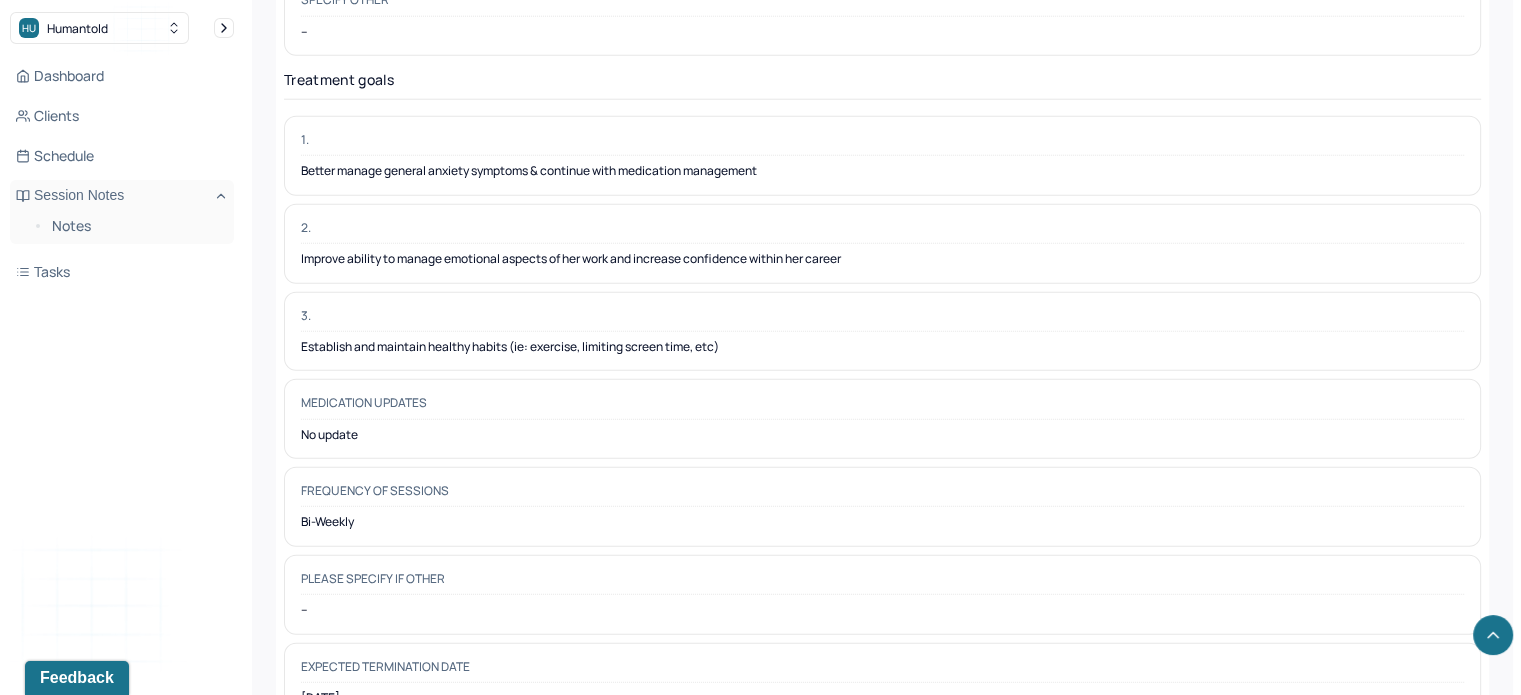 scroll, scrollTop: 5027, scrollLeft: 0, axis: vertical 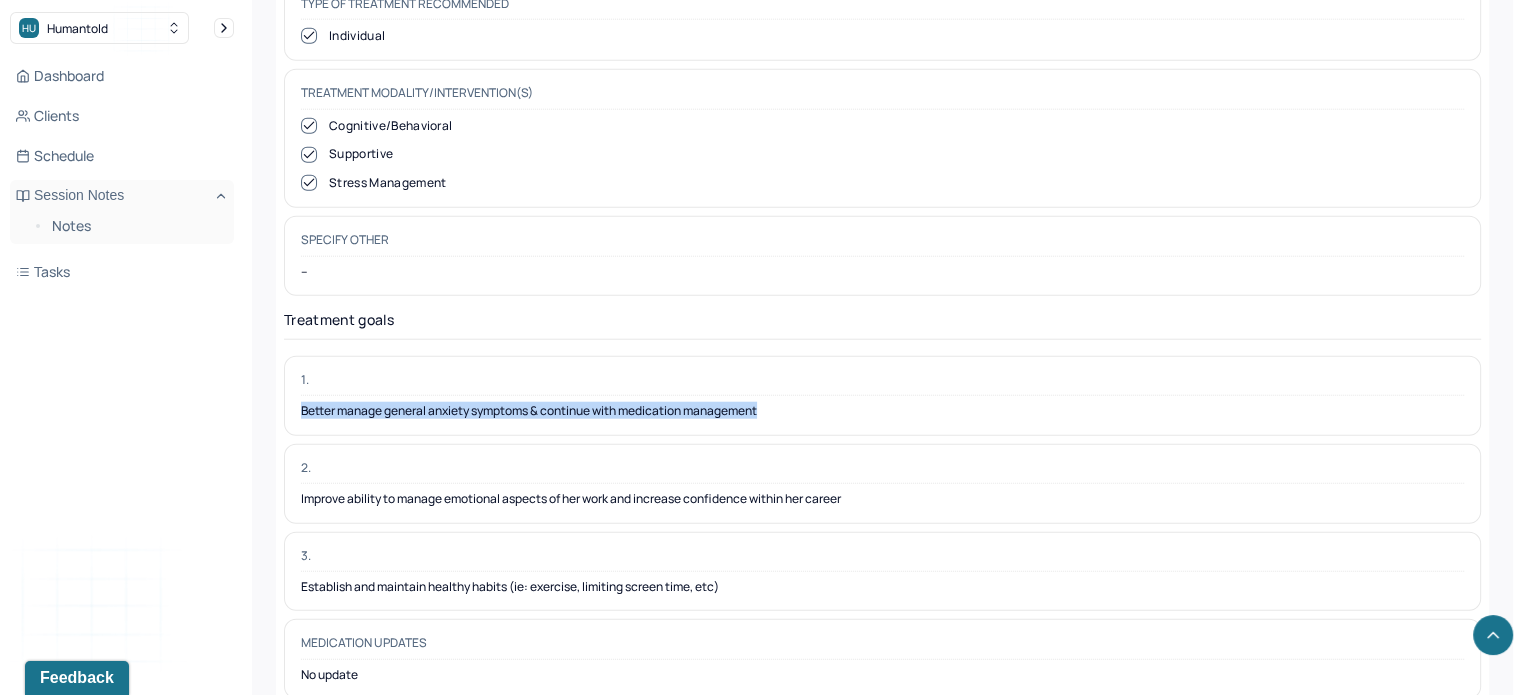 drag, startPoint x: 791, startPoint y: 387, endPoint x: 299, endPoint y: 374, distance: 492.17172 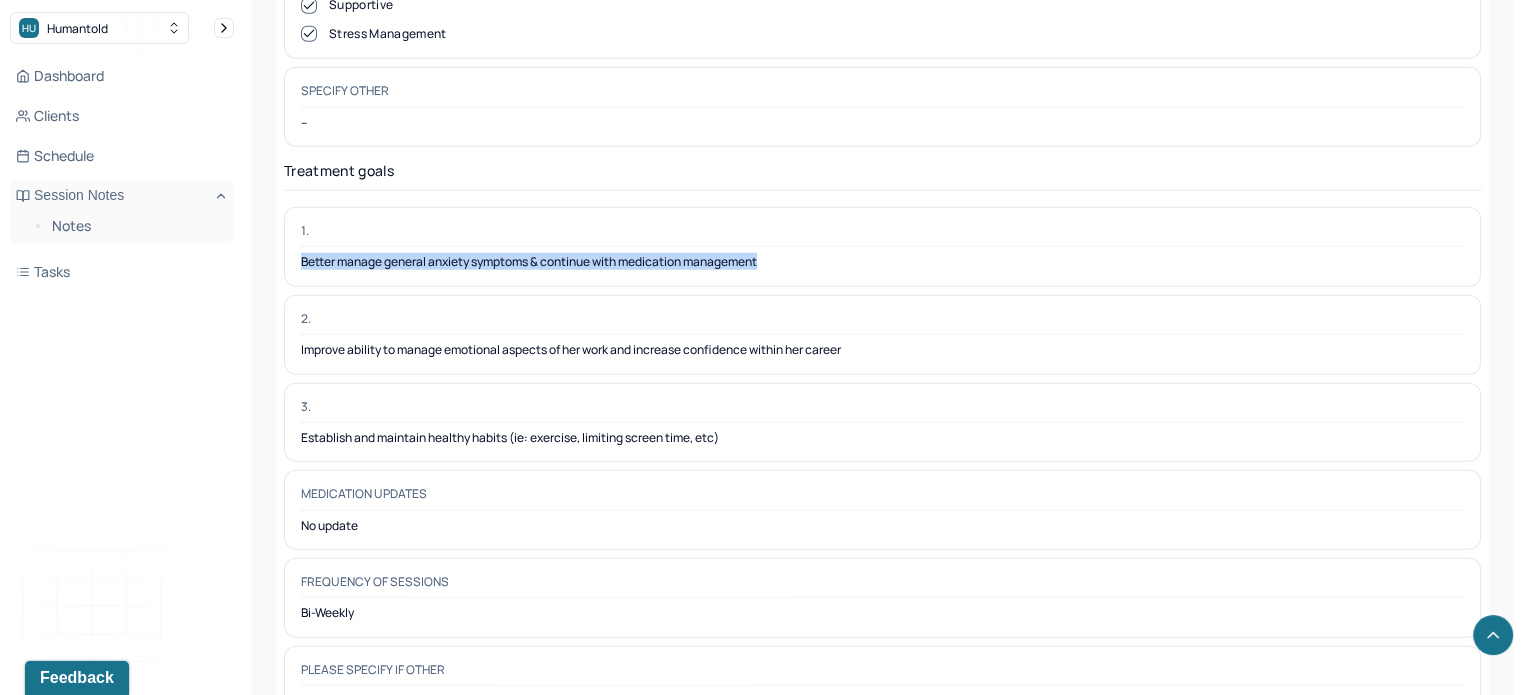 scroll, scrollTop: 5178, scrollLeft: 0, axis: vertical 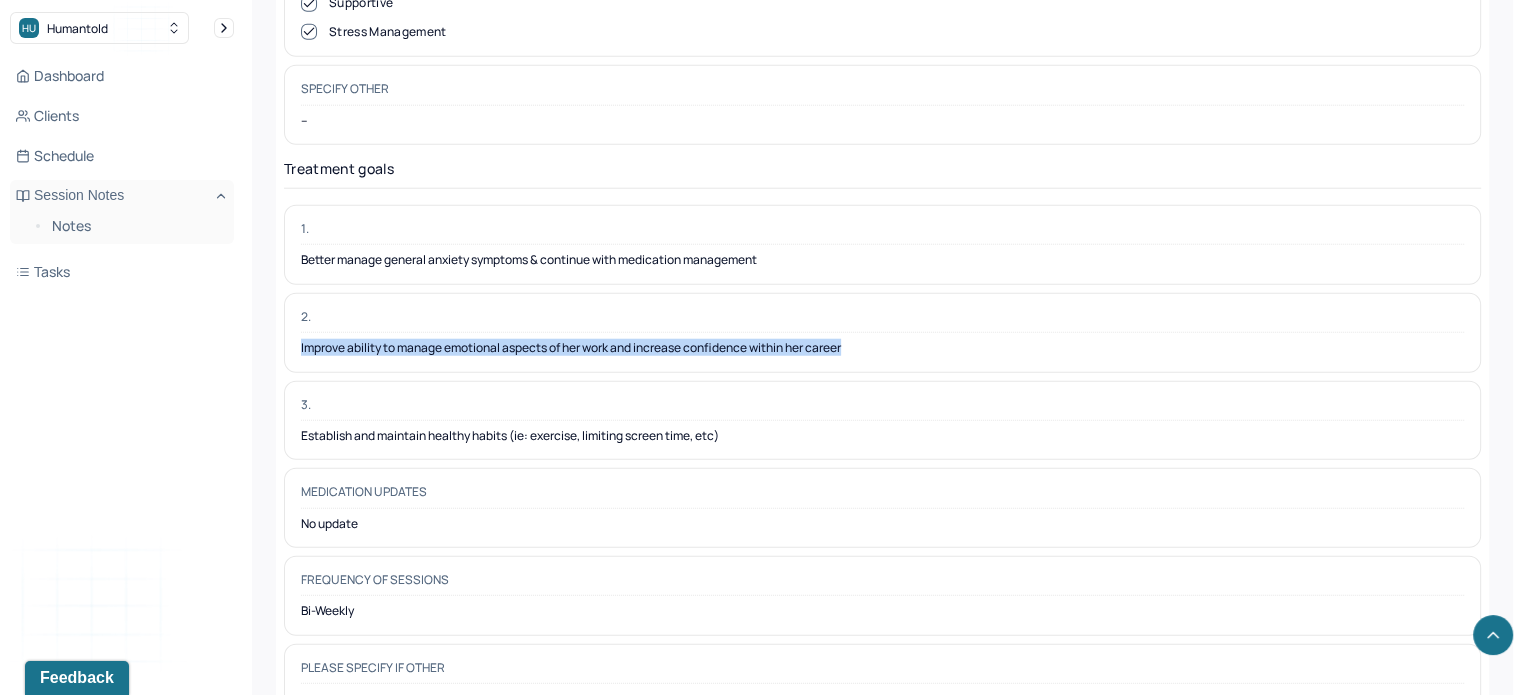 drag, startPoint x: 895, startPoint y: 321, endPoint x: 300, endPoint y: 312, distance: 595.06805 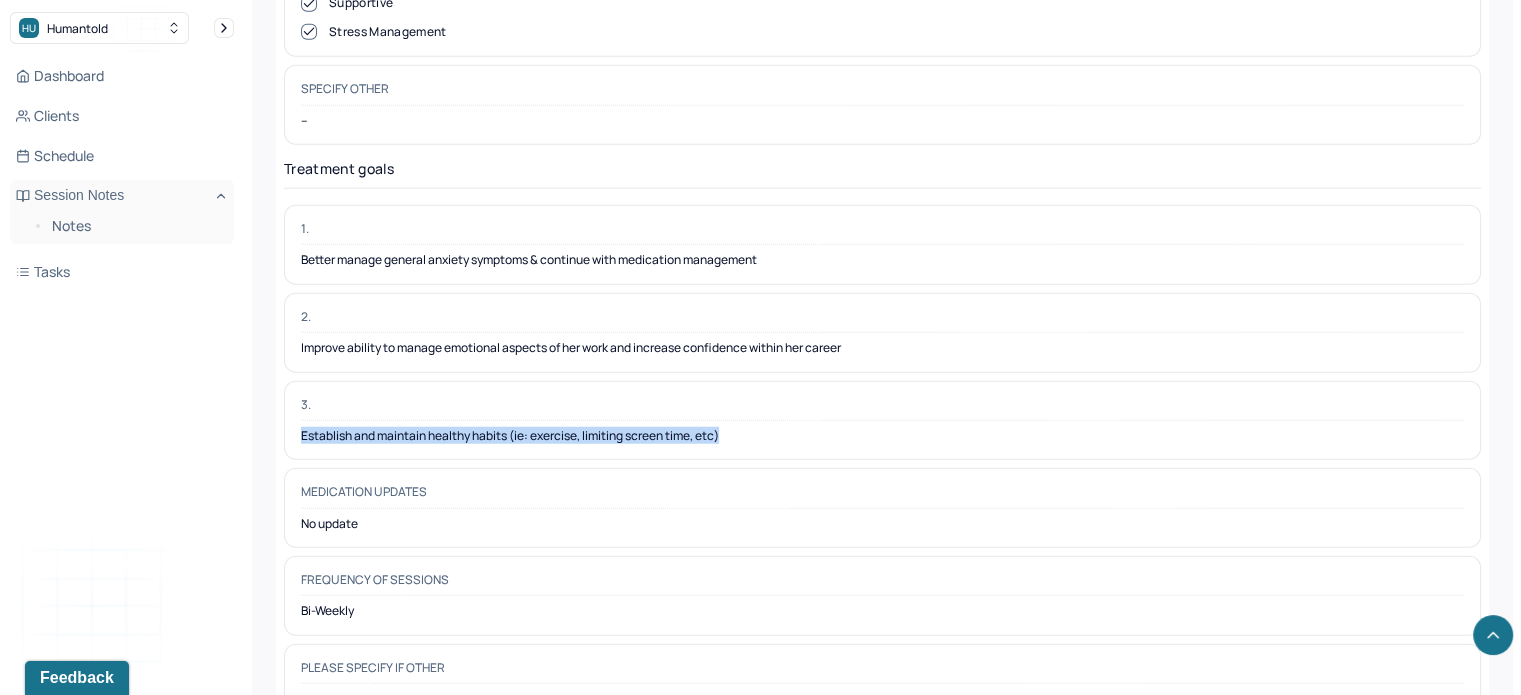 drag, startPoint x: 732, startPoint y: 395, endPoint x: 298, endPoint y: 404, distance: 434.09332 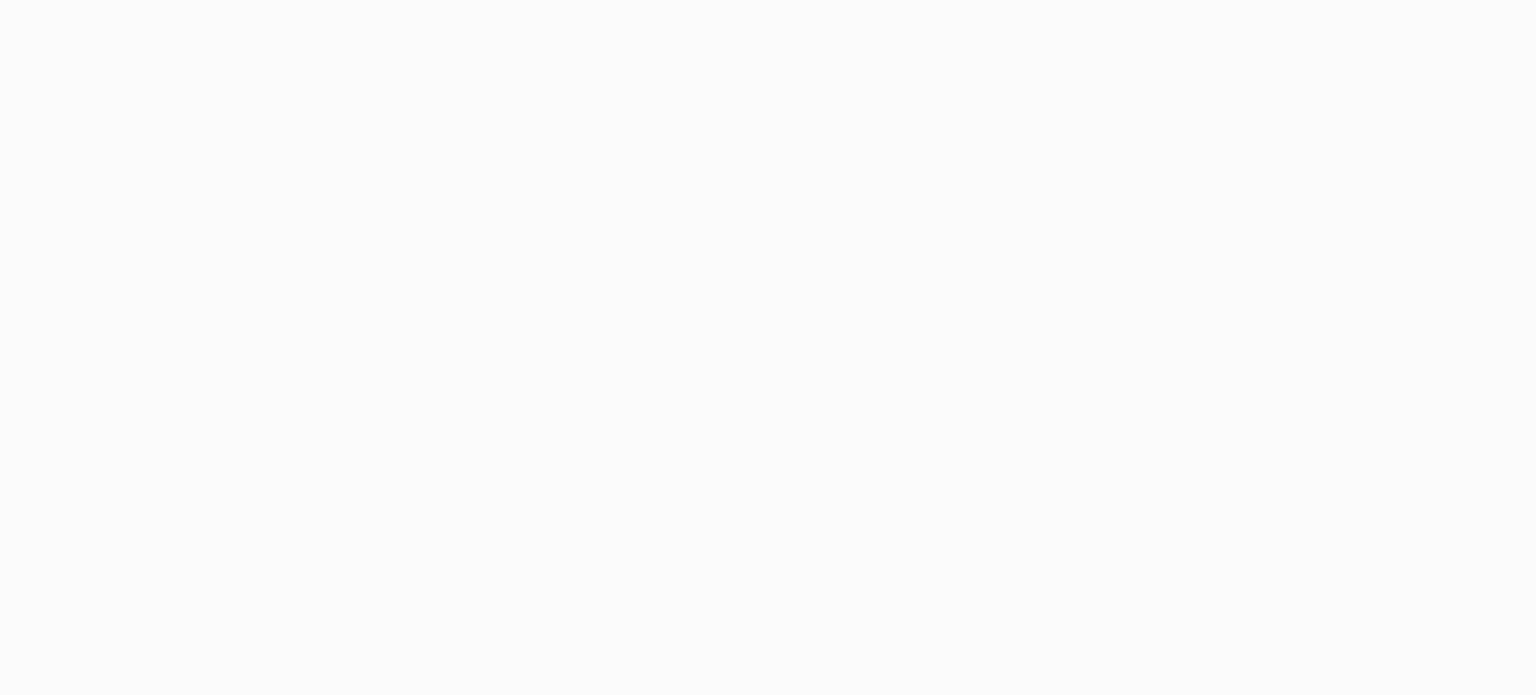 scroll, scrollTop: 0, scrollLeft: 0, axis: both 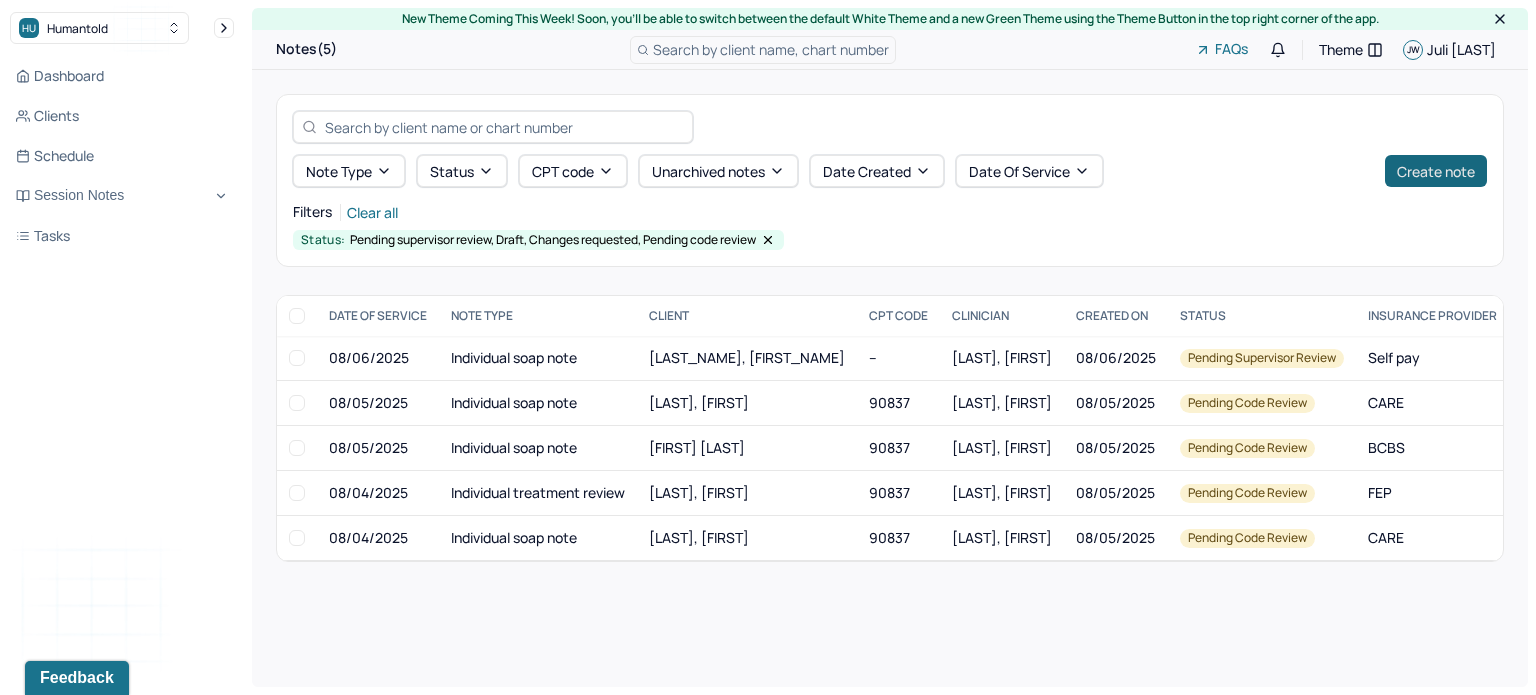 click on "Create note" at bounding box center [1436, 171] 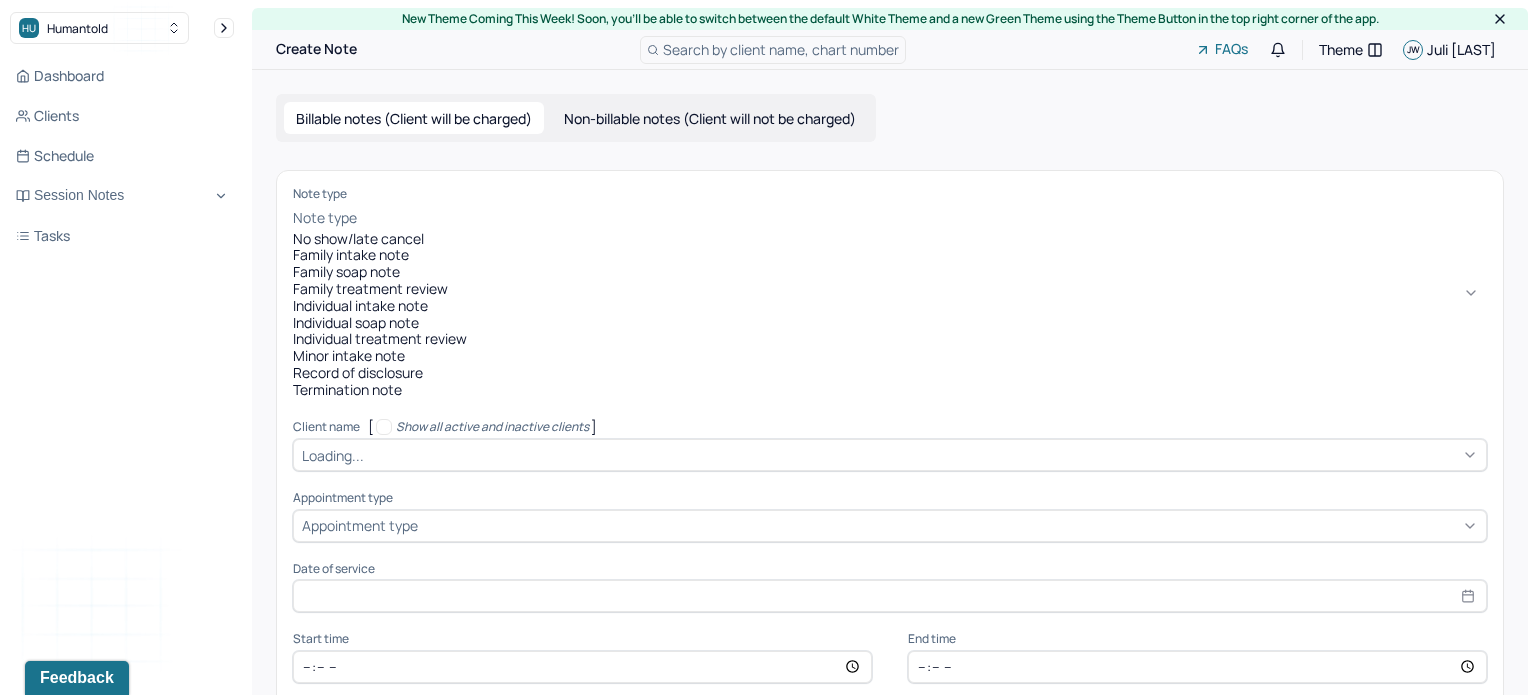 click at bounding box center [924, 218] 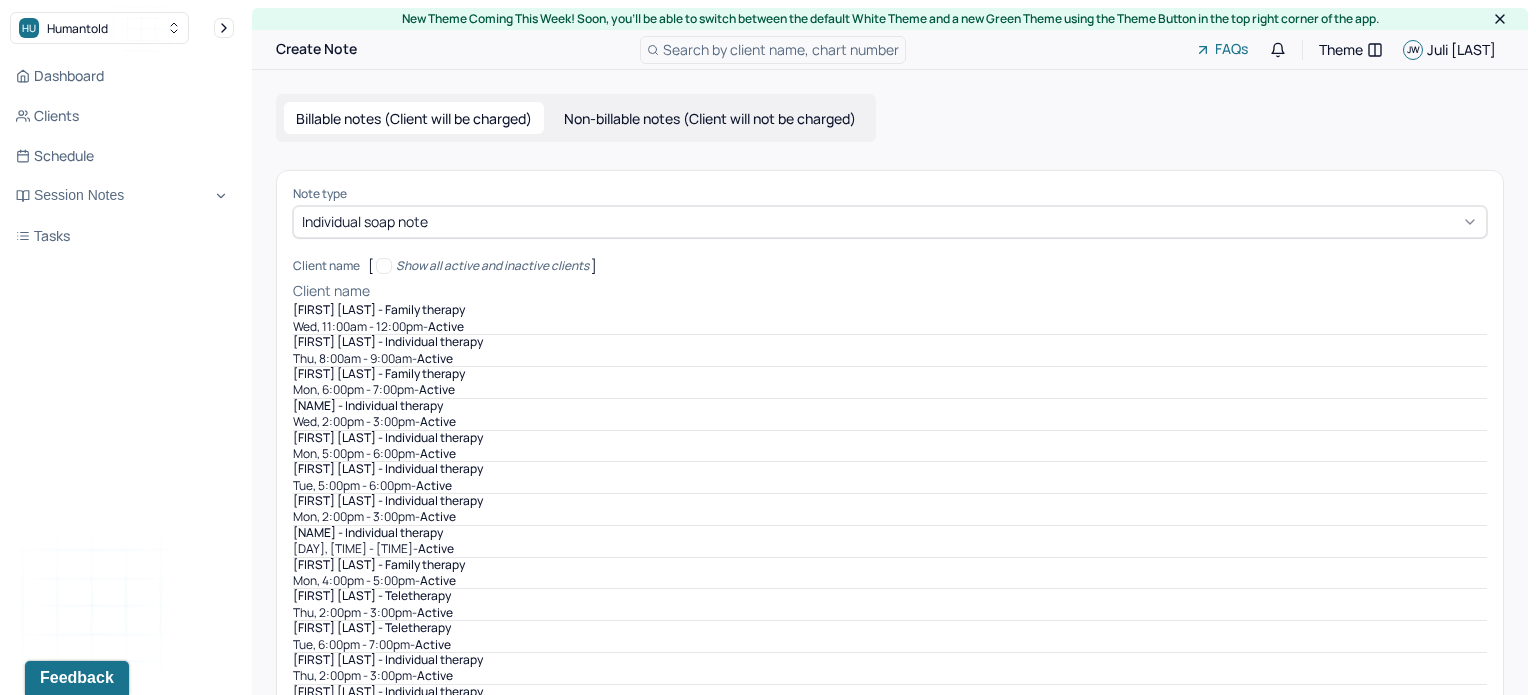 click on "Client name" at bounding box center [331, 291] 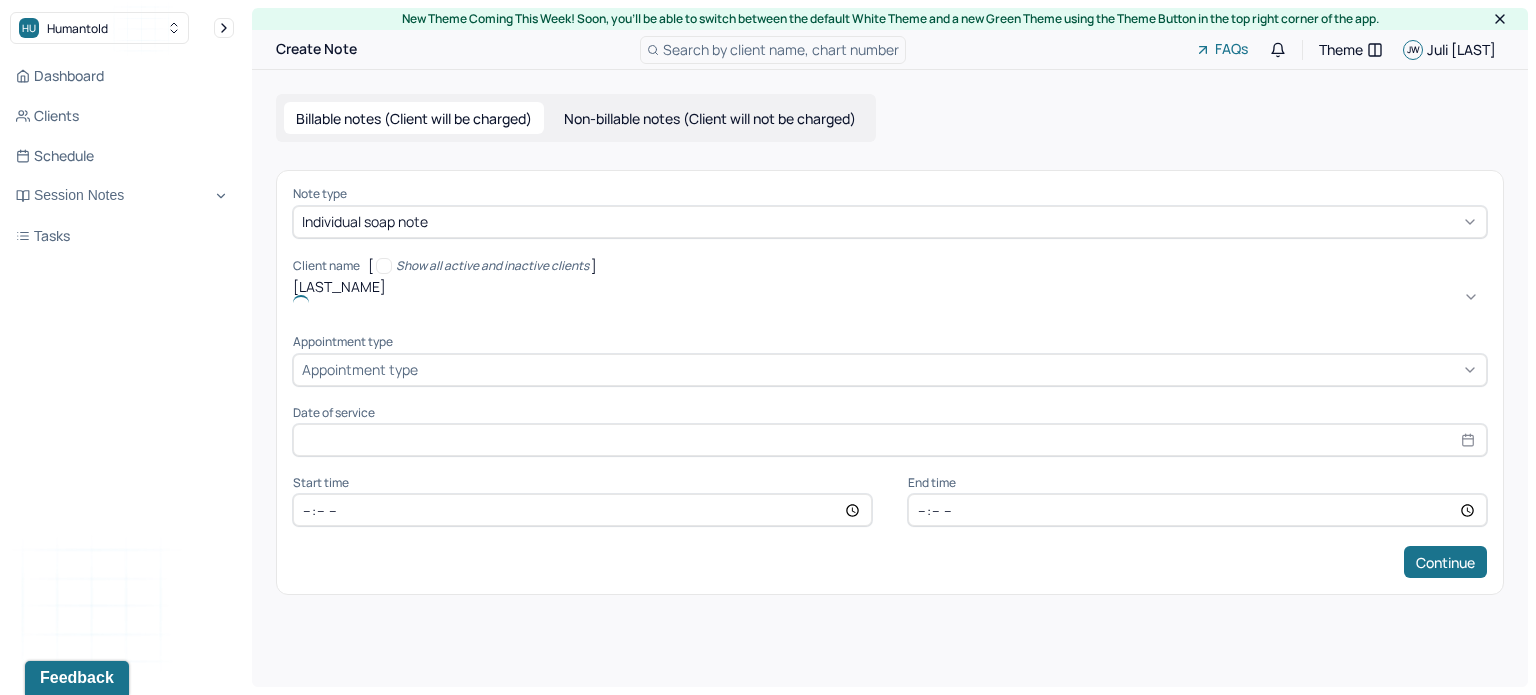 type on "[FIRST_NAME]" 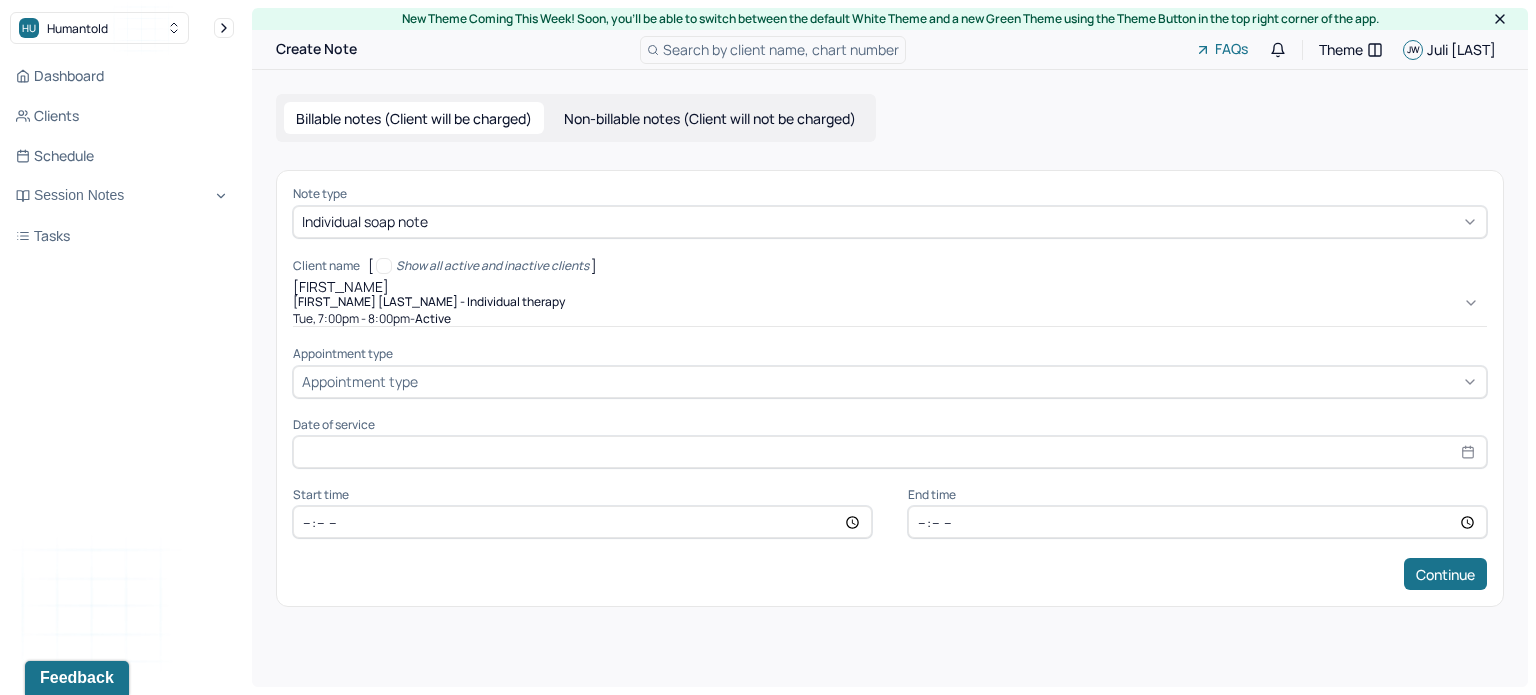 click on "[FIRST] [LAST] - Individual therapy [DAY], [TIME] - active" at bounding box center (890, 311) 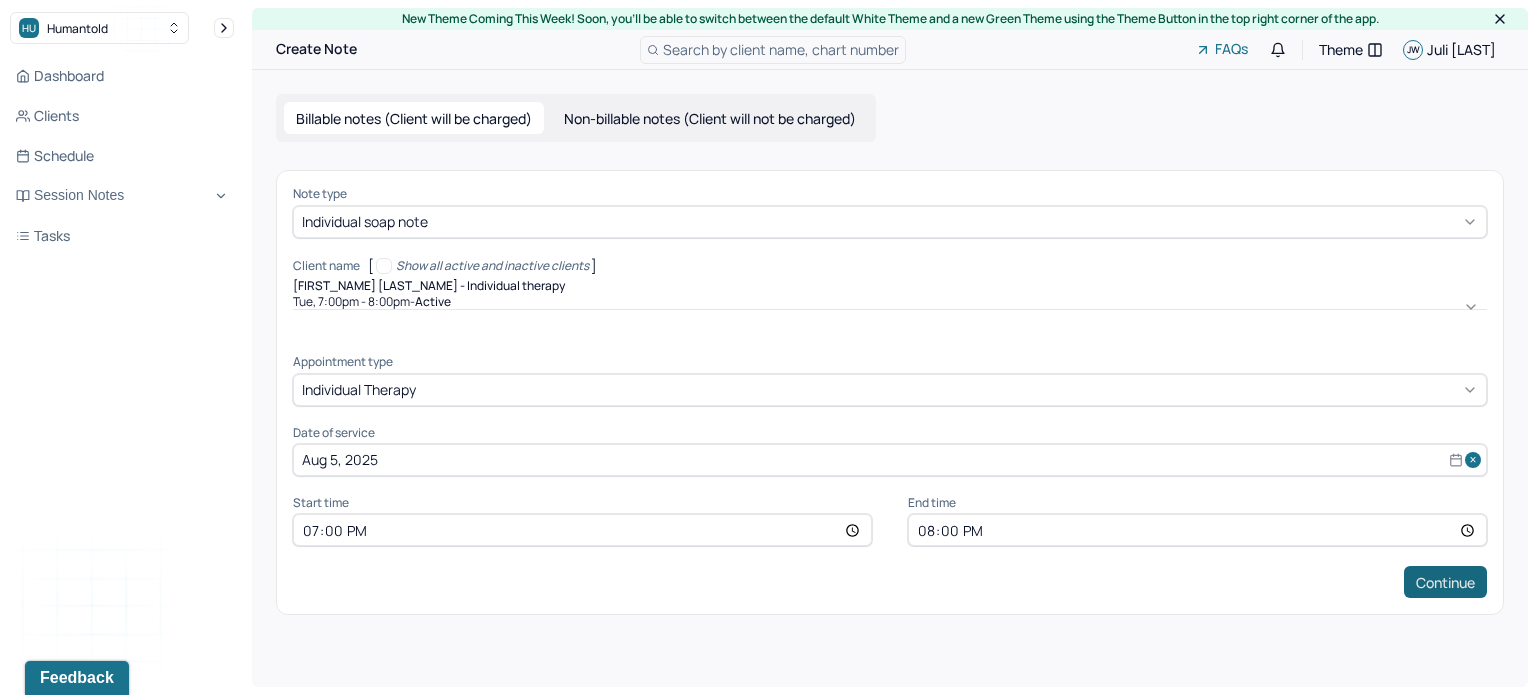 click on "Continue" at bounding box center (1445, 582) 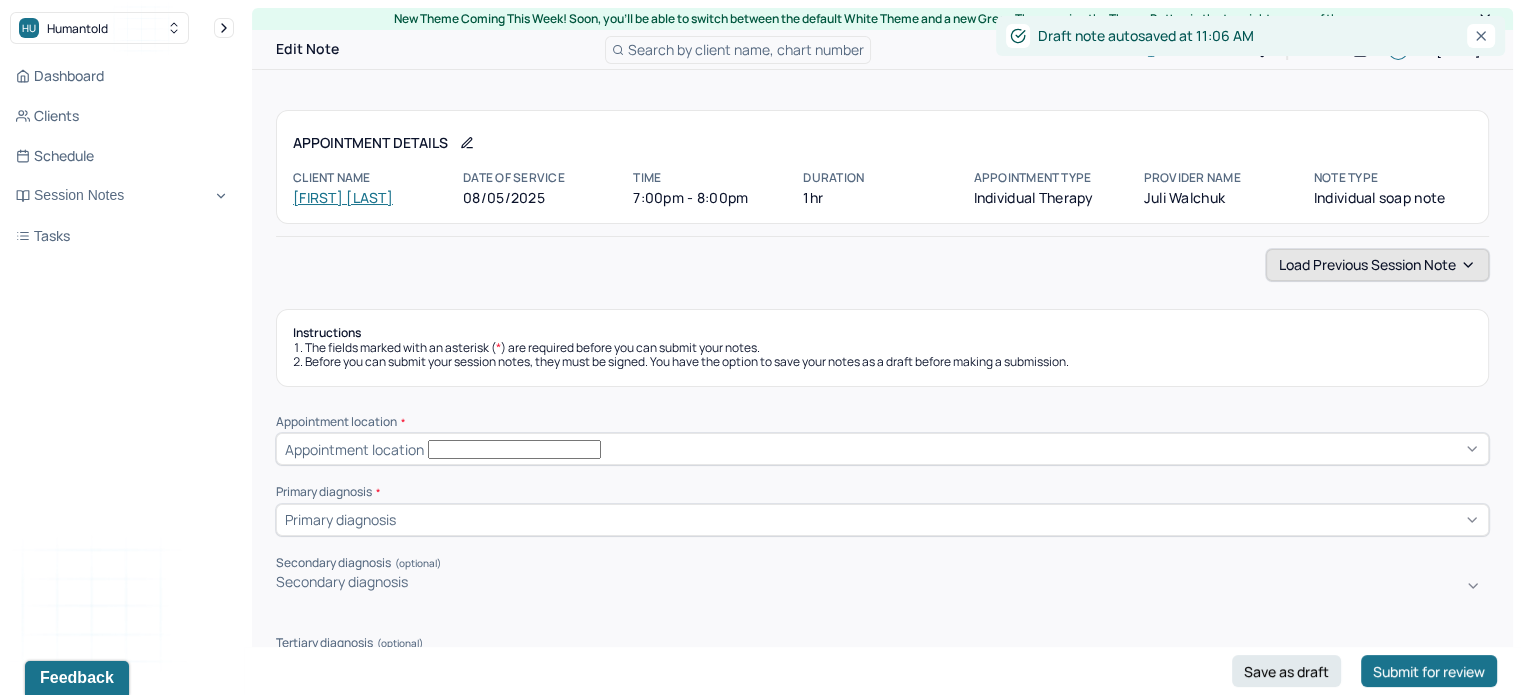 click on "Load previous session note" at bounding box center (1377, 265) 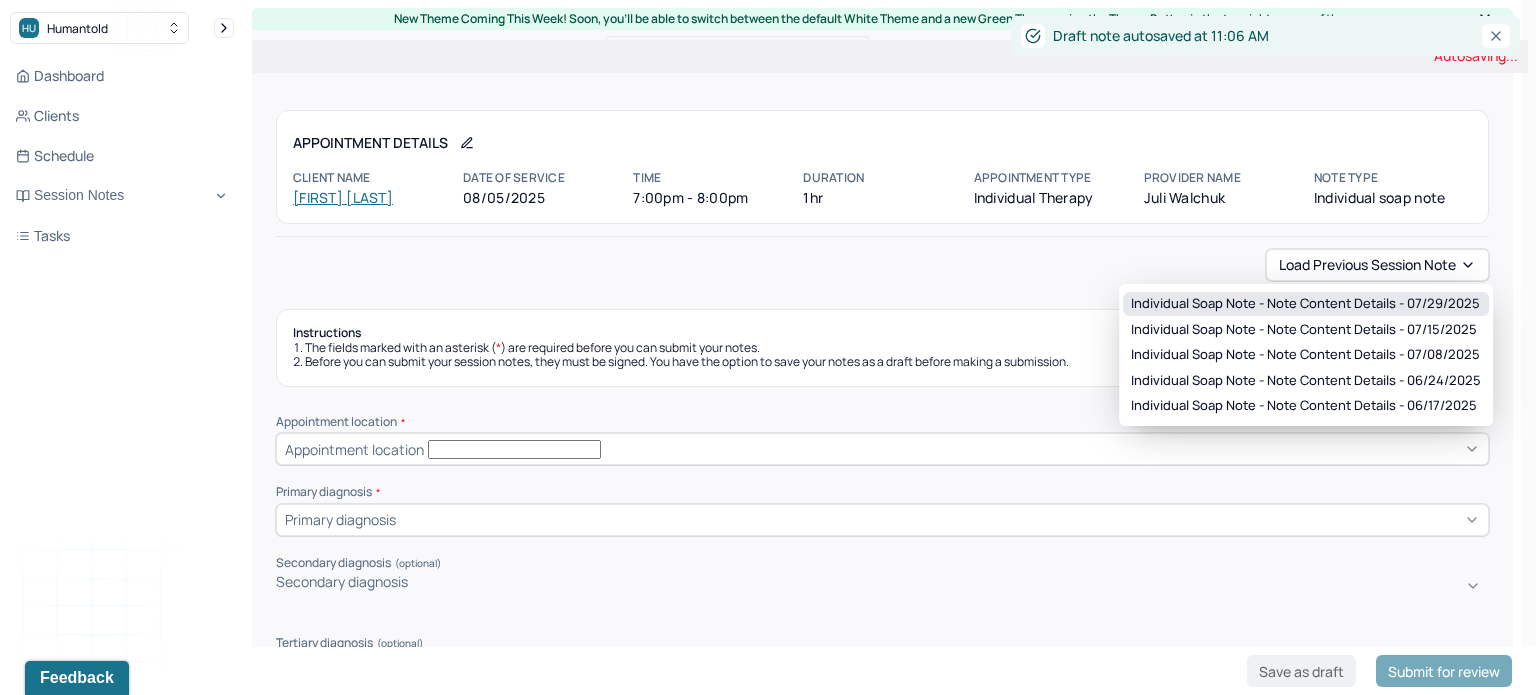 click on "Individual soap note   - Note content Details -   [DATE]/[DATE]/[DATE]" at bounding box center (1305, 304) 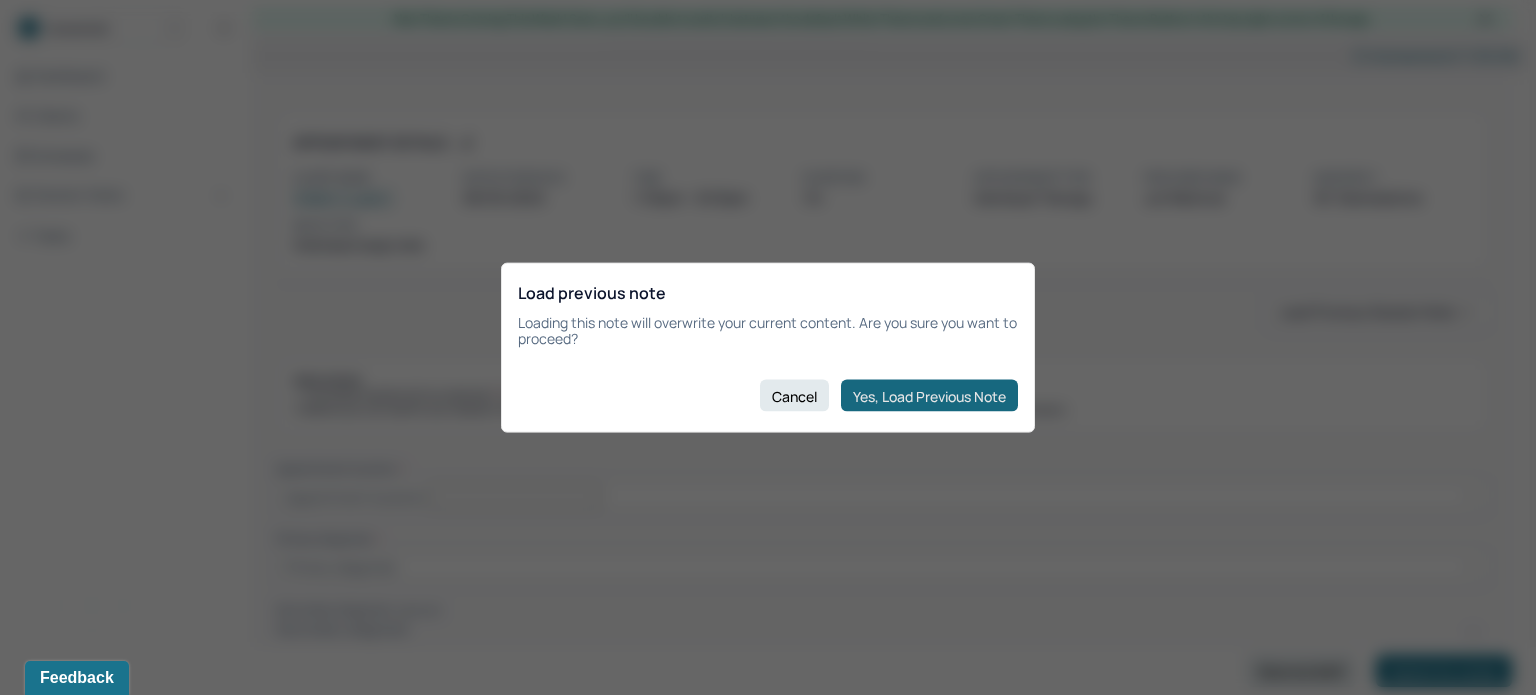 click on "Yes, Load Previous Note" at bounding box center (929, 396) 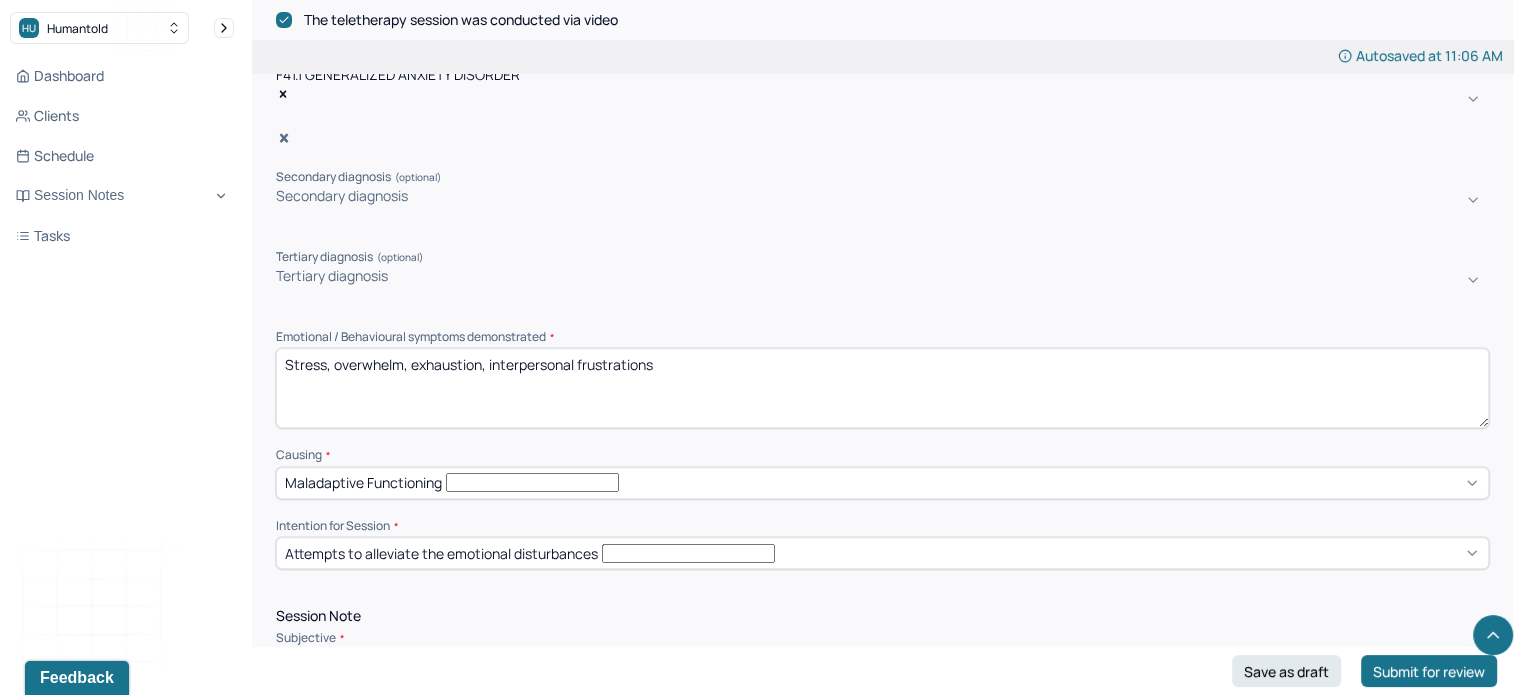scroll, scrollTop: 704, scrollLeft: 0, axis: vertical 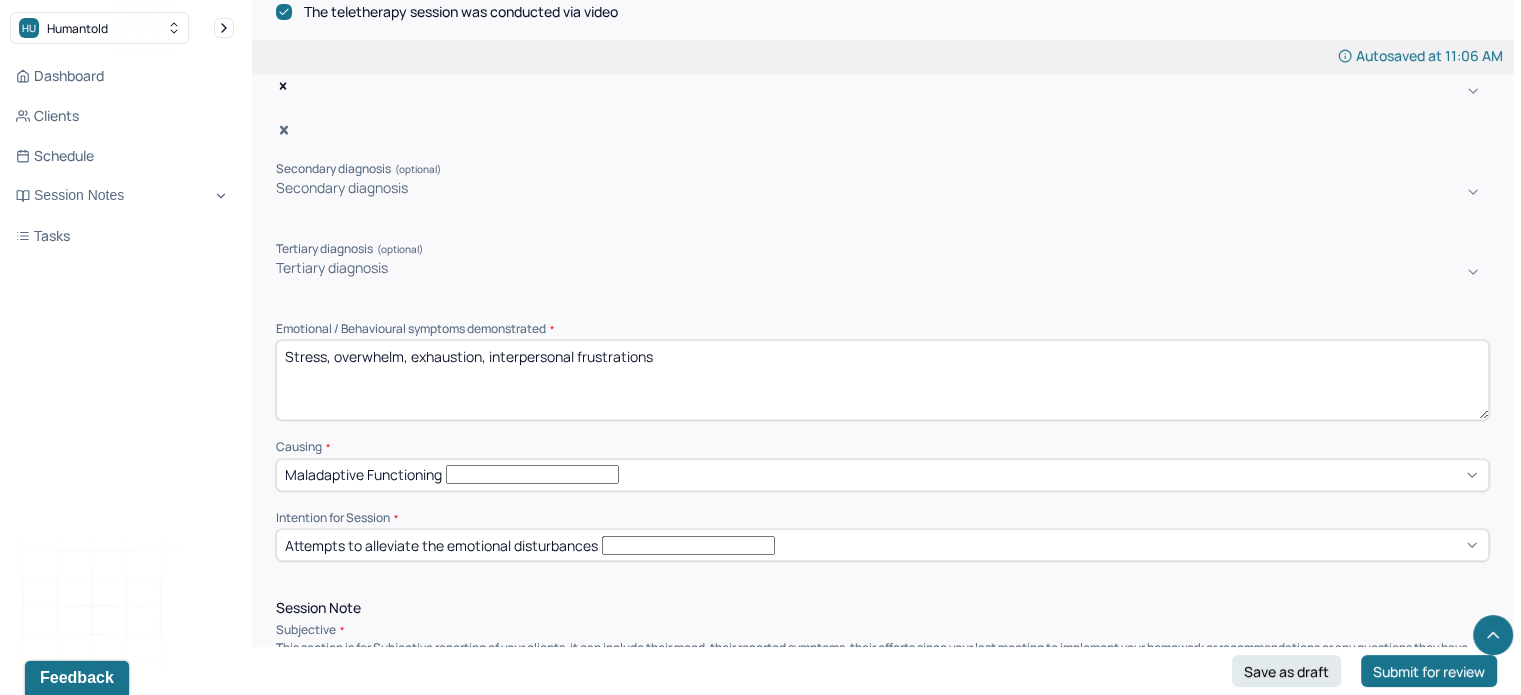 click on "Stress, overwhelm, exhaustion, interpersonal frustrations" at bounding box center (882, 380) 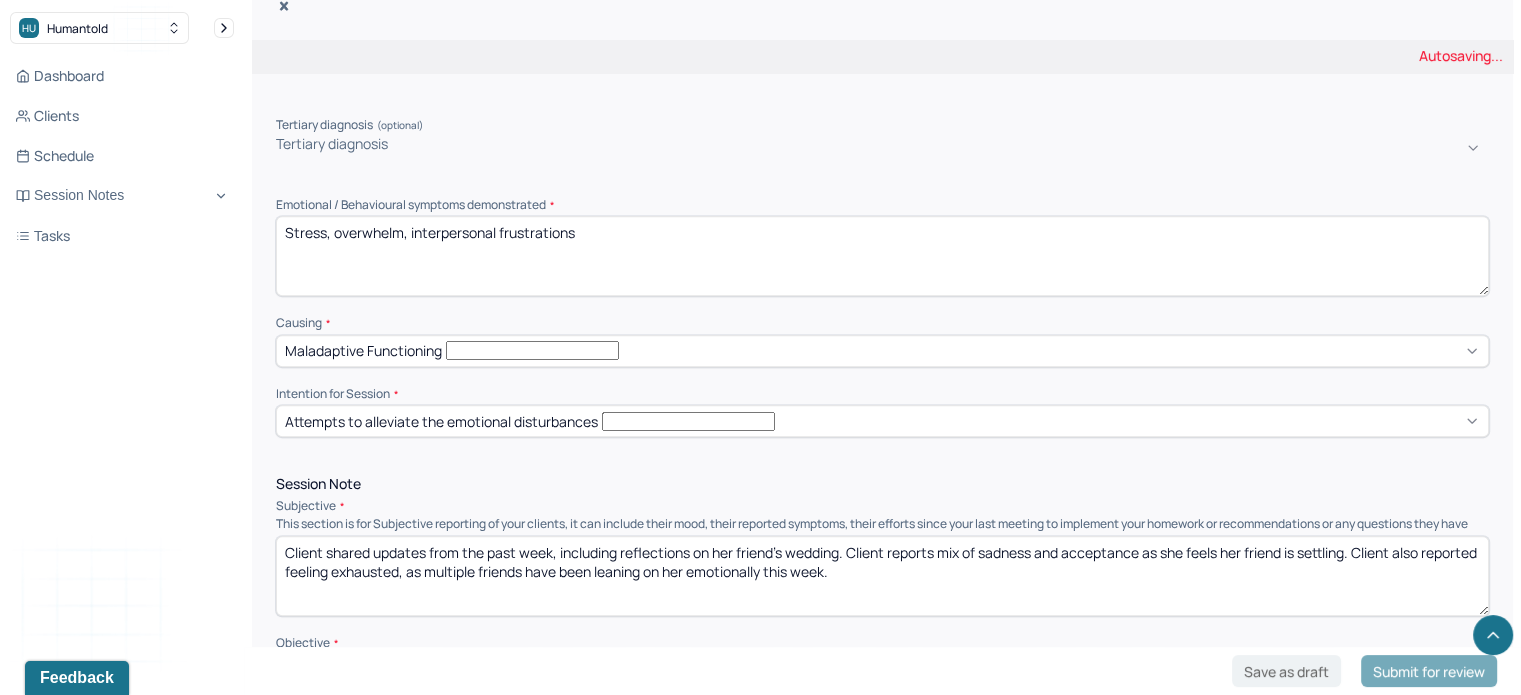 scroll, scrollTop: 831, scrollLeft: 0, axis: vertical 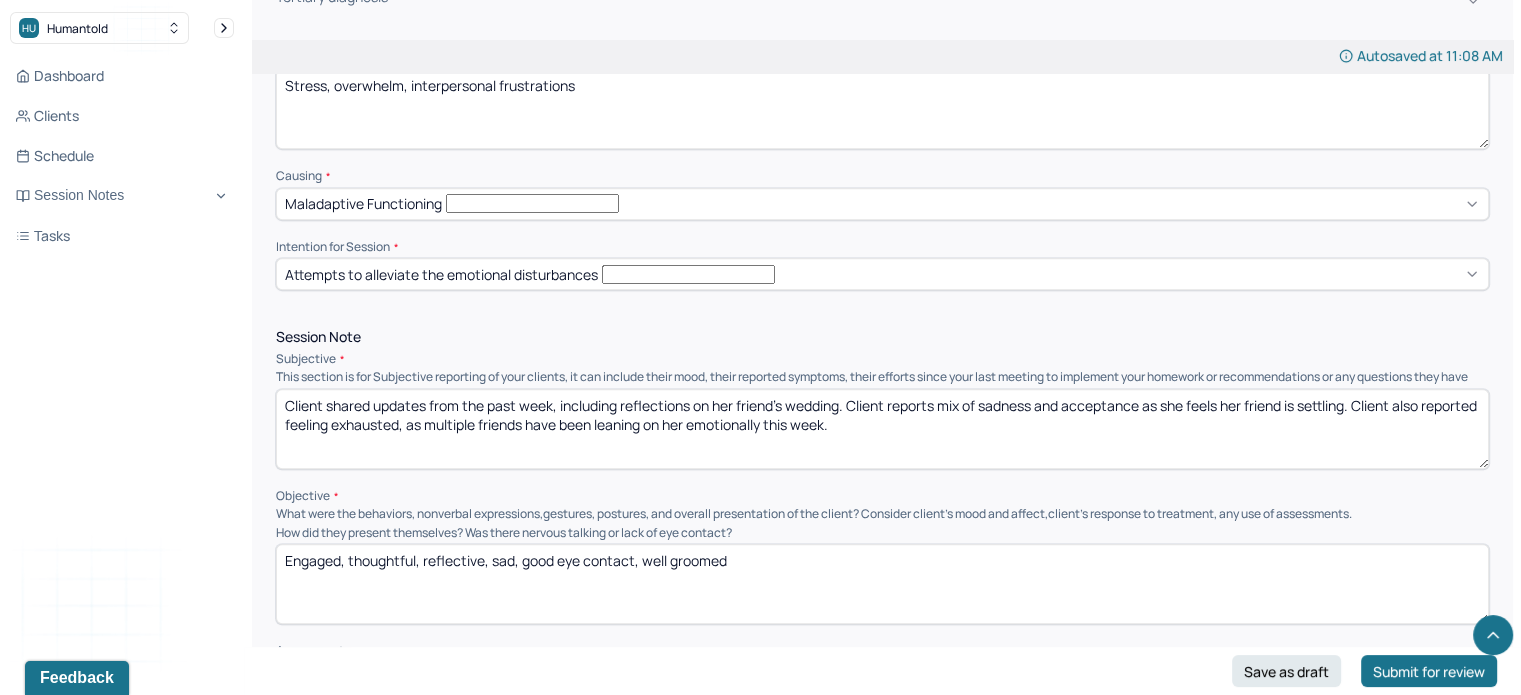 type on "Stress, overwhelm, interpersonal frustrations" 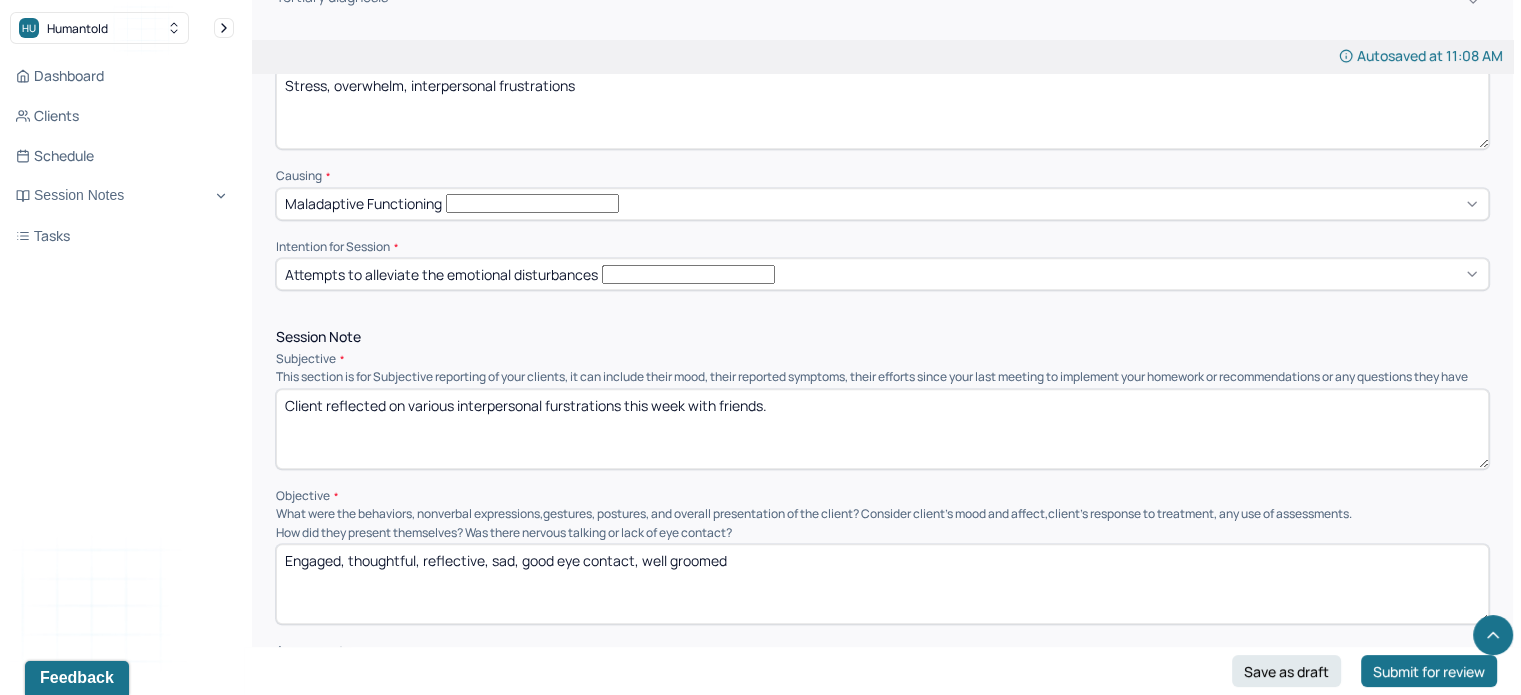 click on "Client reflected on various" at bounding box center [882, 429] 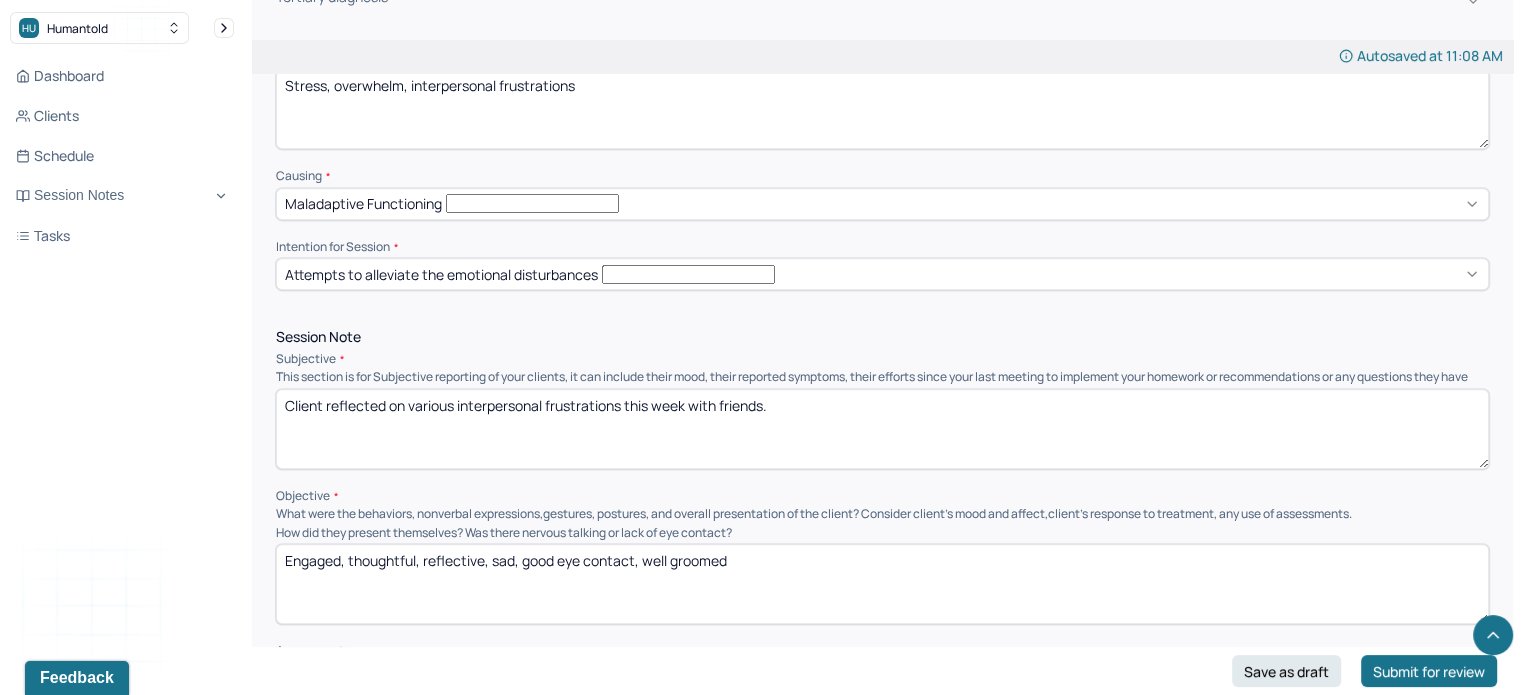 click on "Client reflected on various interpersonal frustrations this week with friends." at bounding box center [882, 429] 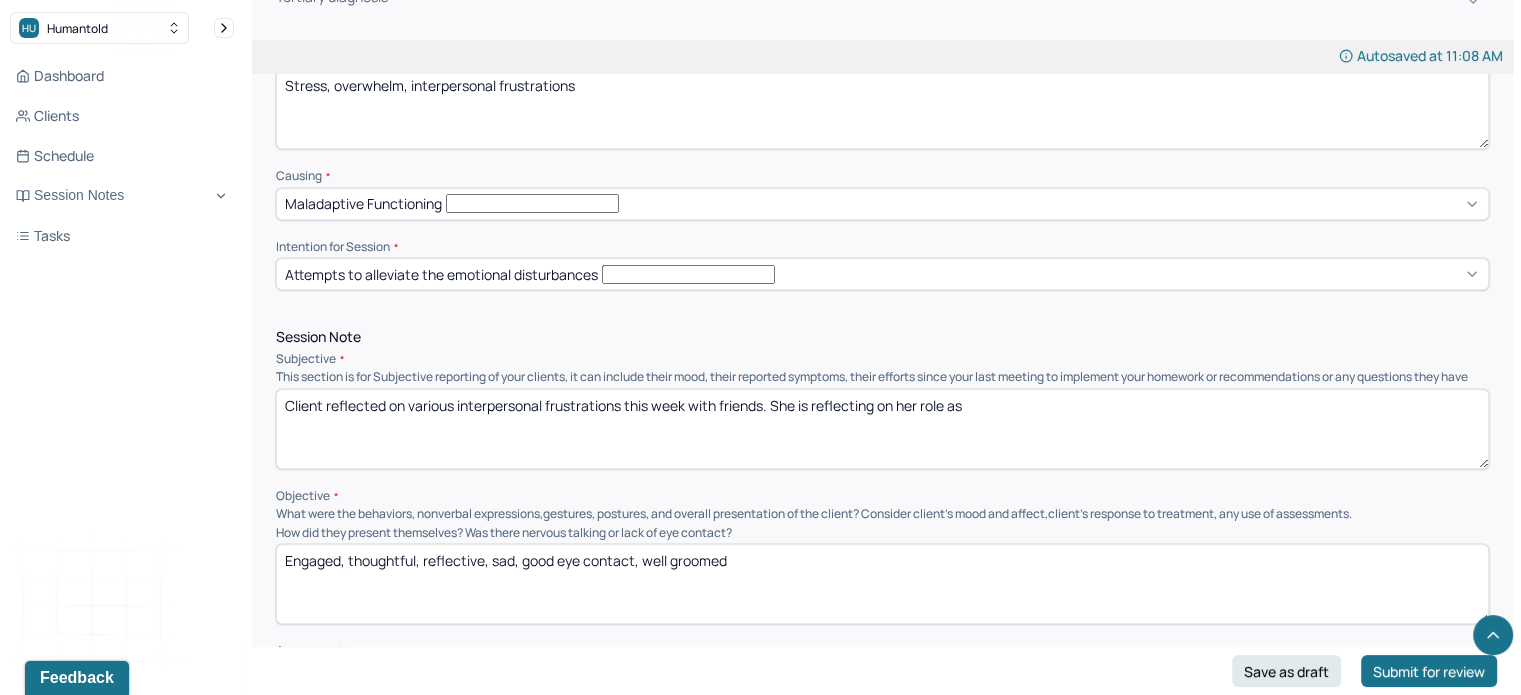 click on "Client reflected on various interpersonal frustrations this week with friends. She is relfecting on her role as" at bounding box center [882, 429] 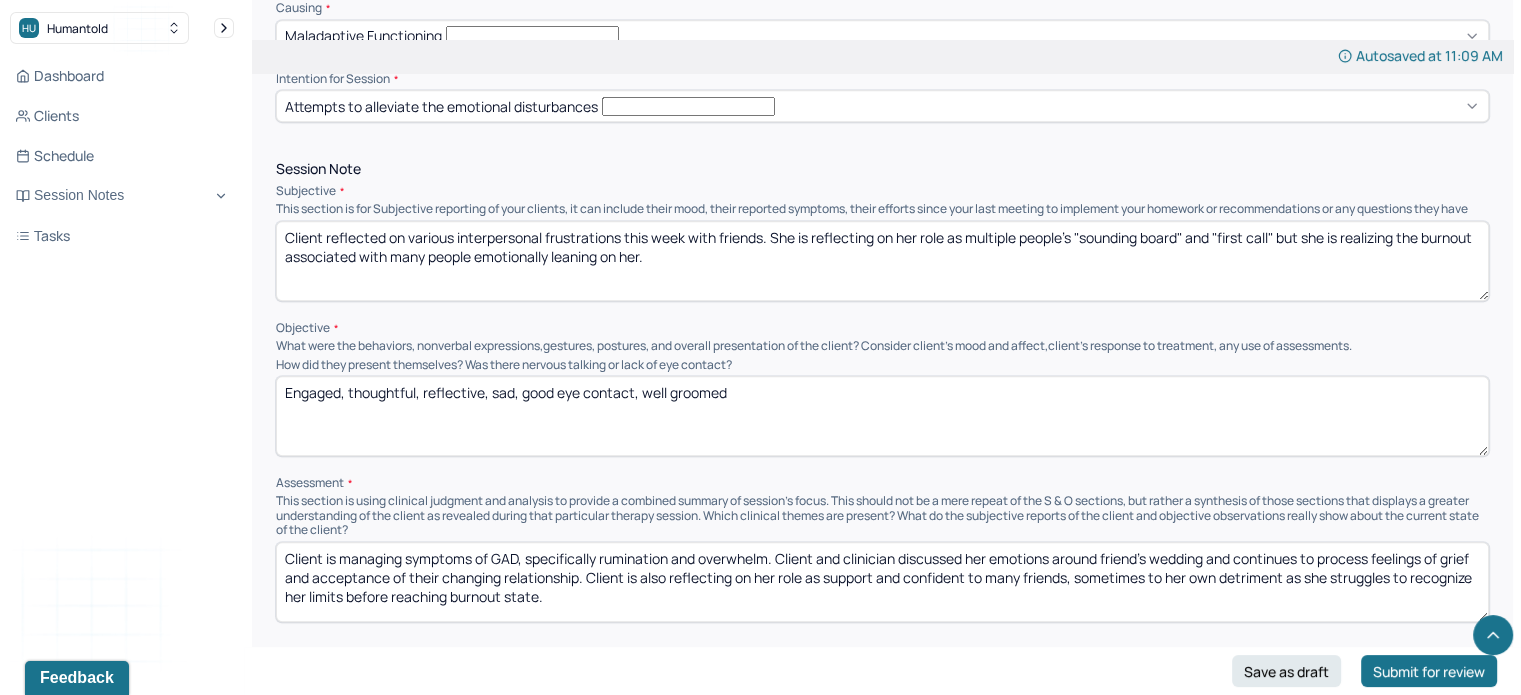 scroll, scrollTop: 1144, scrollLeft: 0, axis: vertical 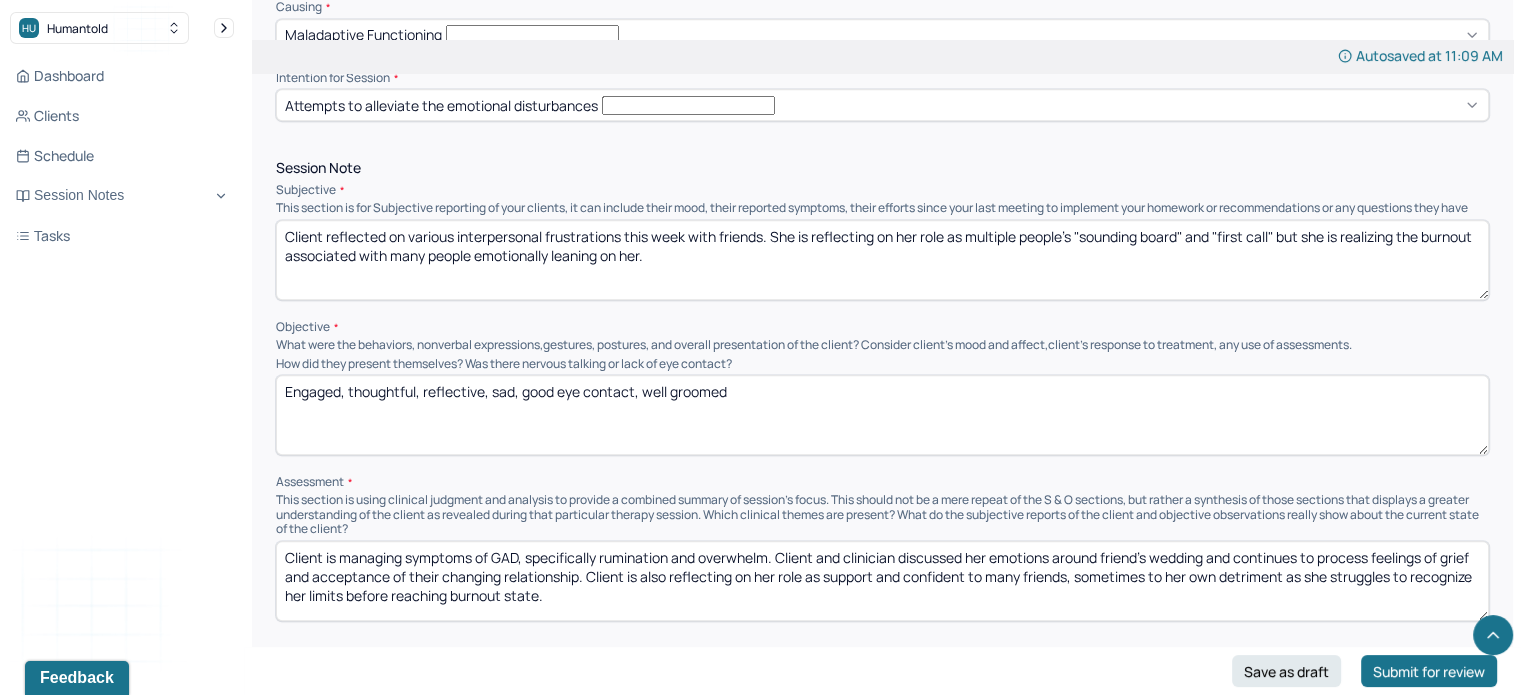 type on "Client reflected on various interpersonal frustrations this week with friends. She is reflecting on her role as multiple people's "sounding board" and "first call" but she is realizing the burnout associated with many people emotionally leaning on her." 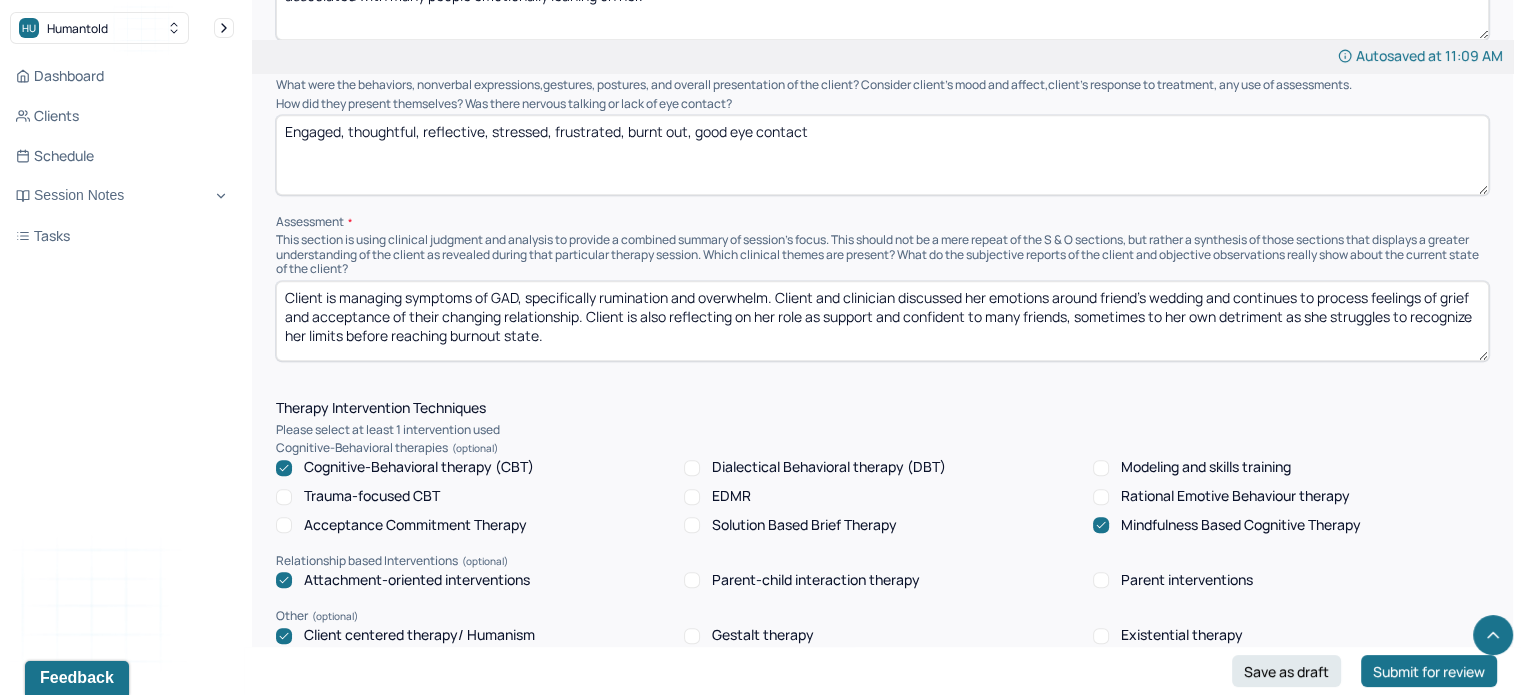 scroll, scrollTop: 1402, scrollLeft: 0, axis: vertical 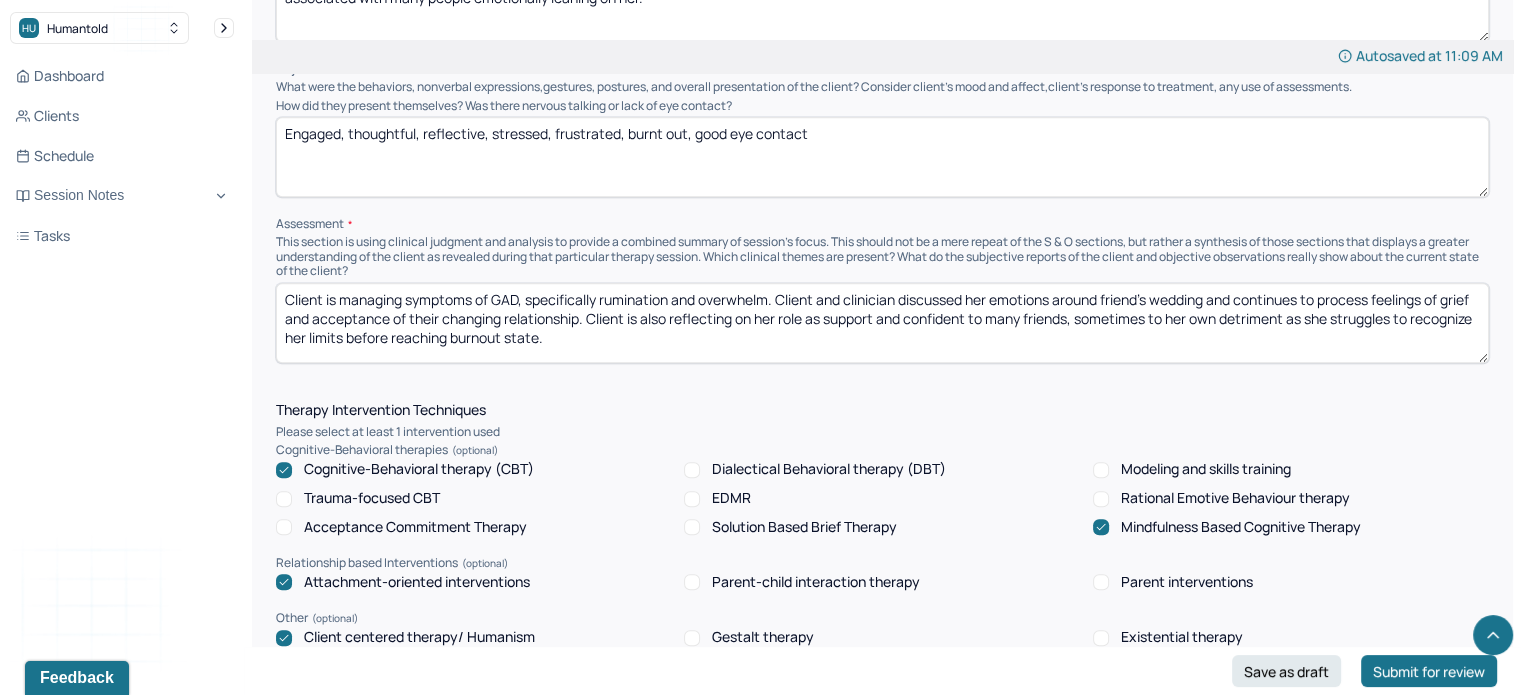 type on "Engaged, thoughtful, reflective, stressed, frustrated, burnt out, good eye contact" 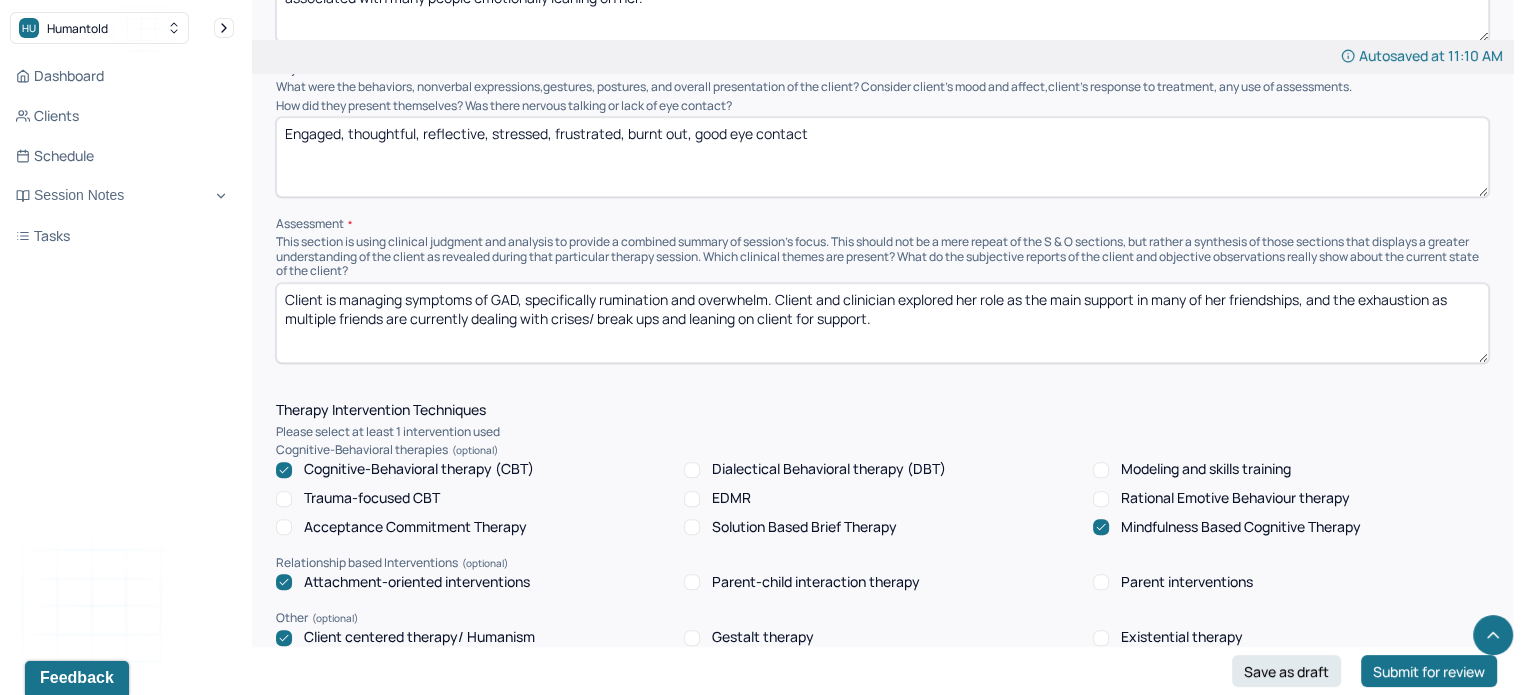 click on "Client is managing symptoms of GAD, specifically rumination and overwhelm. Client and clinician explored her role as the main support in many of her firendships, and the exhaustion as multiple friends are currently dealing with crises/ break ups and leaning on client for support." at bounding box center [882, 323] 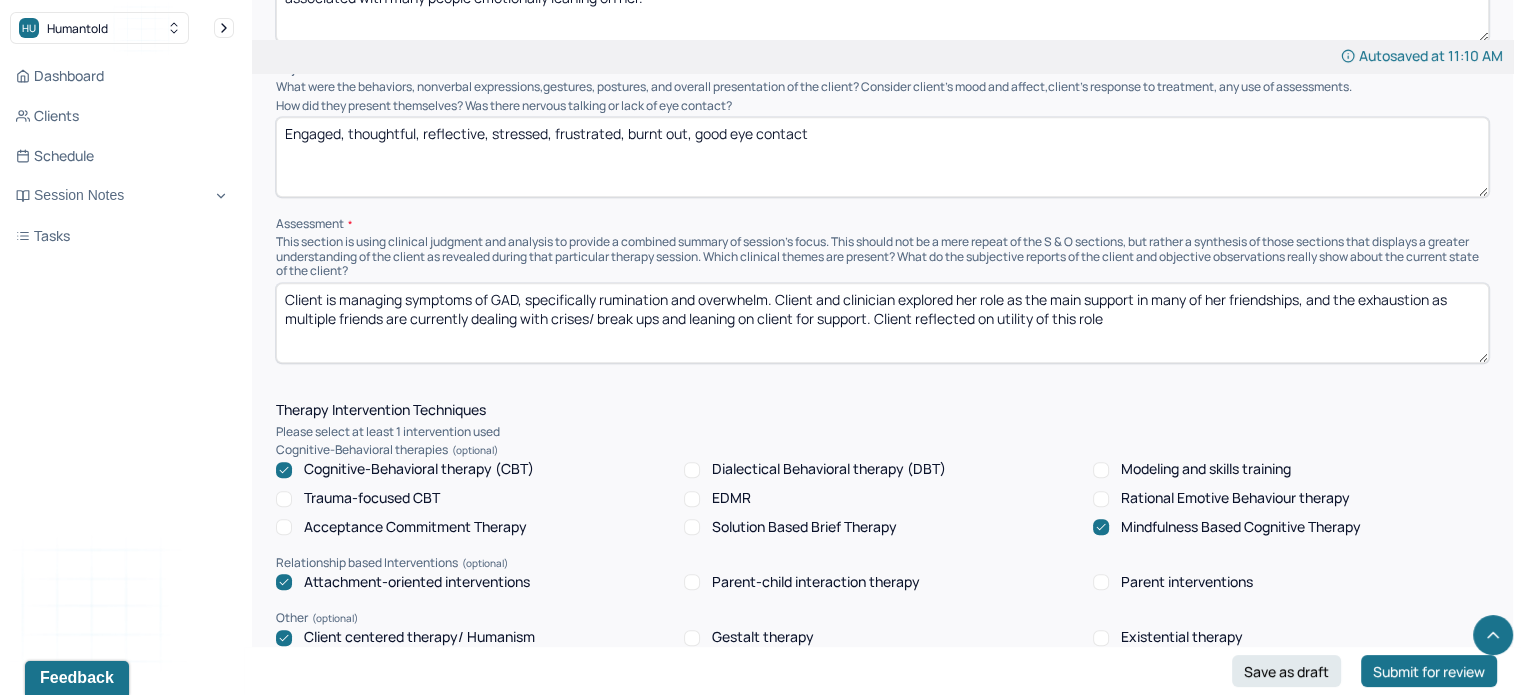 click on "Client is managing symptoms of GAD, specifically rumination and overwhelm. Client and clinician explored her role as the main support in many of her friendships, and the exhaustion as multiple friends are currently dealing with crises/ break ups and leaning on client for support. Client reflected on utlitiy of this role" at bounding box center [882, 323] 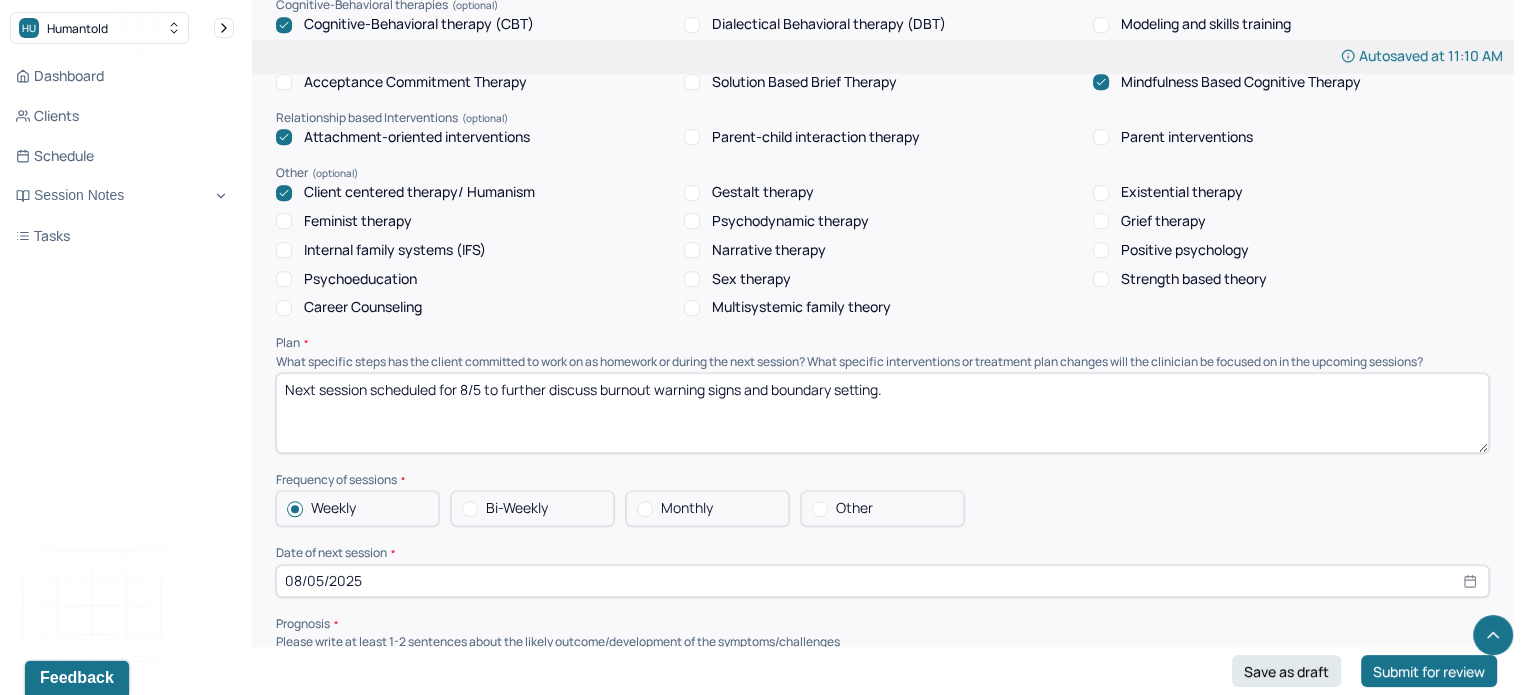 scroll, scrollTop: 1848, scrollLeft: 0, axis: vertical 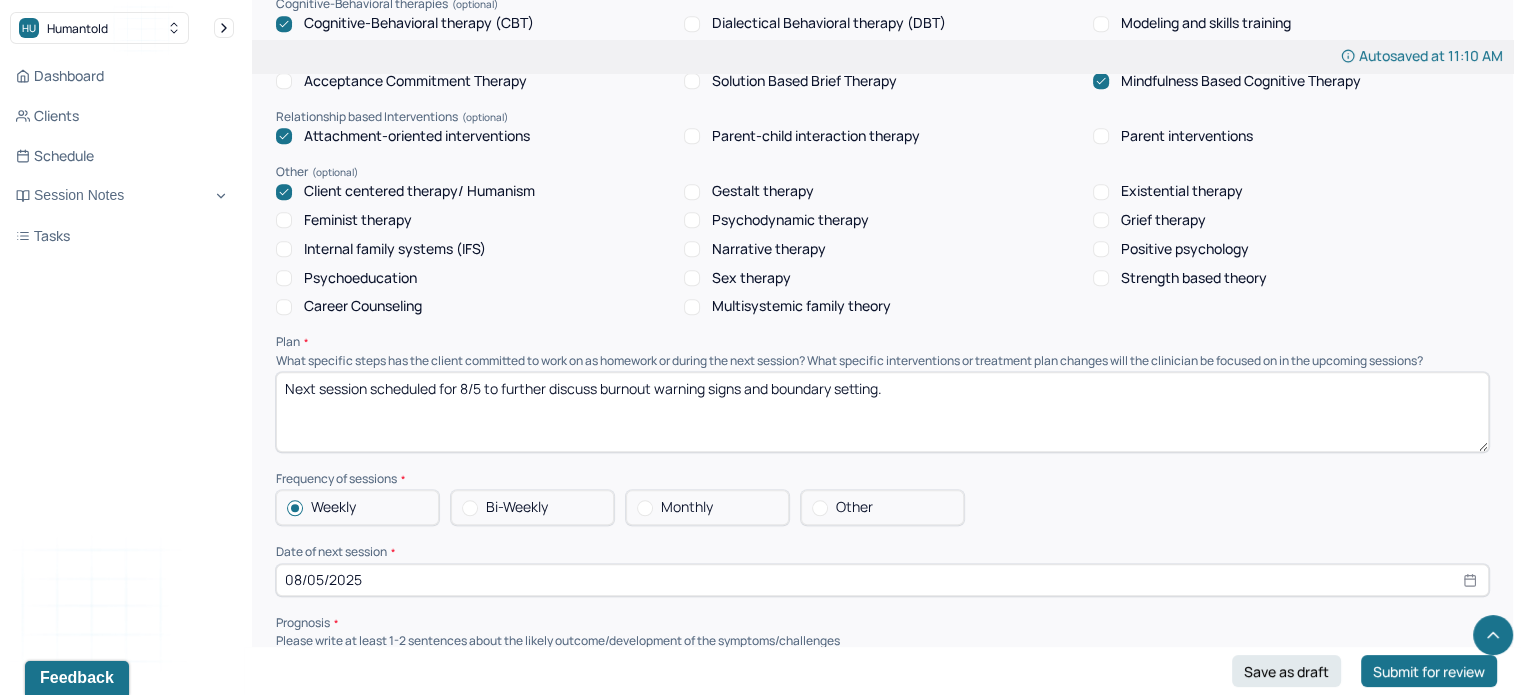 type on "Client is managing symptoms of GAD, specifically rumination and overwhelm. Client and clinician explored her role as the main support in many of her friendships, and the exhaustion as multiple friends are currently dealing with crises/ break ups and leaning on client for support. Client reflected on utility of this role and how boundaries may help with being able to sustainably support friends without burning out." 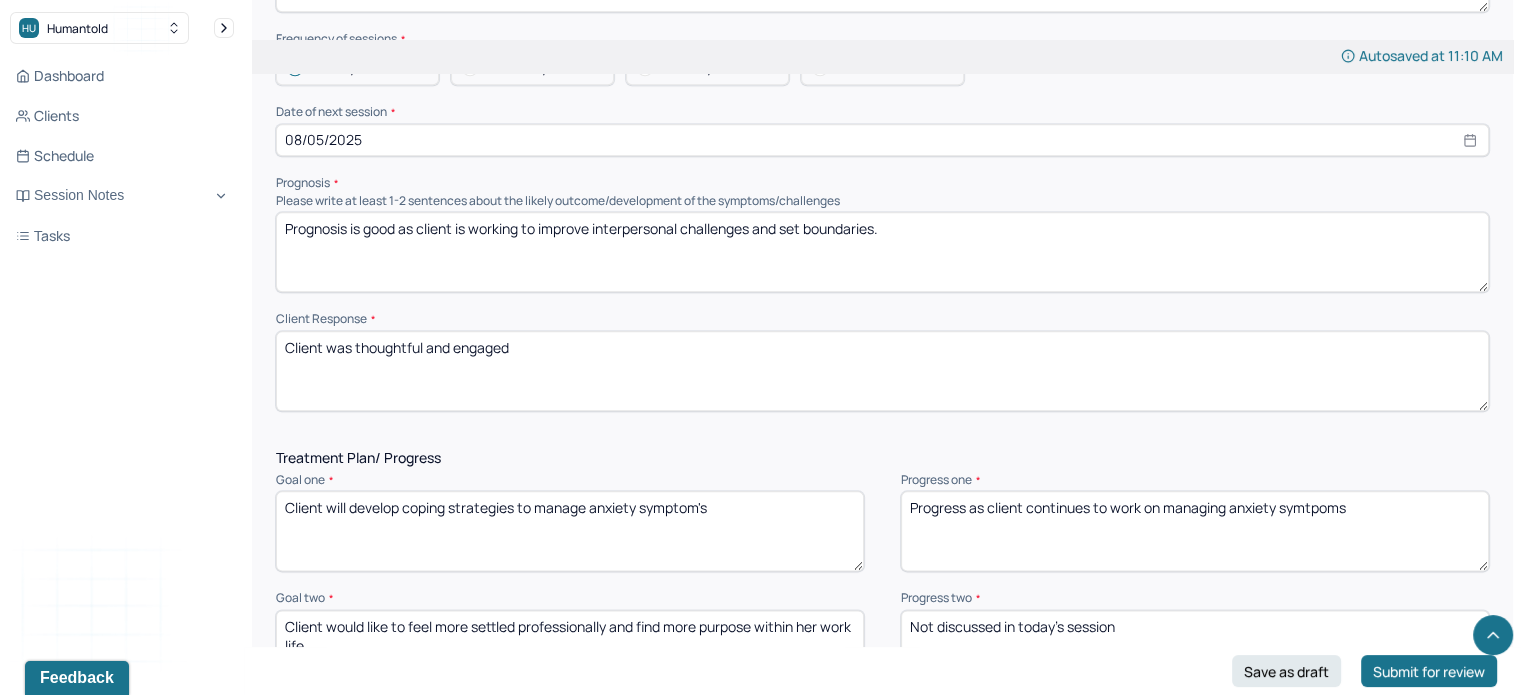 scroll, scrollTop: 2291, scrollLeft: 0, axis: vertical 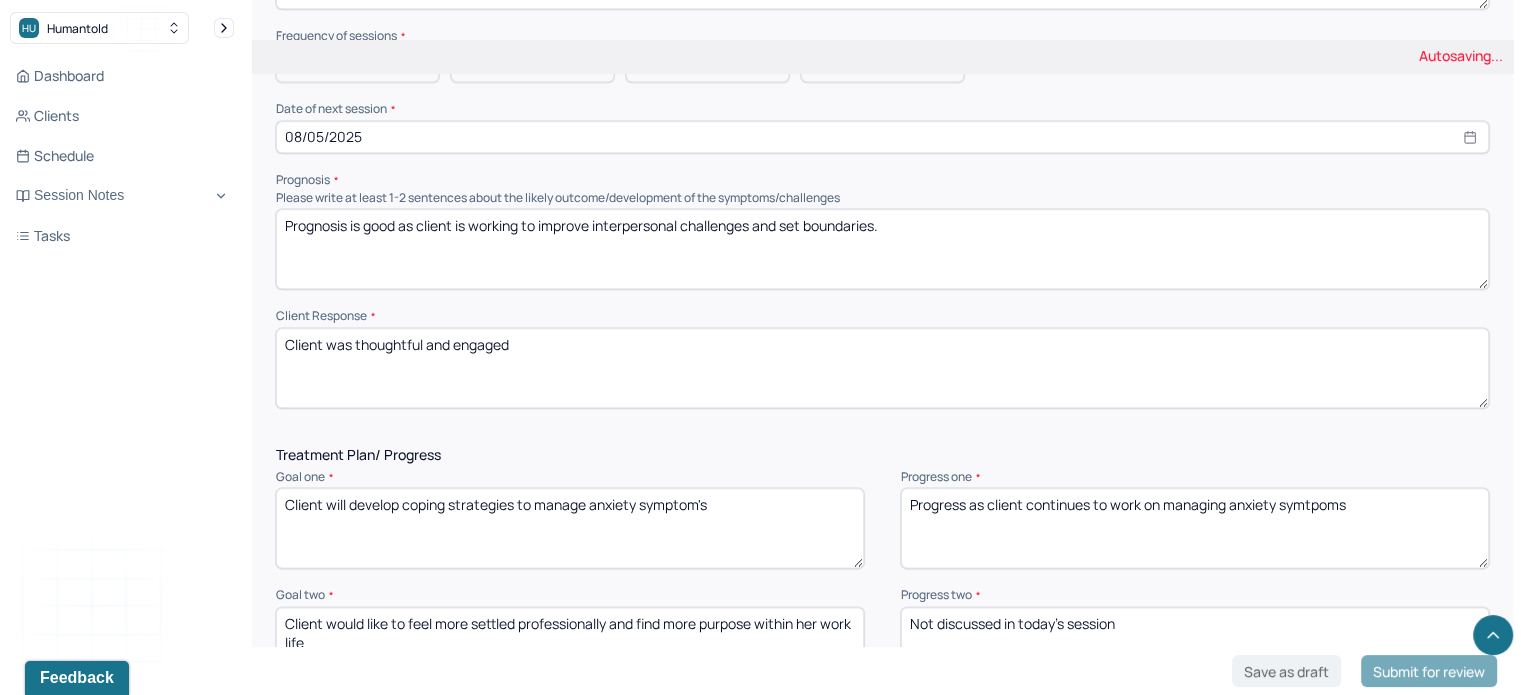 type on "Next session scheduled for 8/12 to continue discussion of burnout and boundaries, and complete TX review" 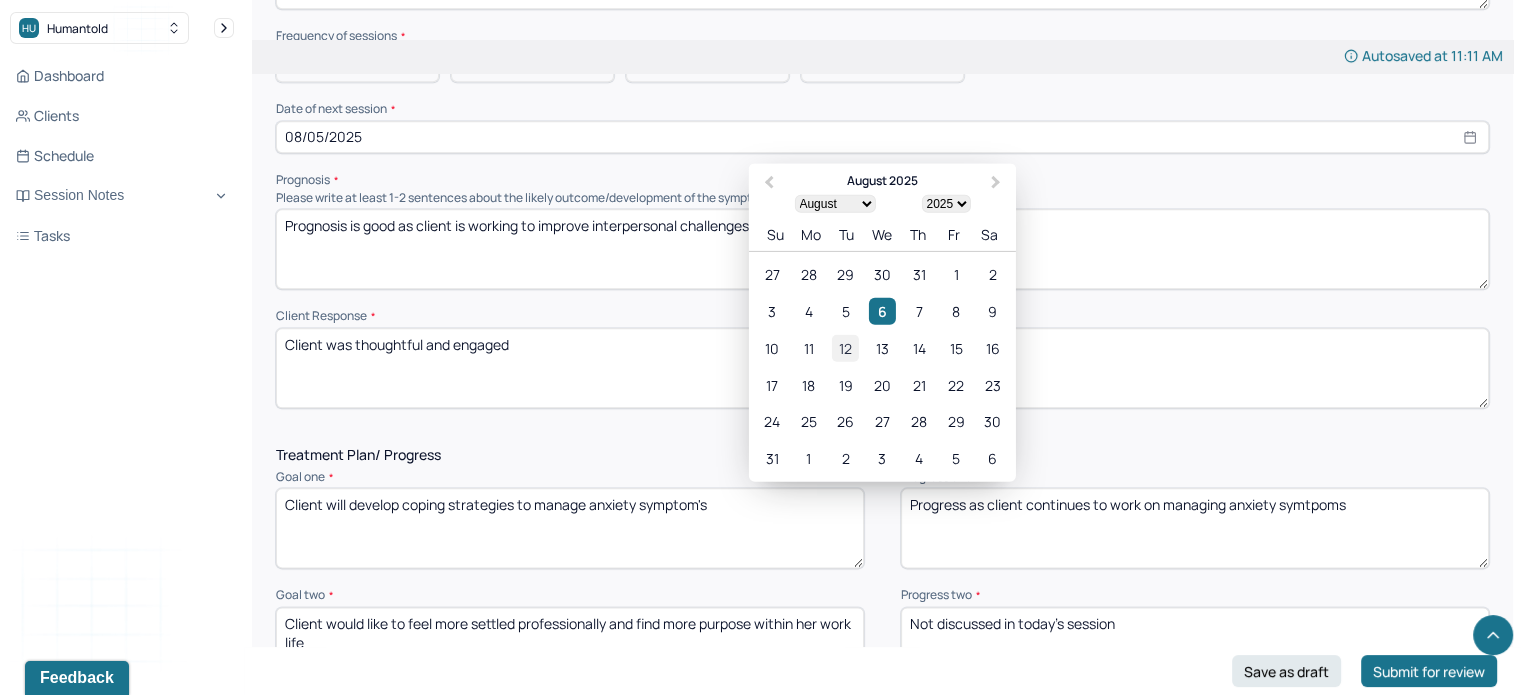 click on "12" at bounding box center (845, 347) 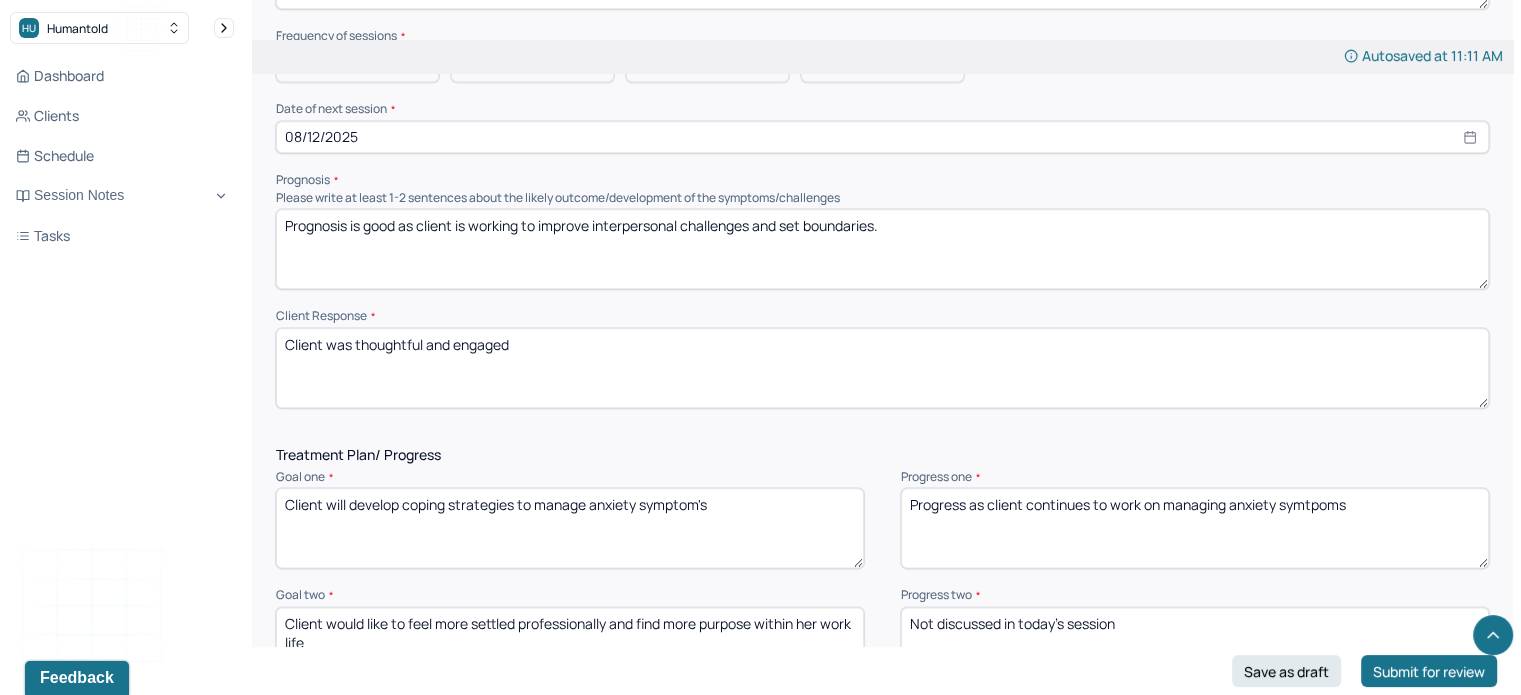 scroll, scrollTop: 2220, scrollLeft: 0, axis: vertical 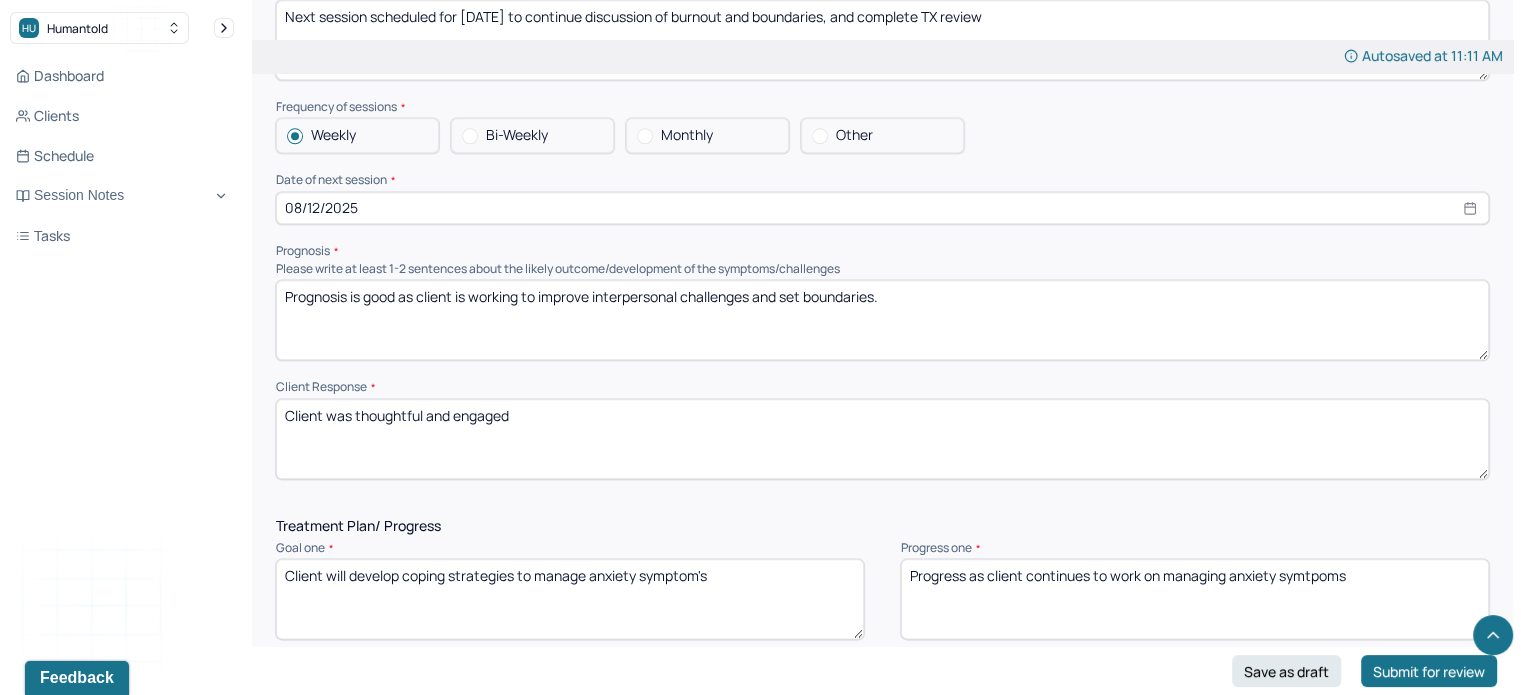 click on "Prognosis is good as client is working to improve interpersonal challenges and set boundaries." at bounding box center [882, 320] 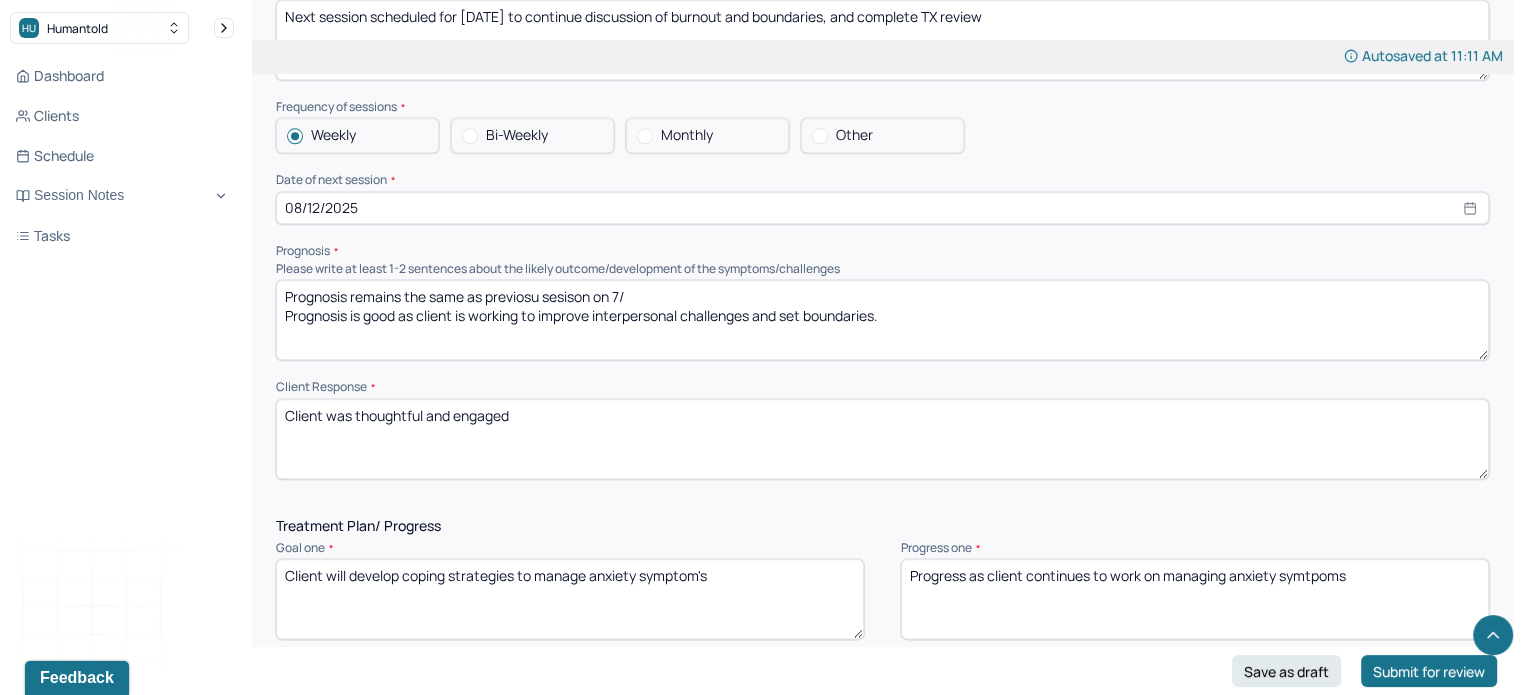 click on "Prognosis remians the same as previosu sesison on 7/
Prognosis is good as client is working to improve interpersonal challenges and set boundaries." at bounding box center (882, 320) 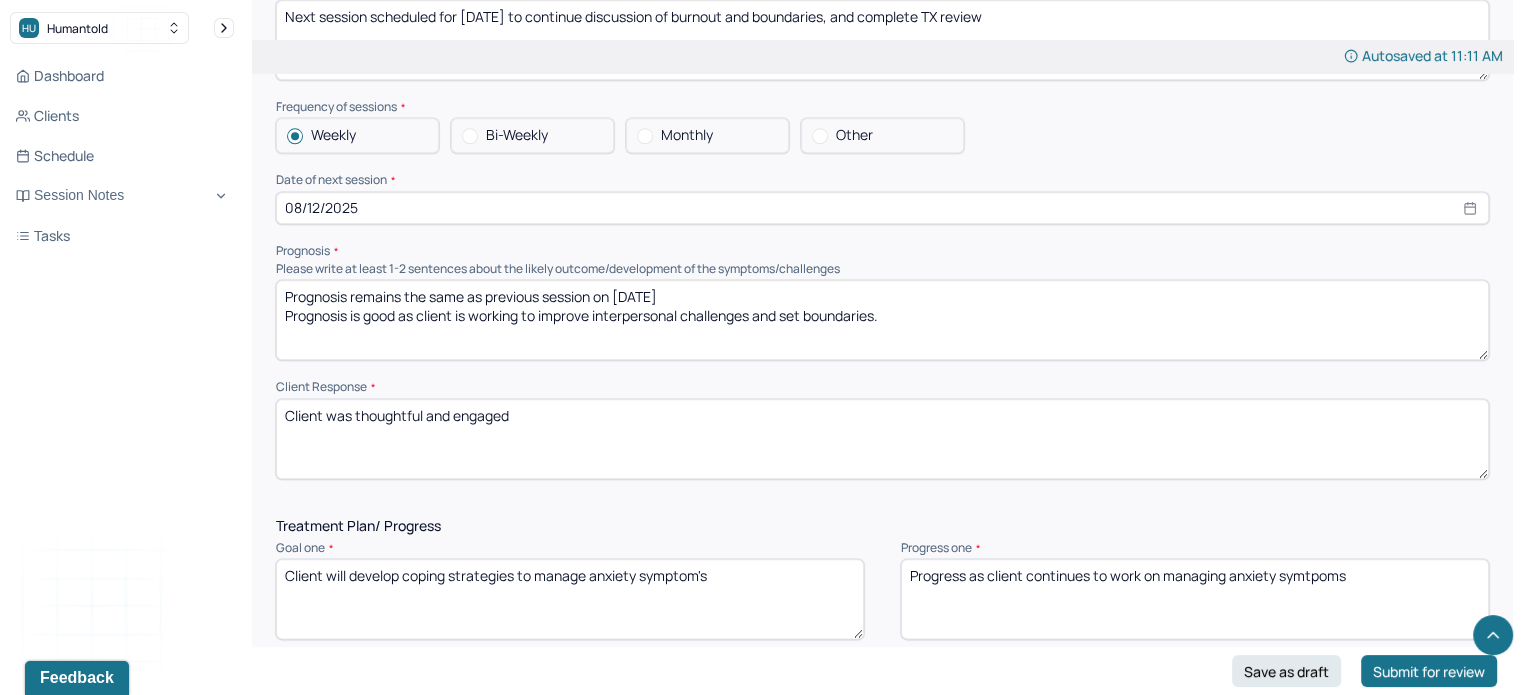 click on "Prognosis remains the same as previous session on 7/
Prognosis is good as client is working to improve interpersonal challenges and set boundaries." at bounding box center (882, 320) 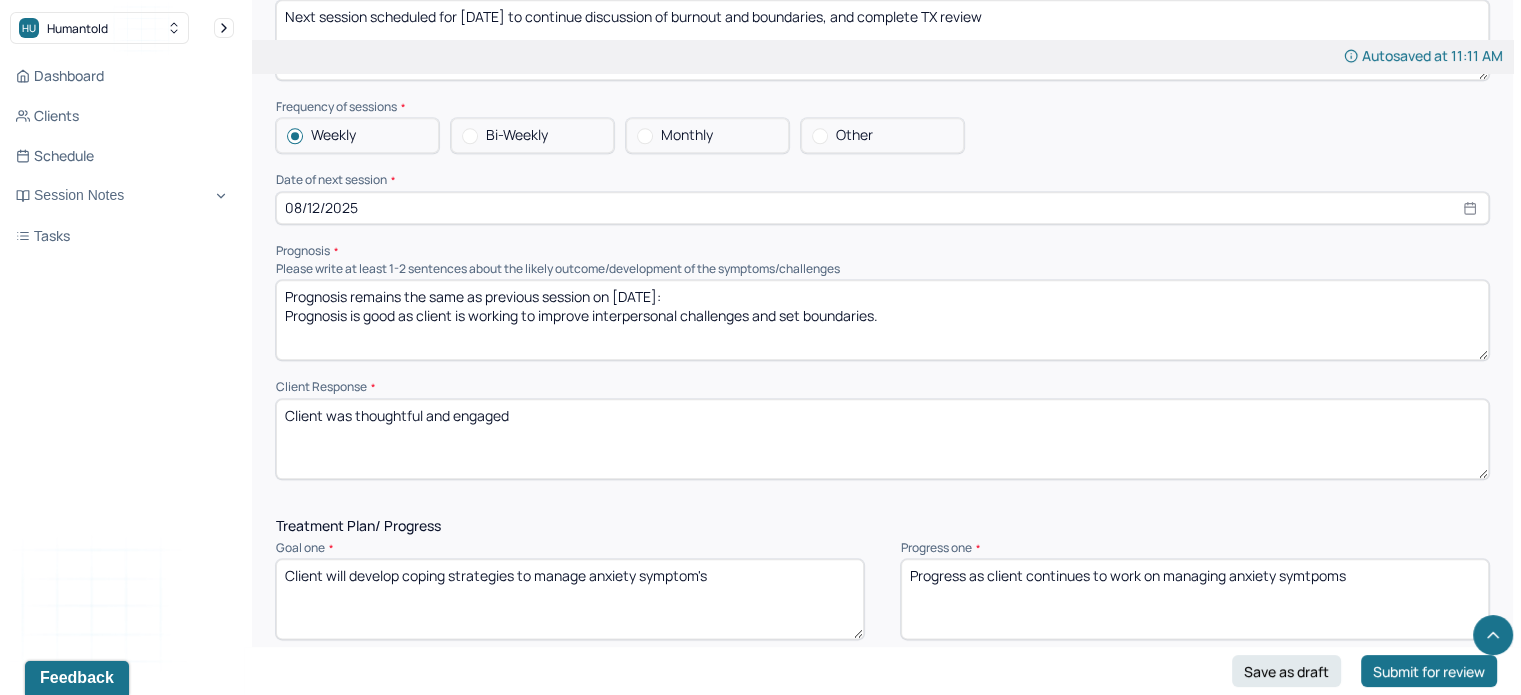 type on "Prognosis remains the same as previous session on 7/29:
Prognosis is good as client is working to improve interpersonal challenges and set boundaries." 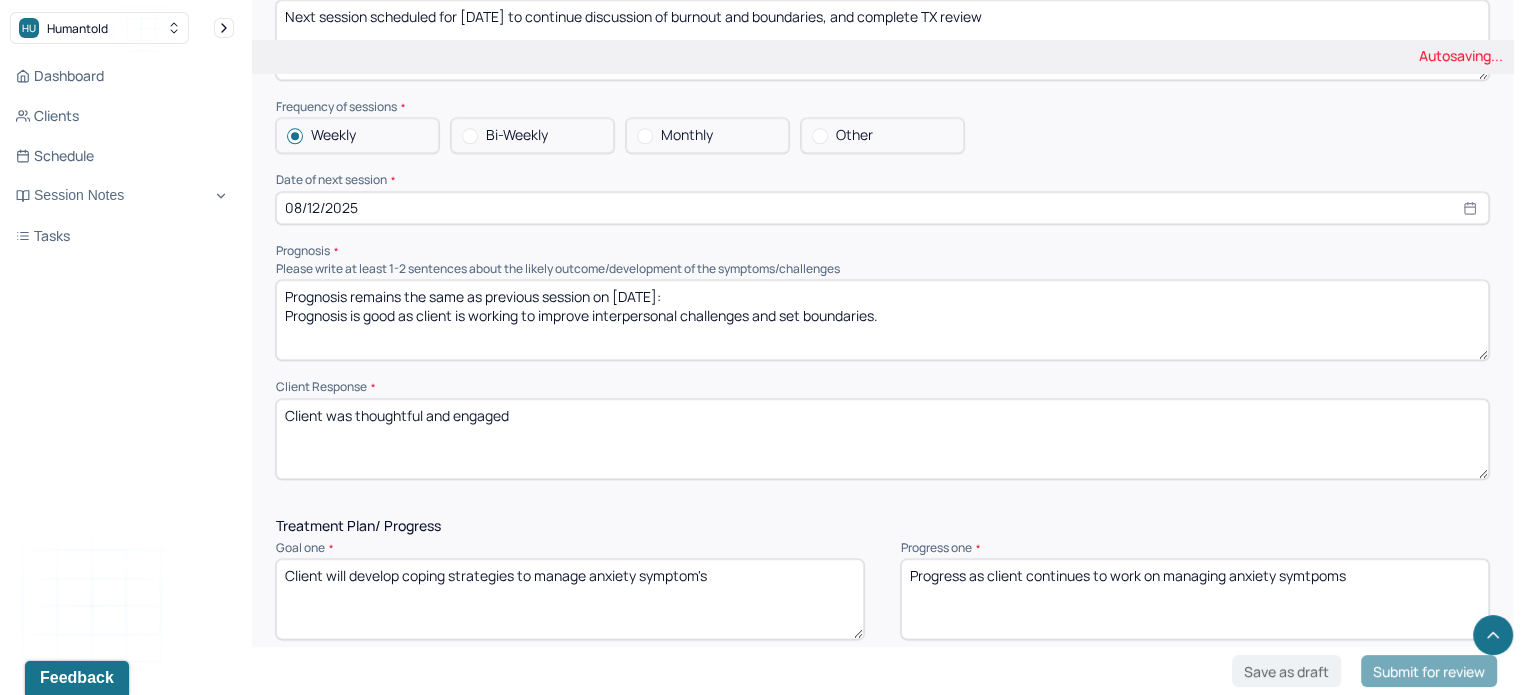 click on "Therapy Intervention Techniques Please select at least 1 intervention used Cognitive-Behavioral therapies Cognitive-Behavioral therapy (CBT) Dialectical Behavioral therapy (DBT) Modeling and skills training Trauma-focused CBT EDMR Rational Emotive Behaviour therapy Acceptance Commitment Therapy Solution Based Brief Therapy Mindfulness Based Cognitive Therapy Relationship based Interventions Attachment-oriented interventions Parent-child interaction therapy Parent interventions Other Client centered therapy/ Humanism Gestalt therapy Existential therapy Feminist therapy Psychodynamic therapy Grief therapy Internal family systems (IFS) Narrative therapy Positive psychology Psychoeducation Sex therapy Strength based theory Career Counseling Multisystemic family theory Plan What specific steps has the client committed to work on as homework or during the next session? What specific interventions or treatment plan changes will the clinician be focused on in the upcoming sessions? Frequency of sessions Weekly Other" at bounding box center [882, 32] 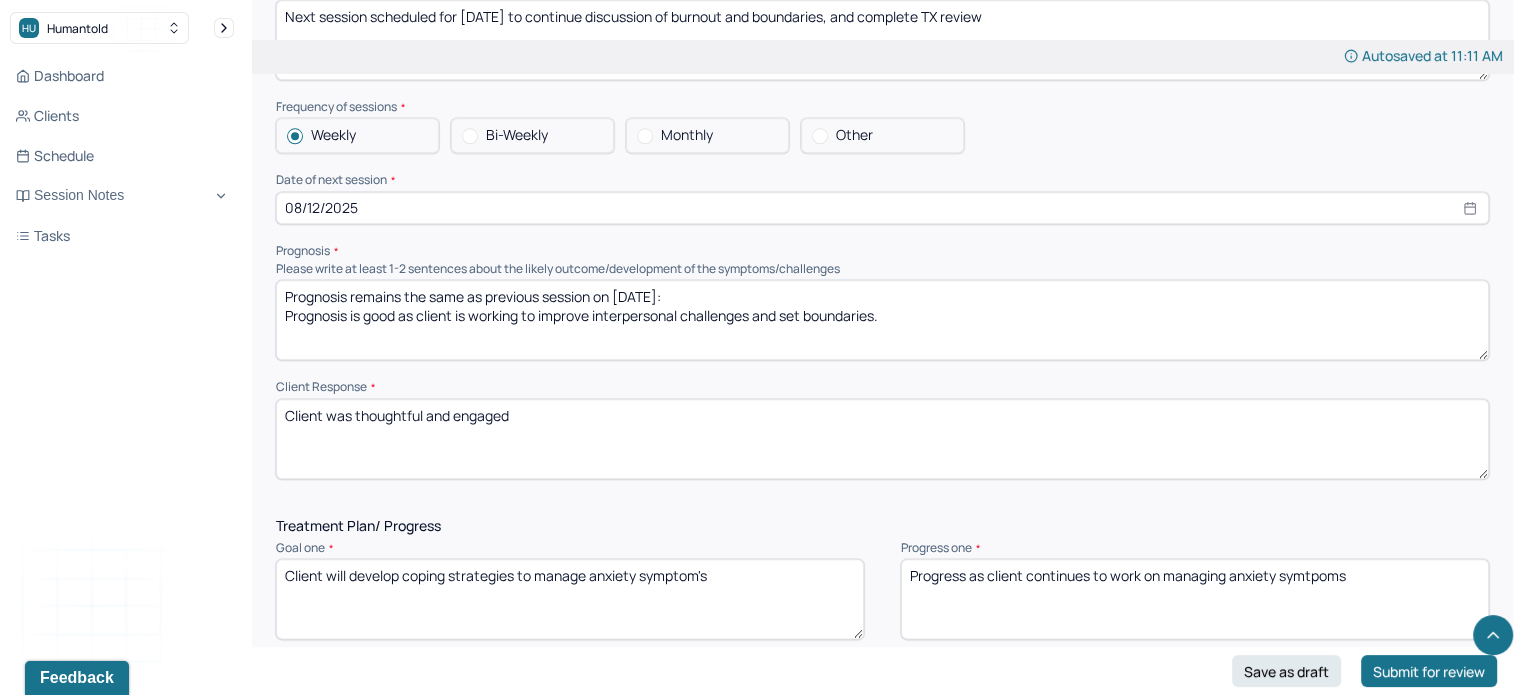 drag, startPoint x: 547, startPoint y: 367, endPoint x: 351, endPoint y: 366, distance: 196.00255 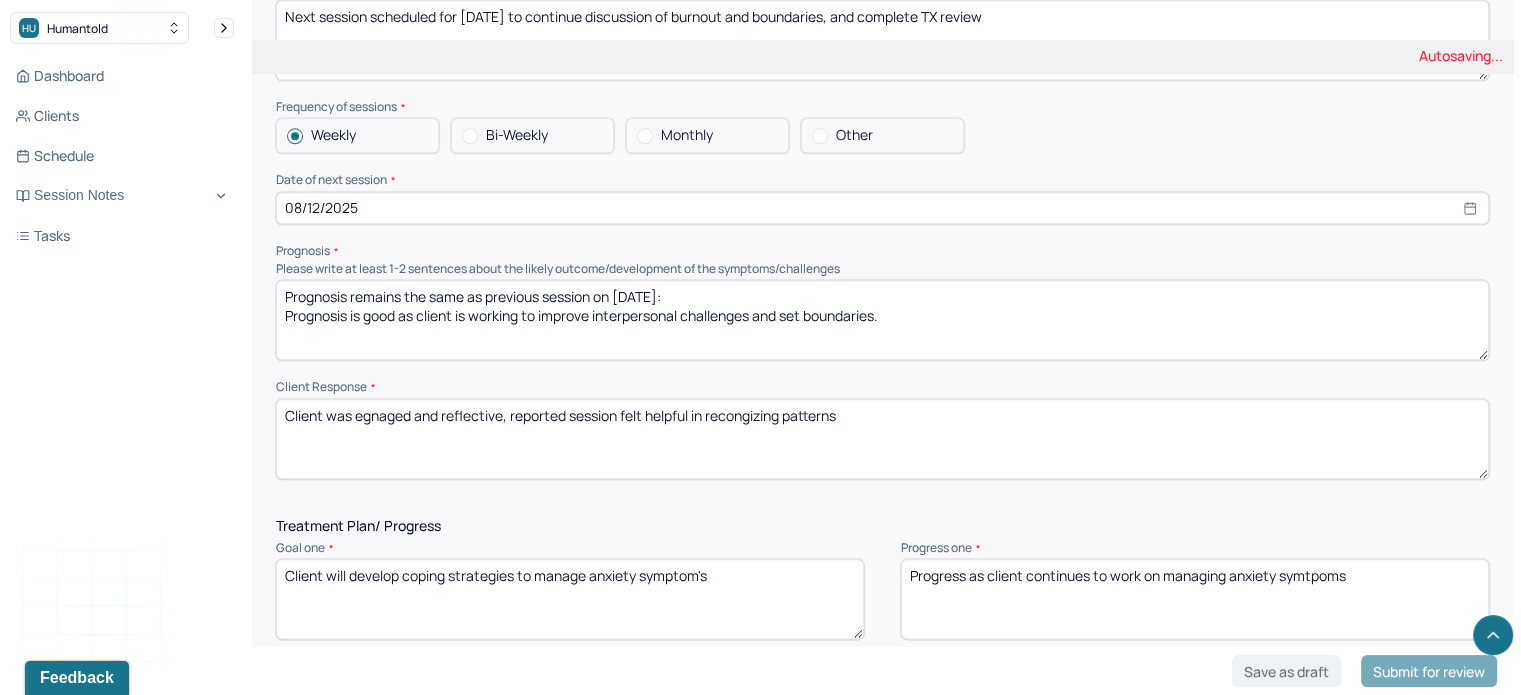 click on "Client was egnaged and reflective, reported session felt helpful in" at bounding box center (882, 439) 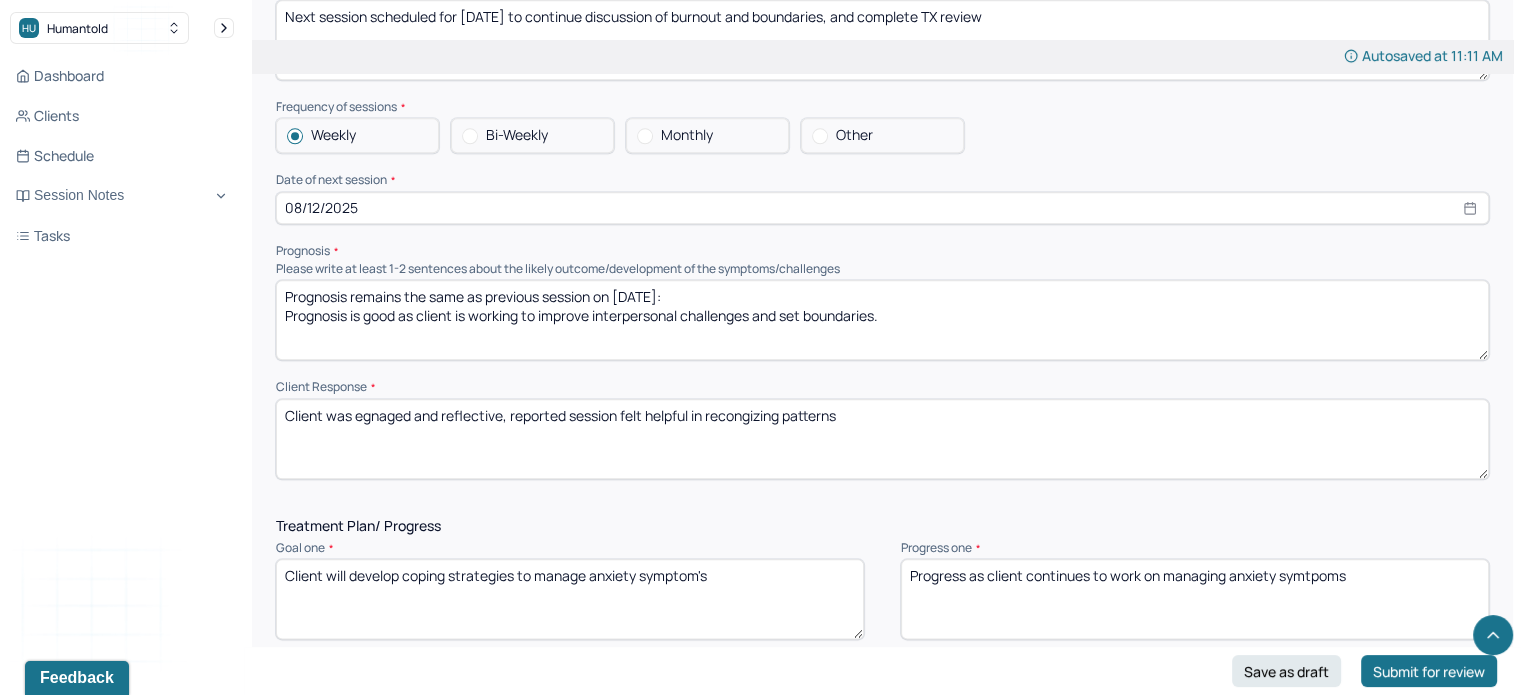 click on "Client was egnaged and reflective, reported session felt helpful in recongizing patterns" at bounding box center (882, 439) 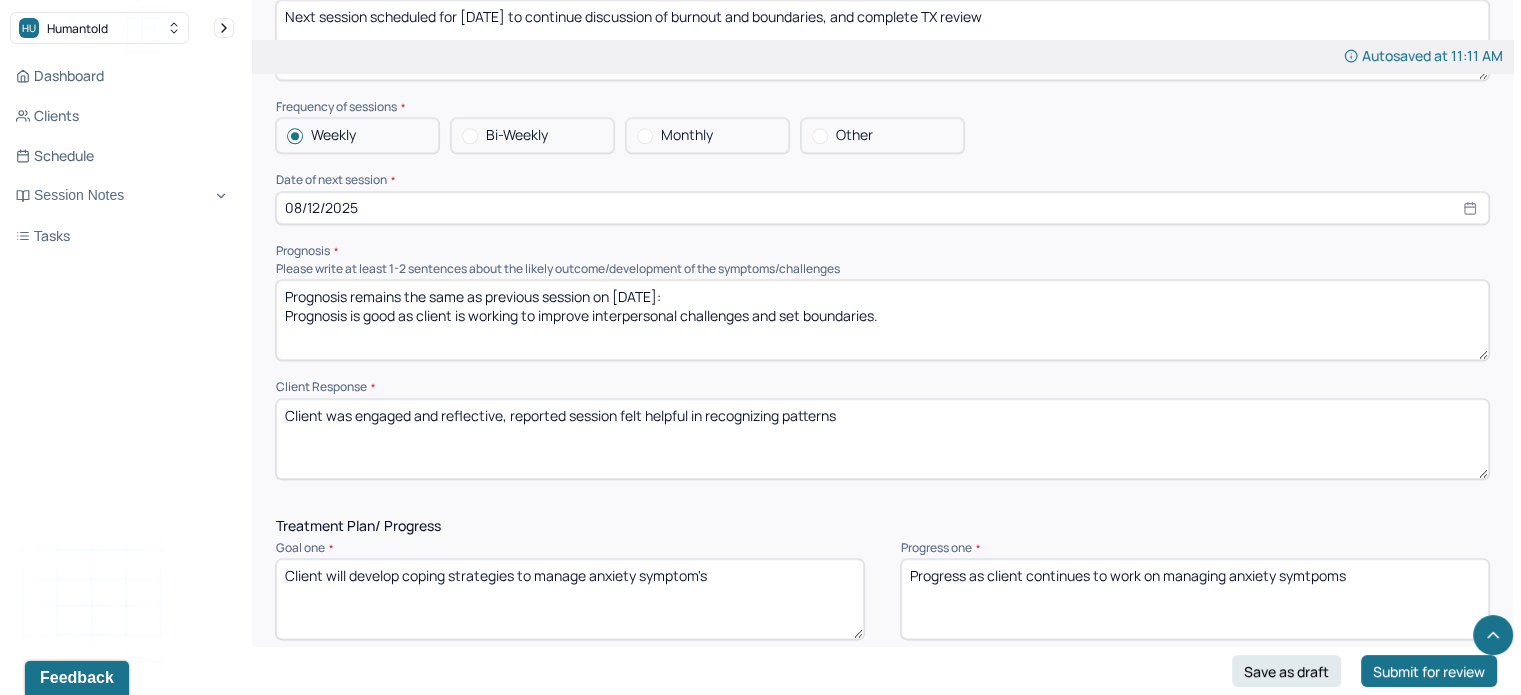 scroll, scrollTop: 2396, scrollLeft: 0, axis: vertical 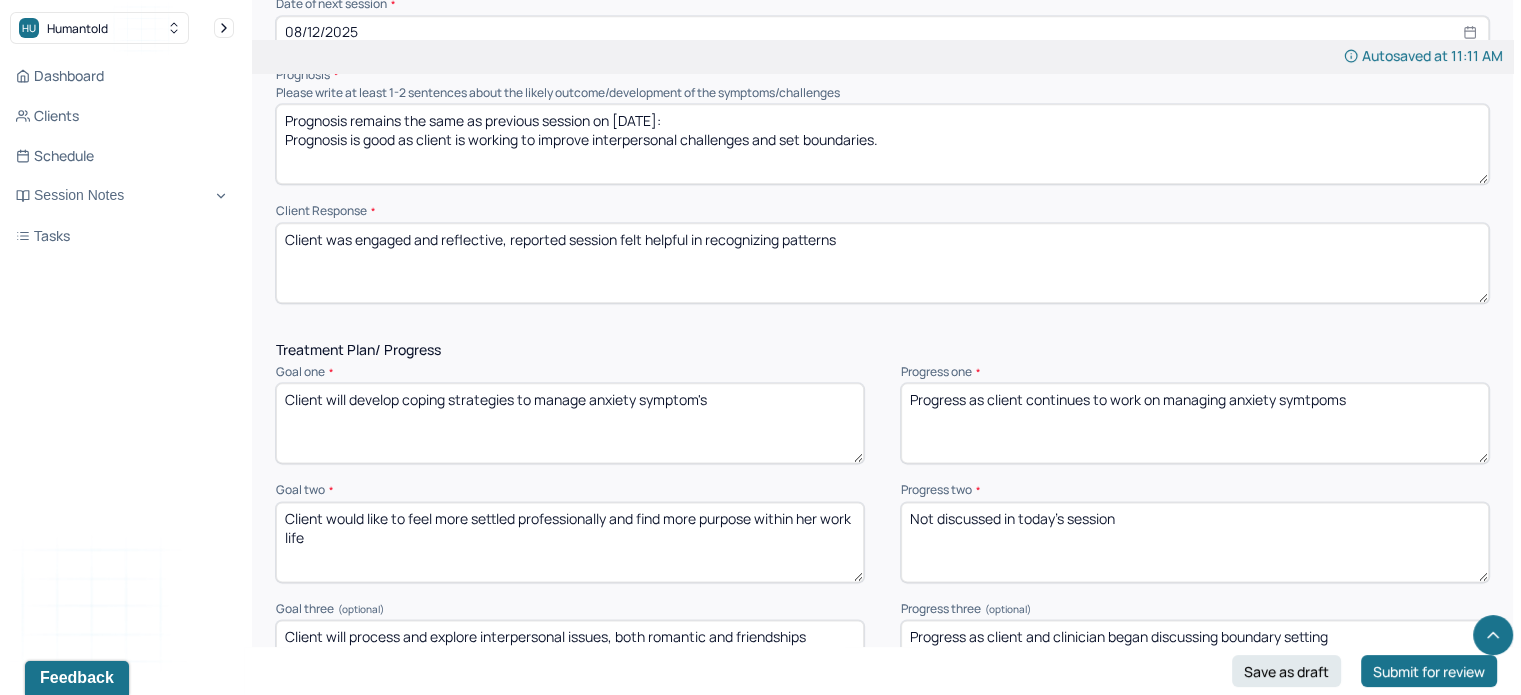 type on "Client was engaged and reflective, reported session felt helpful in recognizing patterns" 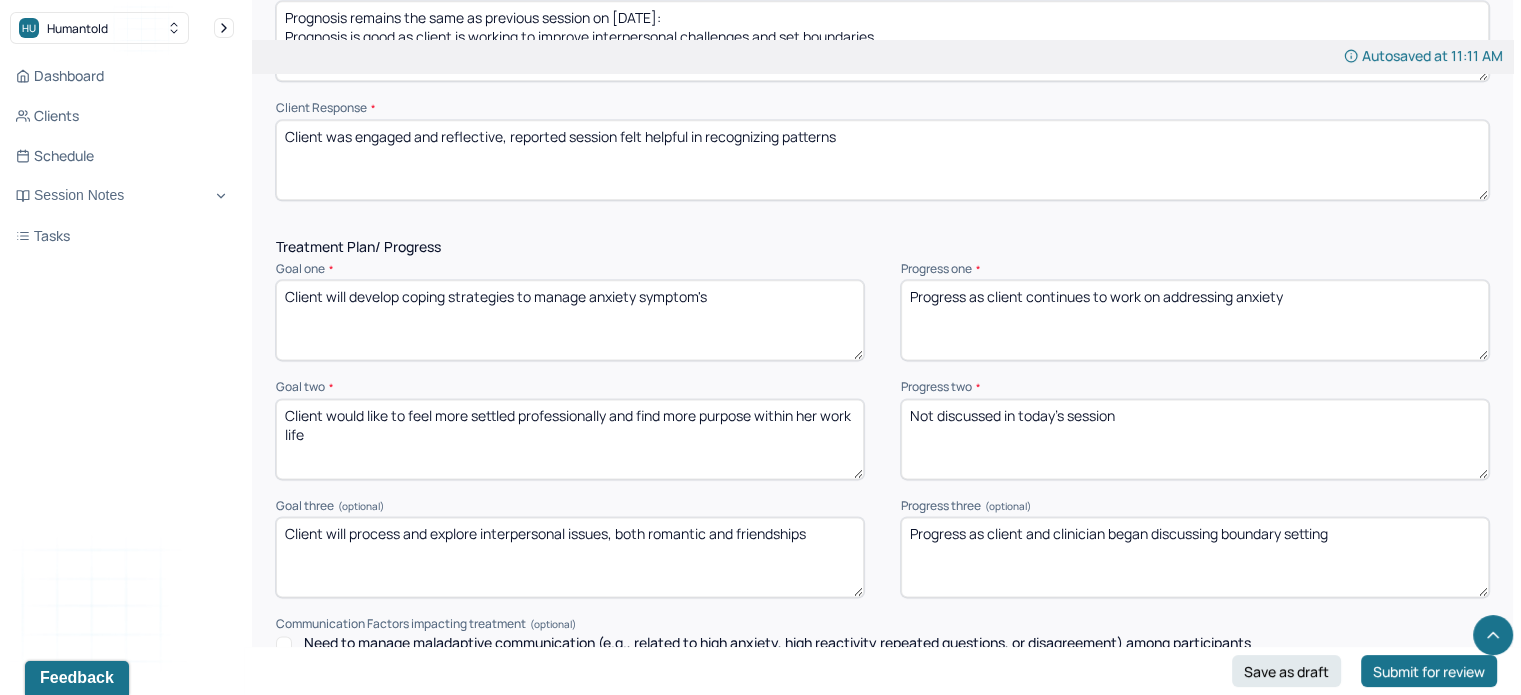 scroll, scrollTop: 2508, scrollLeft: 0, axis: vertical 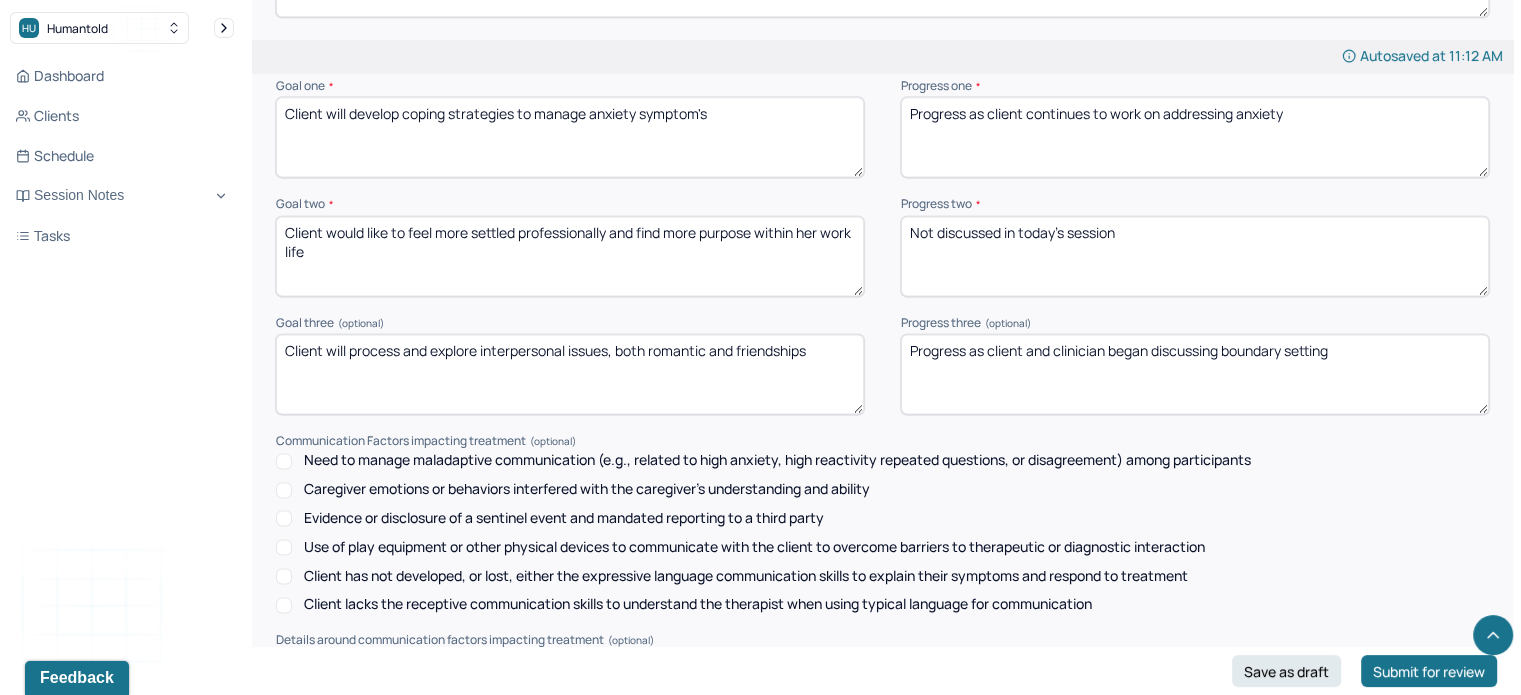 type on "Progress as client continues to work on addressing anxiety" 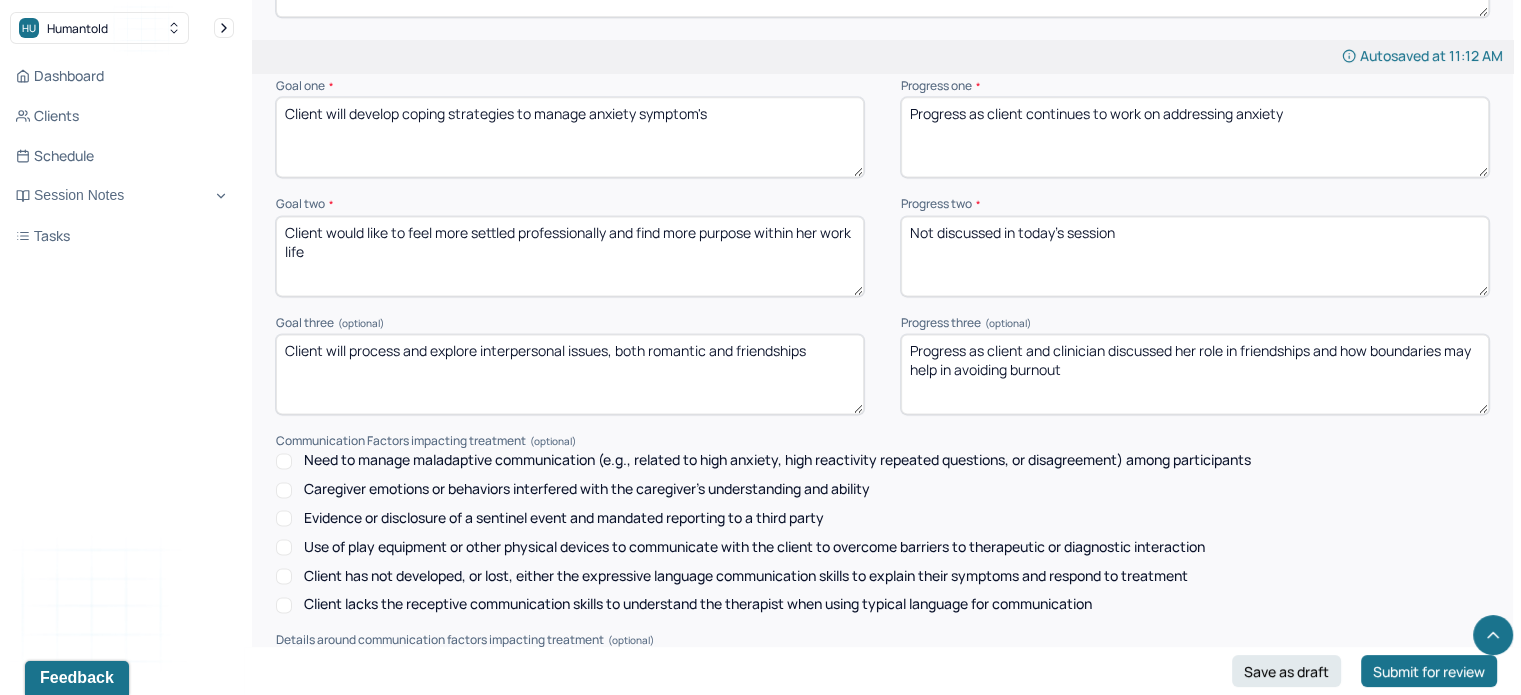 scroll, scrollTop: 2891, scrollLeft: 0, axis: vertical 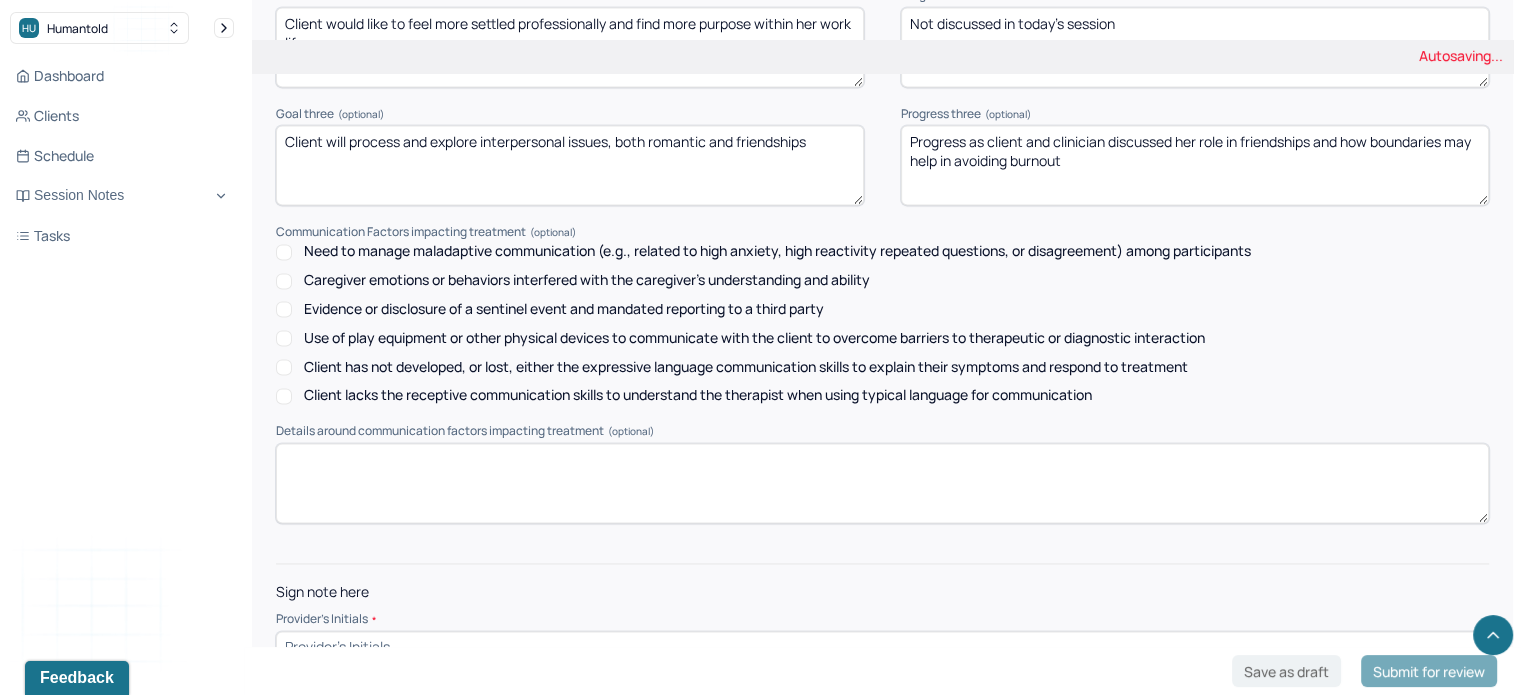 type on "Progress as client and clinician discussed her role in friendships and how boundaries may help in avoiding burnout" 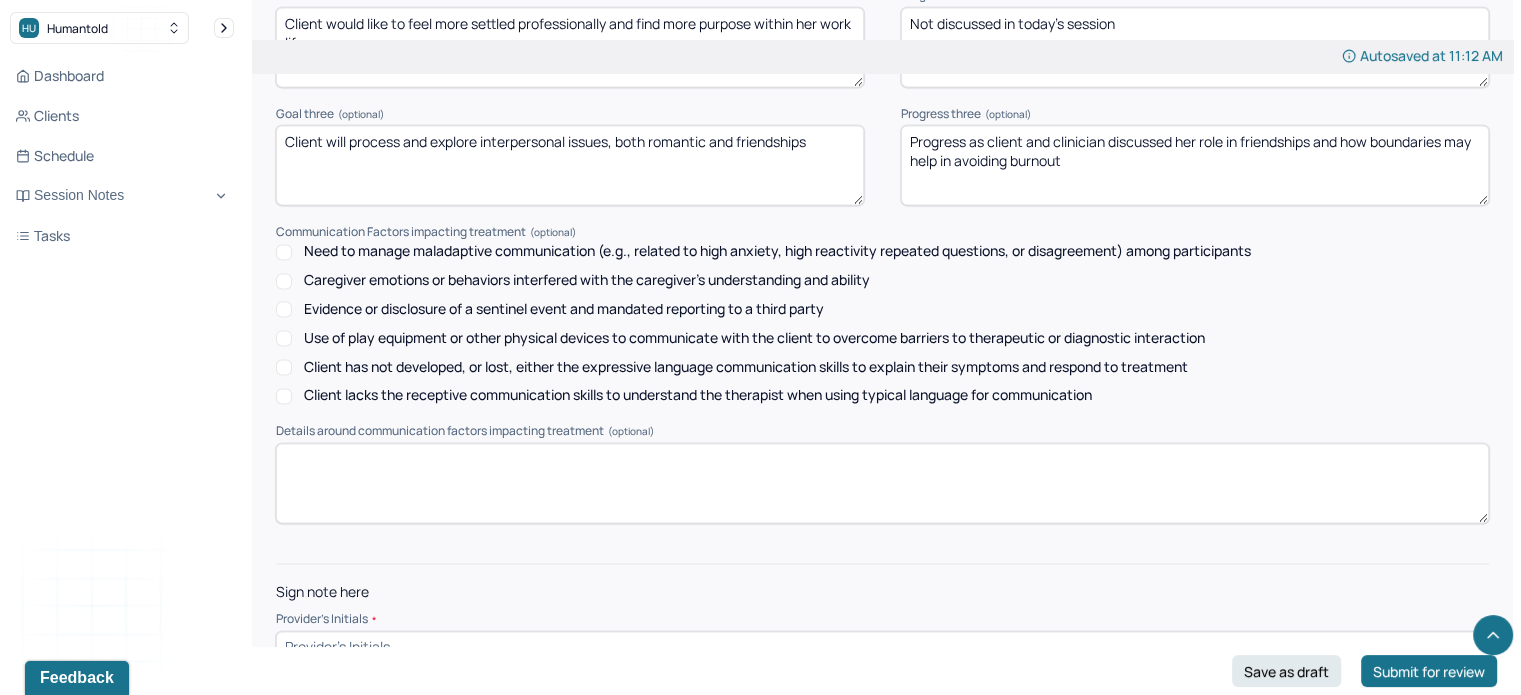 click on "Autosaved at 11:12 AM Appointment Details Client name Yulia Marshak Date of service 08/05/2025 Time 7:00pm - 8:00pm Duration 1hr Appointment type individual therapy Provider name Juli Walchuk Modifier 1 95 Telemedicine Note type Individual soap note Load previous session note Instructions The fields marked with an asterisk ( * ) are required before you can submit your notes. Before you can submit your session notes, they must be signed. You have the option to save your notes as a draft before making a submission. Appointment location * Teletherapy Client Teletherapy Location here Home Office Other Provider Teletherapy Location Home Office Other Consent was received for the teletherapy session The teletherapy session was conducted via video Primary diagnosis * F41.1 GENERALIZED ANXIETY DISORDER Secondary diagnosis (optional) Secondary diagnosis Tertiary diagnosis (optional) Tertiary diagnosis Emotional / Behavioural symptoms demonstrated * Stress, overwhelm, interpersonal frustrations  Causing * * Session Note" at bounding box center (882, -1038) 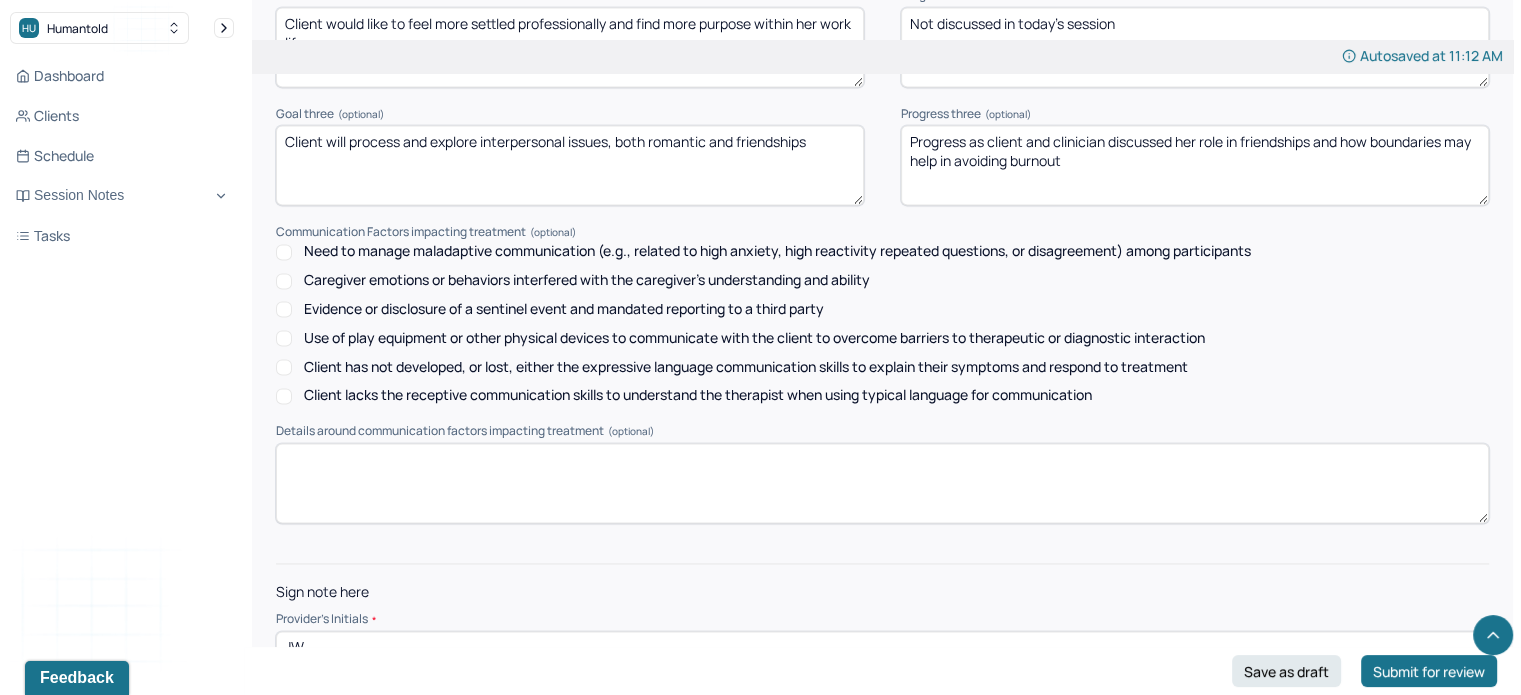 type on "JW" 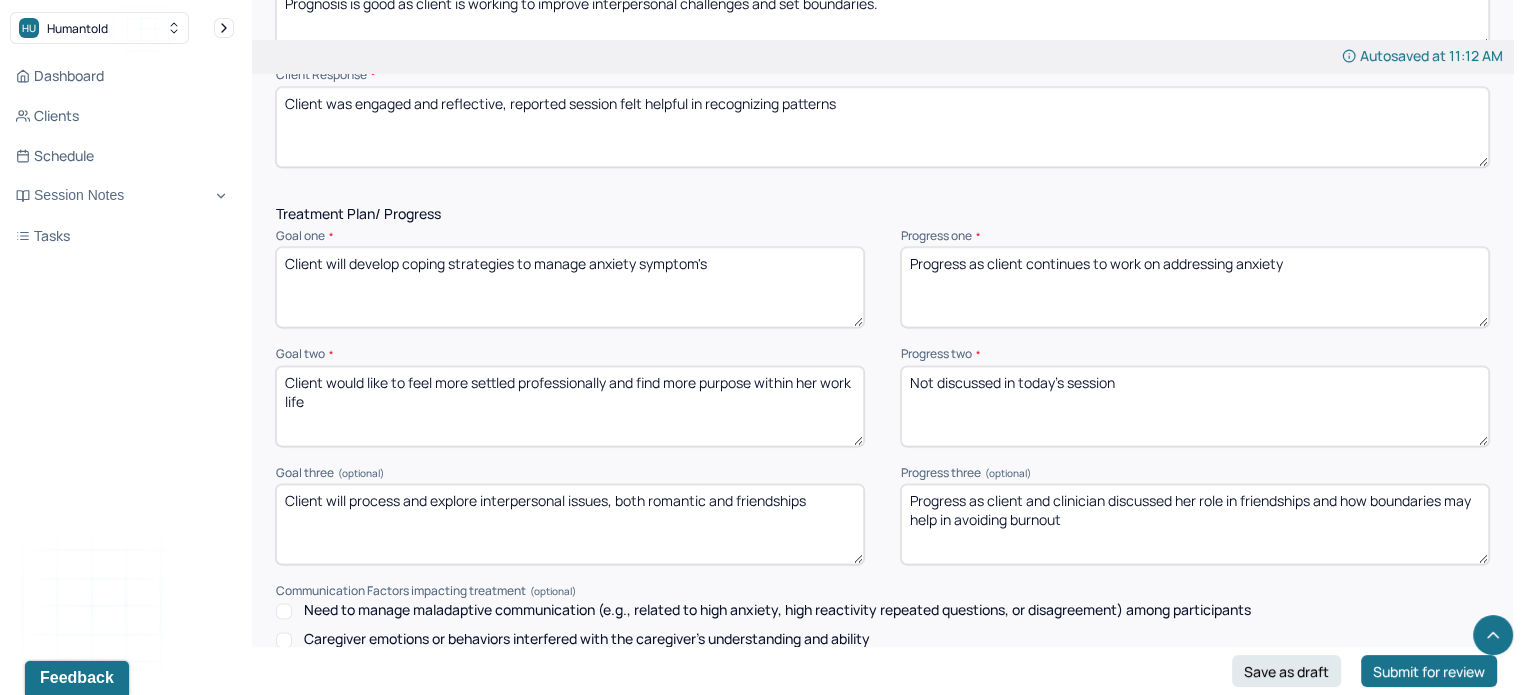 scroll, scrollTop: 2891, scrollLeft: 0, axis: vertical 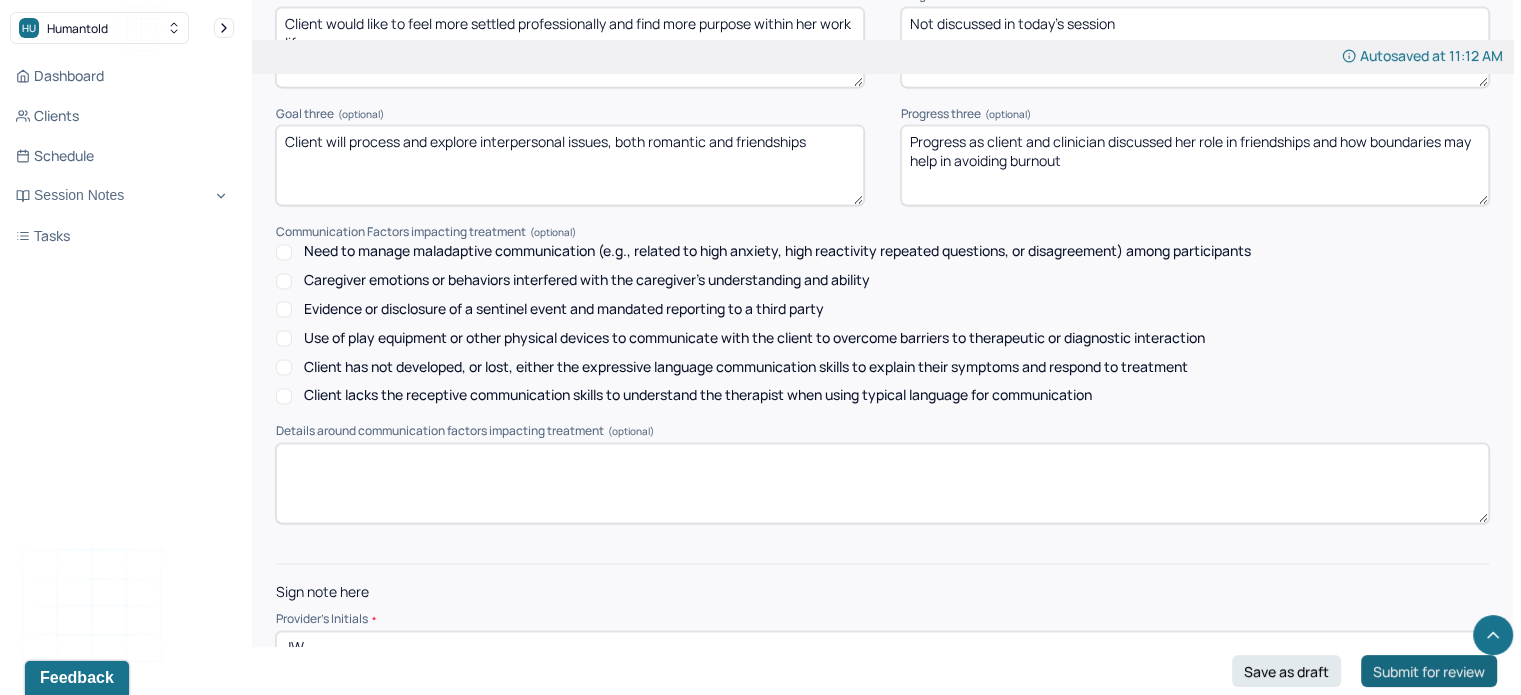 click on "Submit for review" at bounding box center [1429, 671] 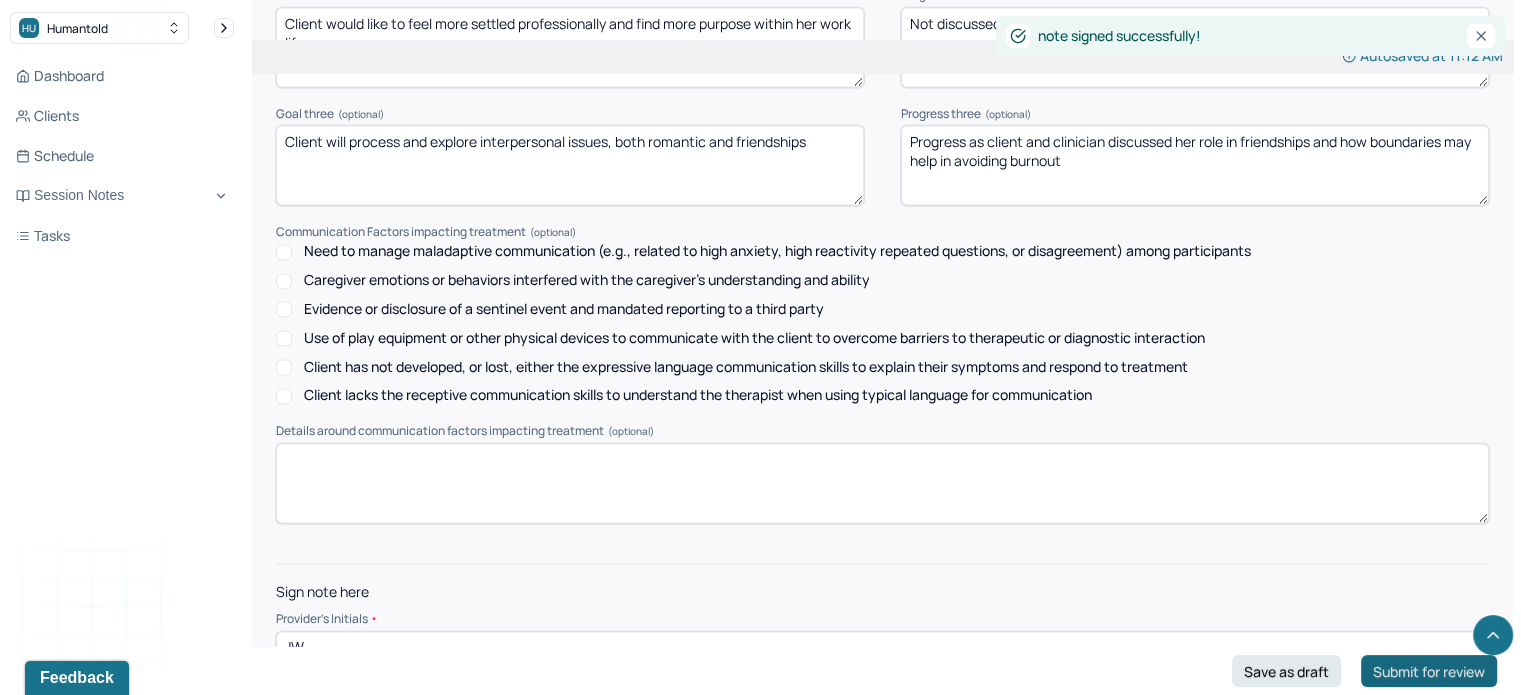scroll, scrollTop: 2891, scrollLeft: 0, axis: vertical 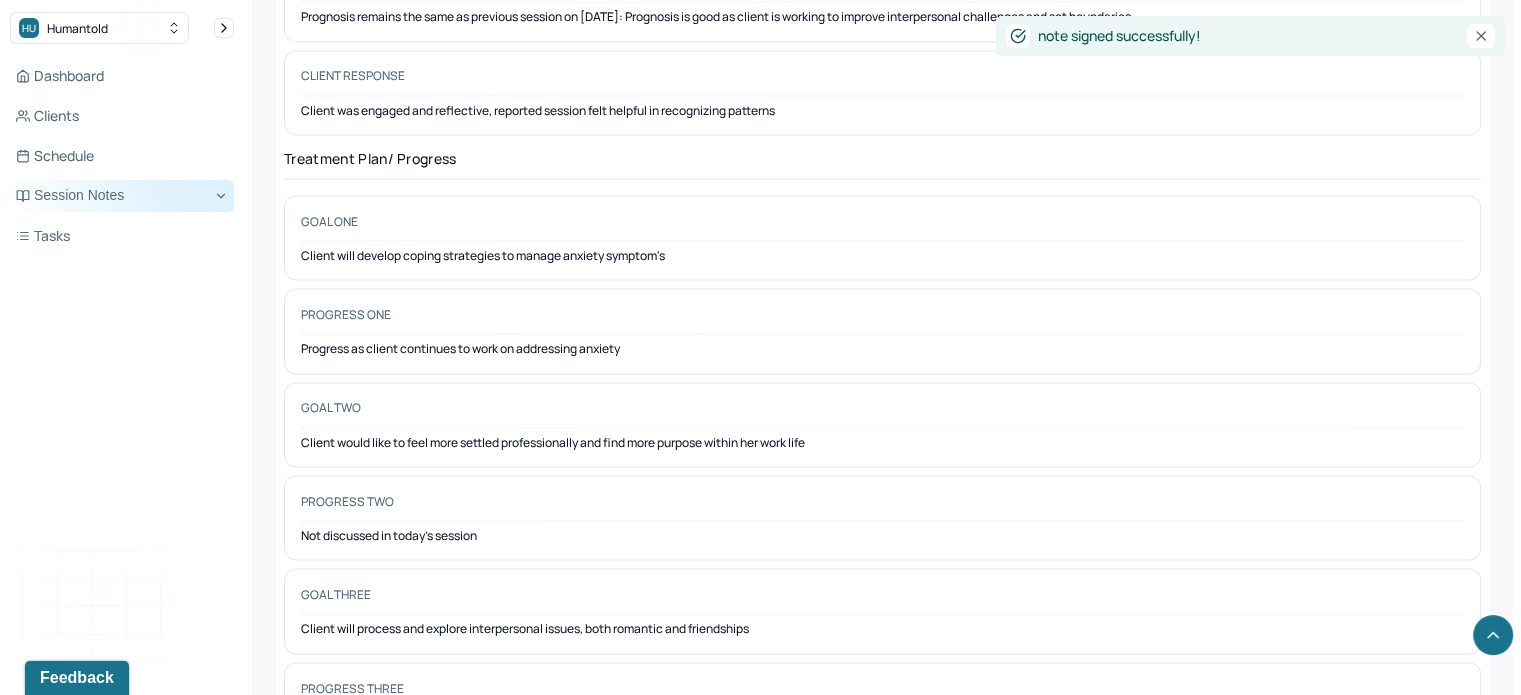 click on "Session Notes" at bounding box center (122, 196) 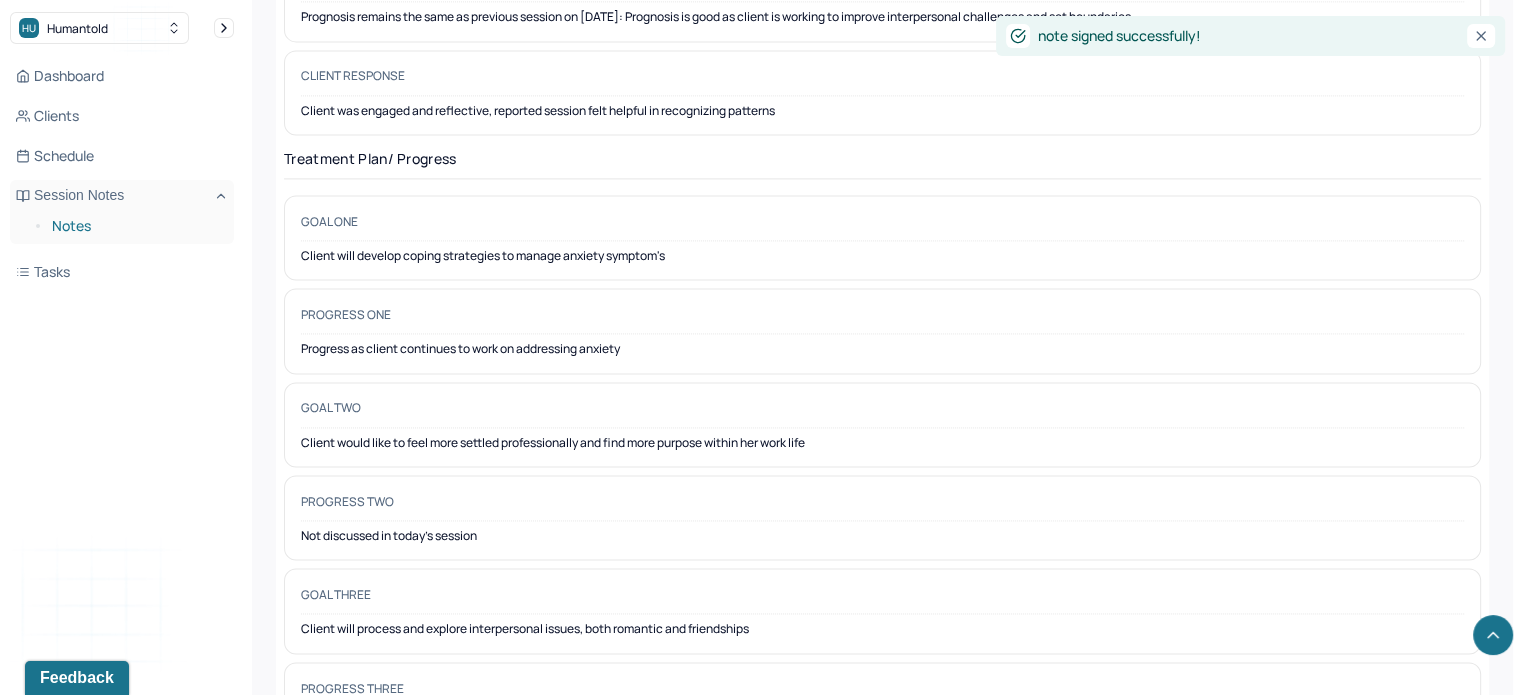 click on "Notes" at bounding box center (135, 226) 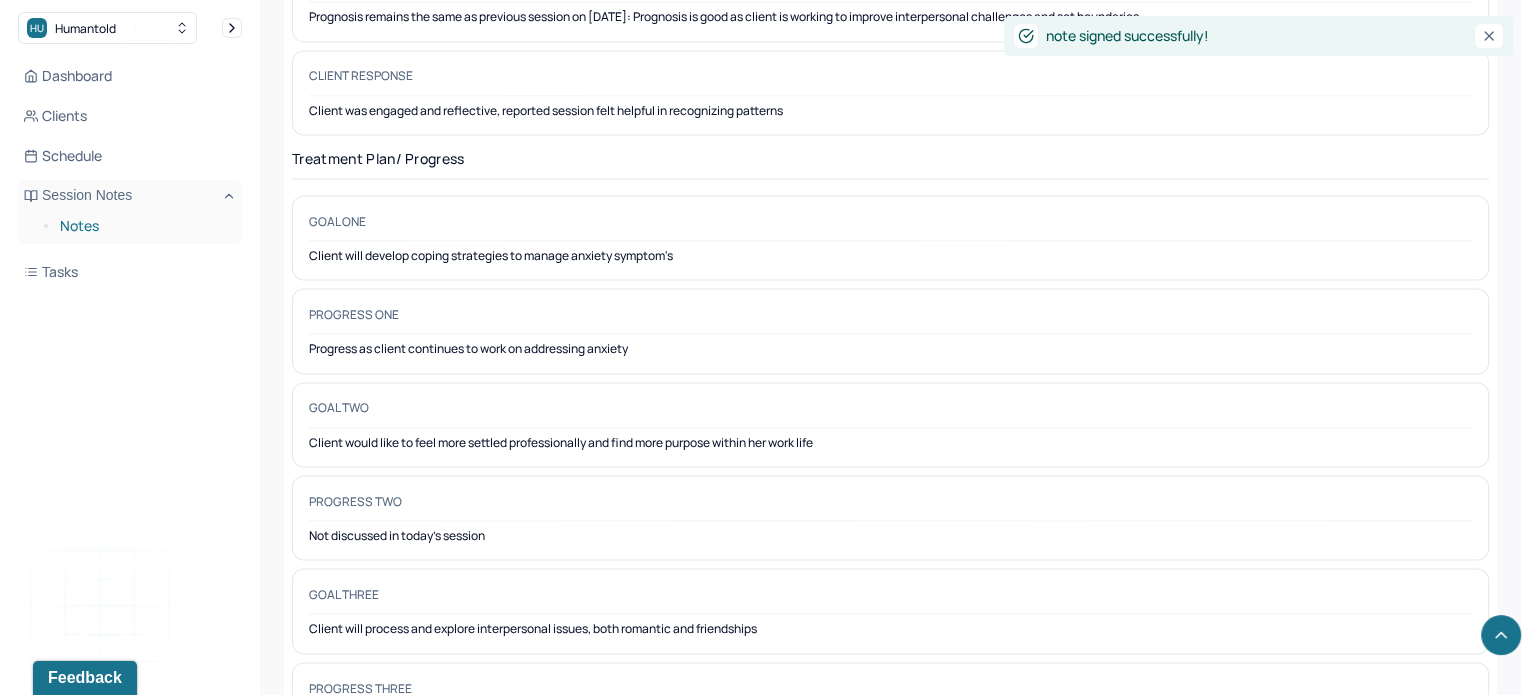 scroll, scrollTop: 0, scrollLeft: 0, axis: both 